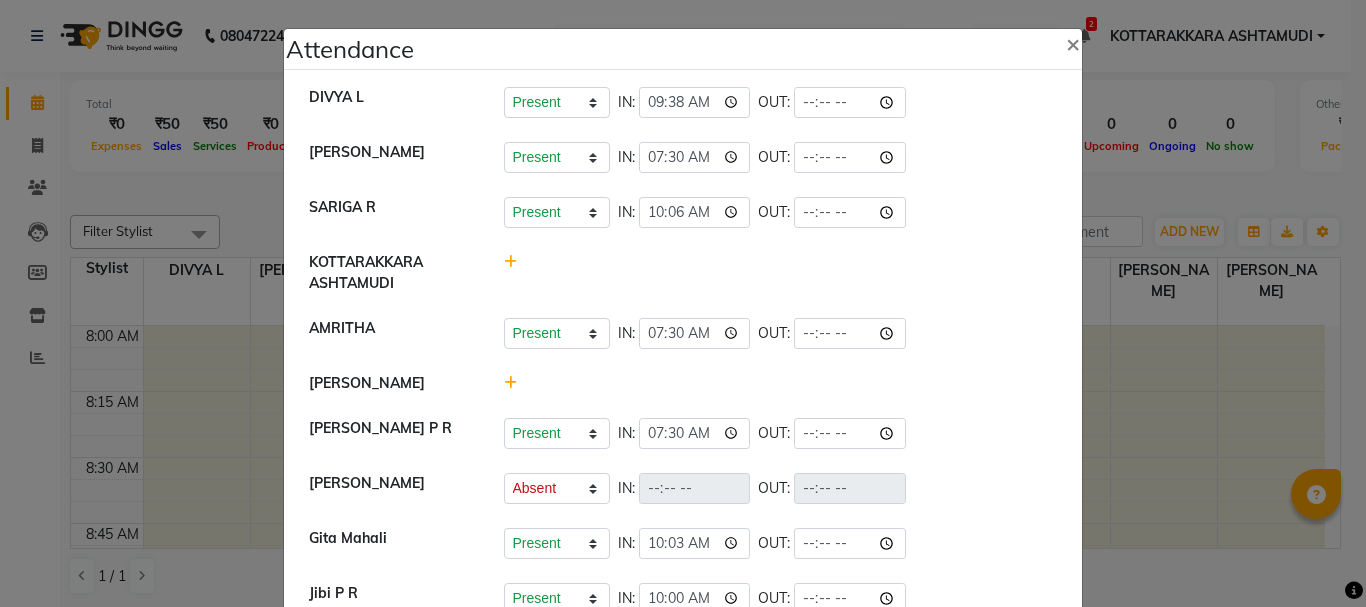 select on "A" 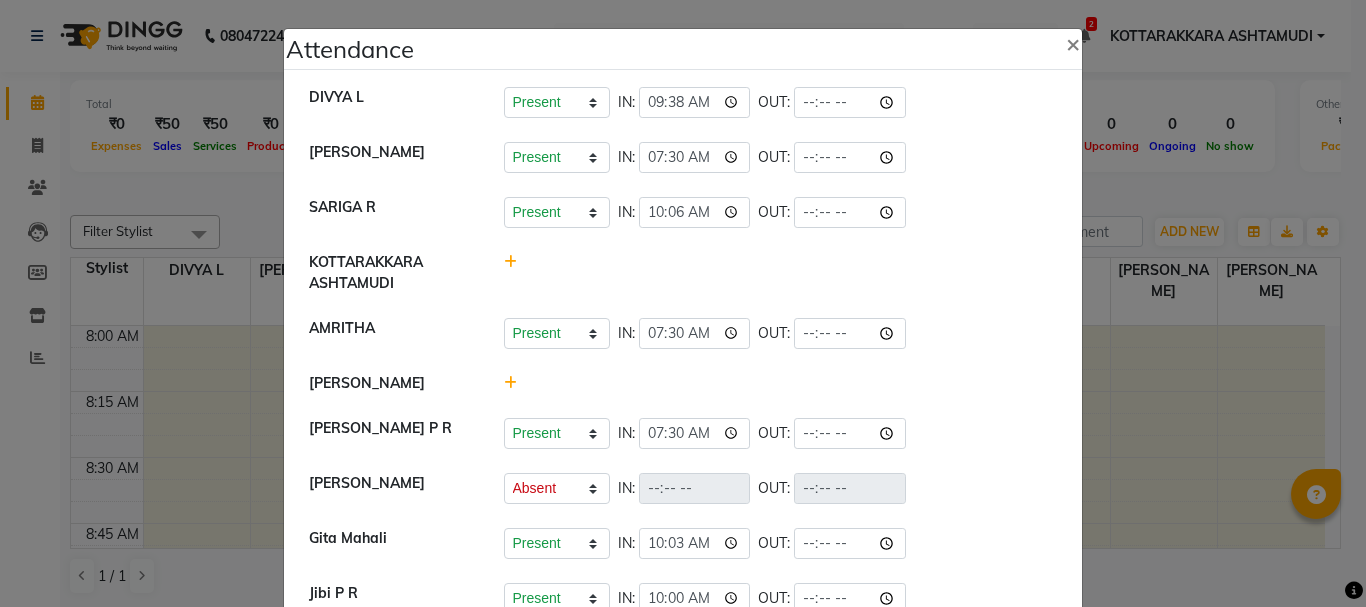 scroll, scrollTop: 0, scrollLeft: 0, axis: both 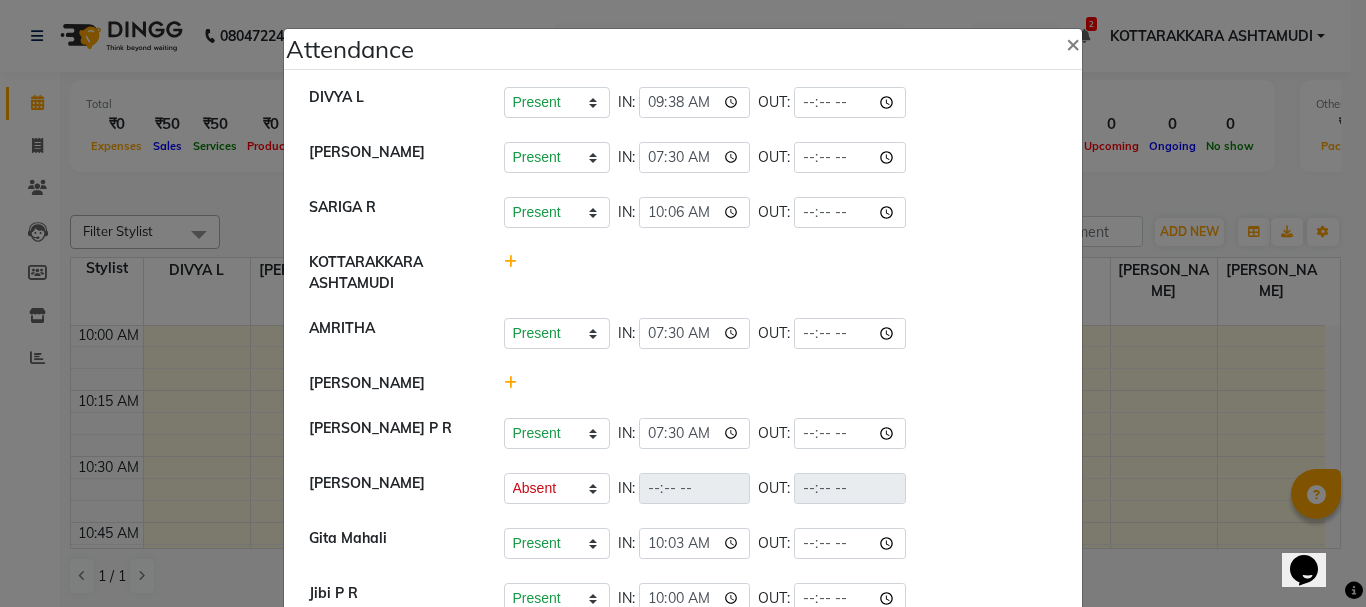 click on "Attendance ×  DIVYA L	   Present   Absent   Late   Half Day   Weekly Off  IN:  09:38 OUT:   [PERSON_NAME] 	   Present   Absent   Late   Half Day   Weekly Off  IN:  07:30 OUT:   SARIGA R	   Present   Absent   Late   Half Day   Weekly Off  IN:  10:06 OUT:   [PERSON_NAME]   AMRITHA   Present   Absent   Late   Half Day   Weekly Off  IN:  07:30 OUT:   [PERSON_NAME] P R   Present   Absent   Late   Half Day   Weekly Off  IN:  07:30 OUT:   [PERSON_NAME]   Present   Absent   Late   Half Day   Weekly Off  IN:  OUT:   [PERSON_NAME]    Present   Absent   Late   Half Day   Weekly Off  IN:  10:03 OUT:   Jibi P R   Present   Absent   Late   Half Day   Weekly Off  IN:  10:00 OUT:   [PERSON_NAME]   Present   Absent   Late   Half Day   Weekly Off  IN:  OUT:   [PERSON_NAME]    Present   Absent   Late   Half Day   Weekly Off  IN:  OUT:" 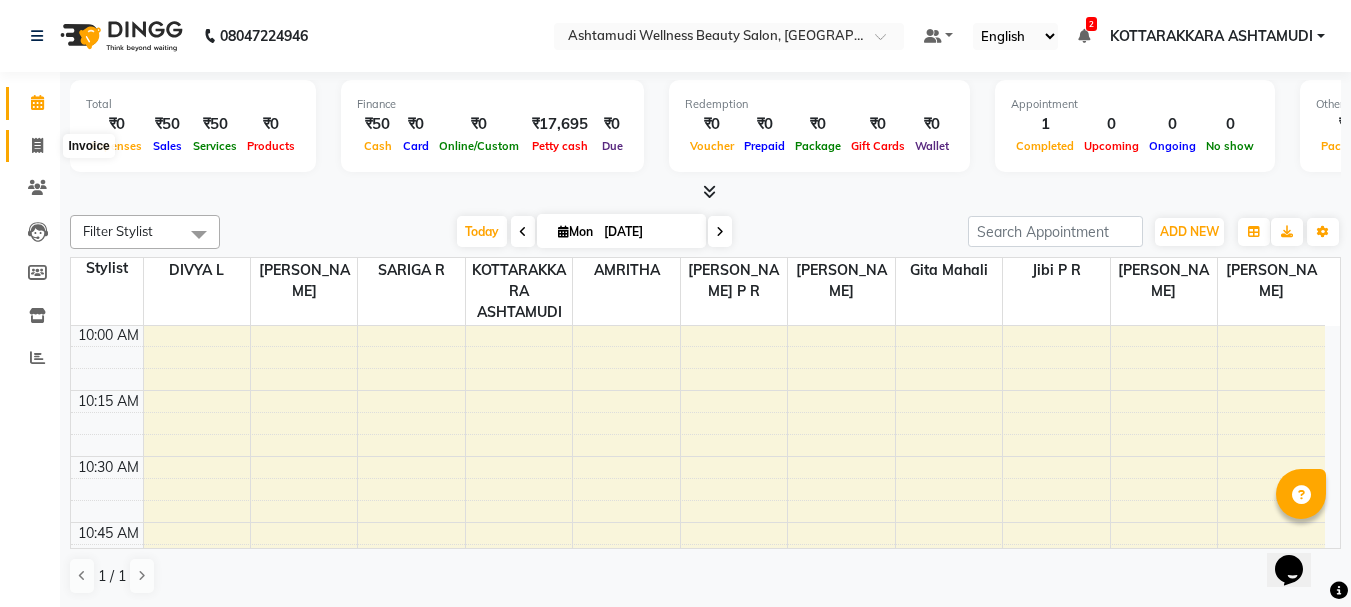 click 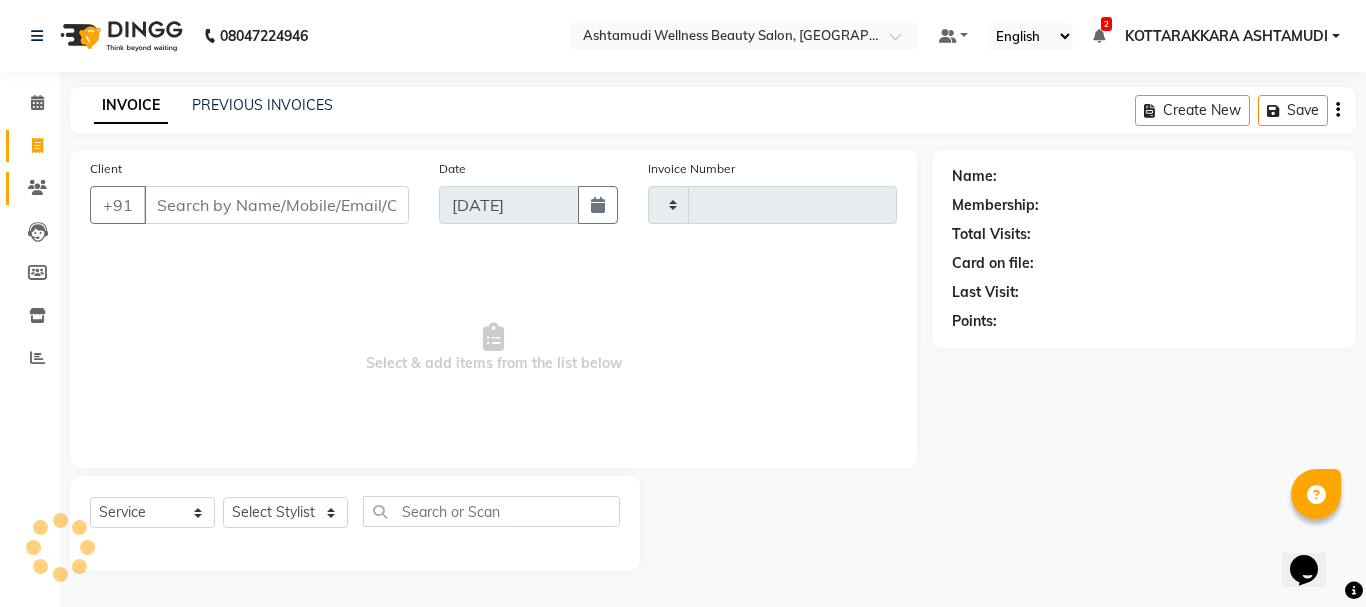 type on "2022" 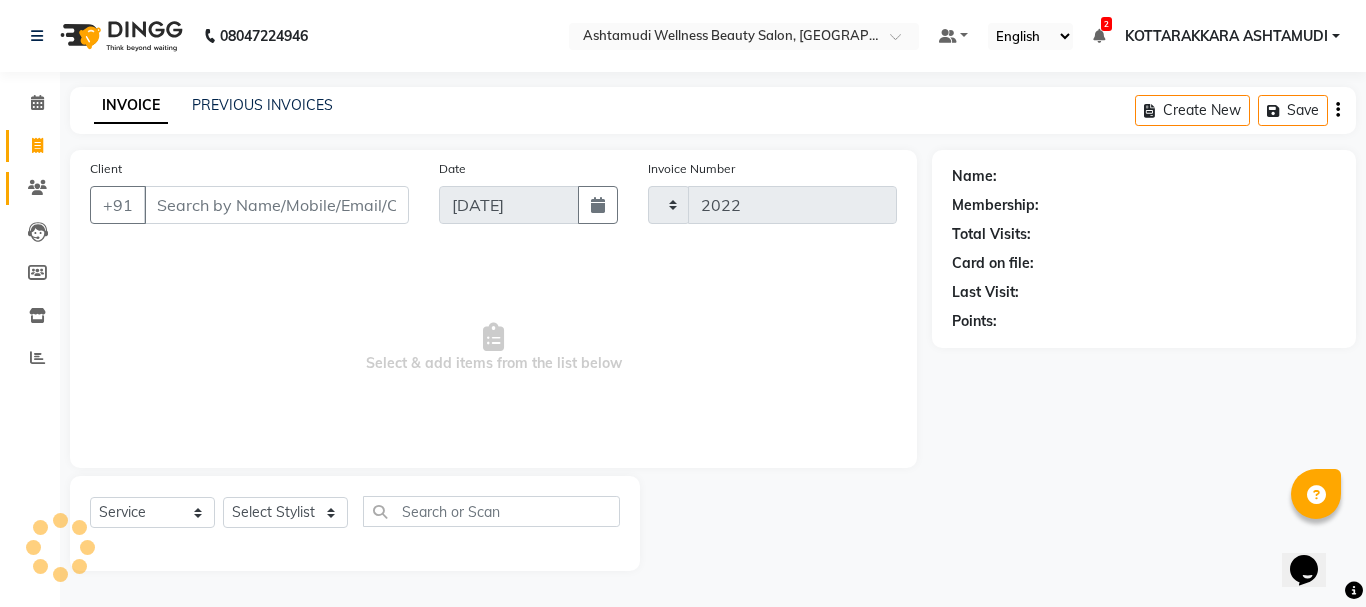 select on "4664" 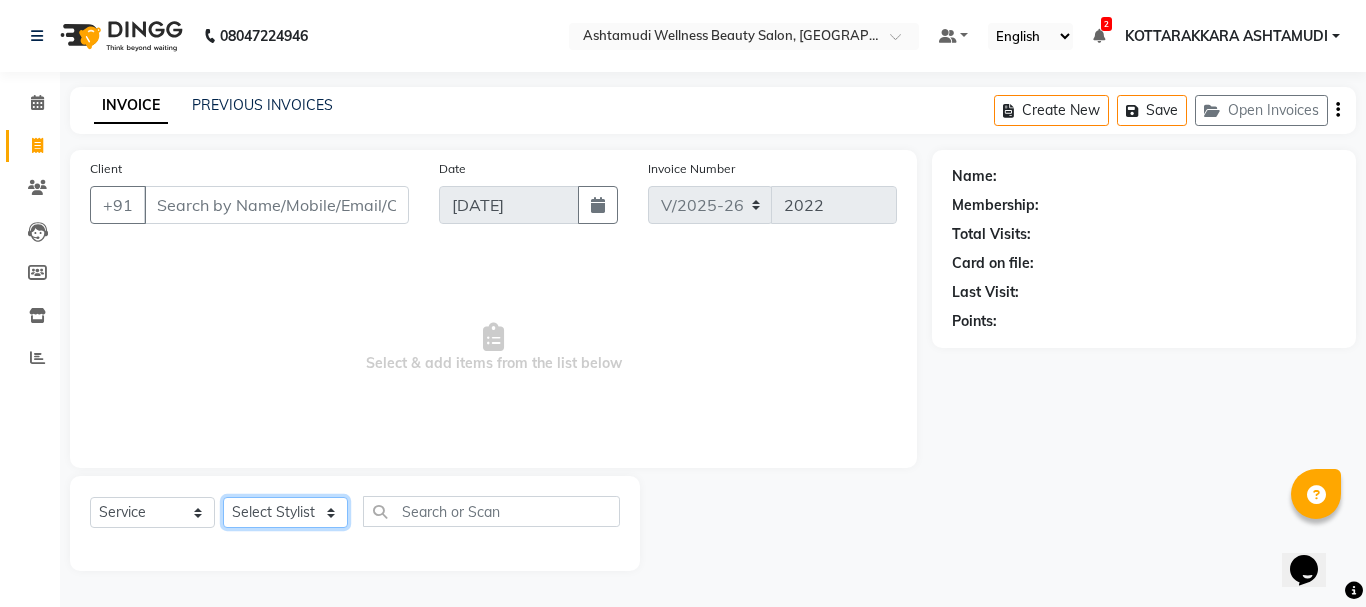 click on "Select Stylist" 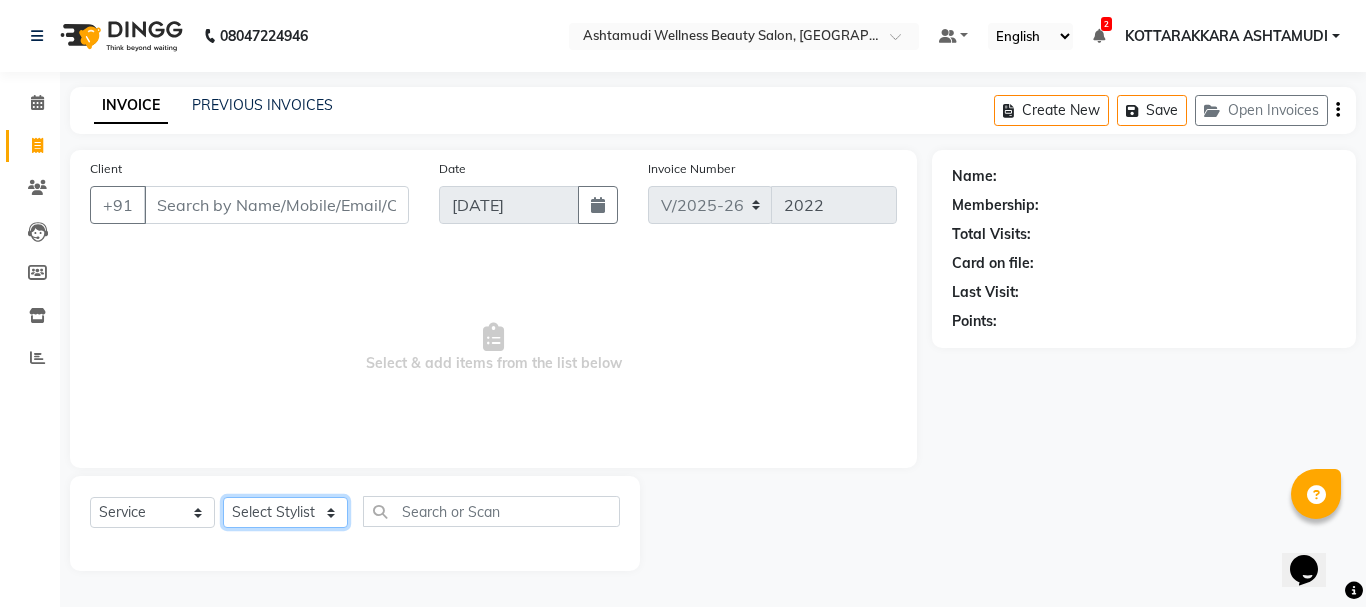 select on "49590" 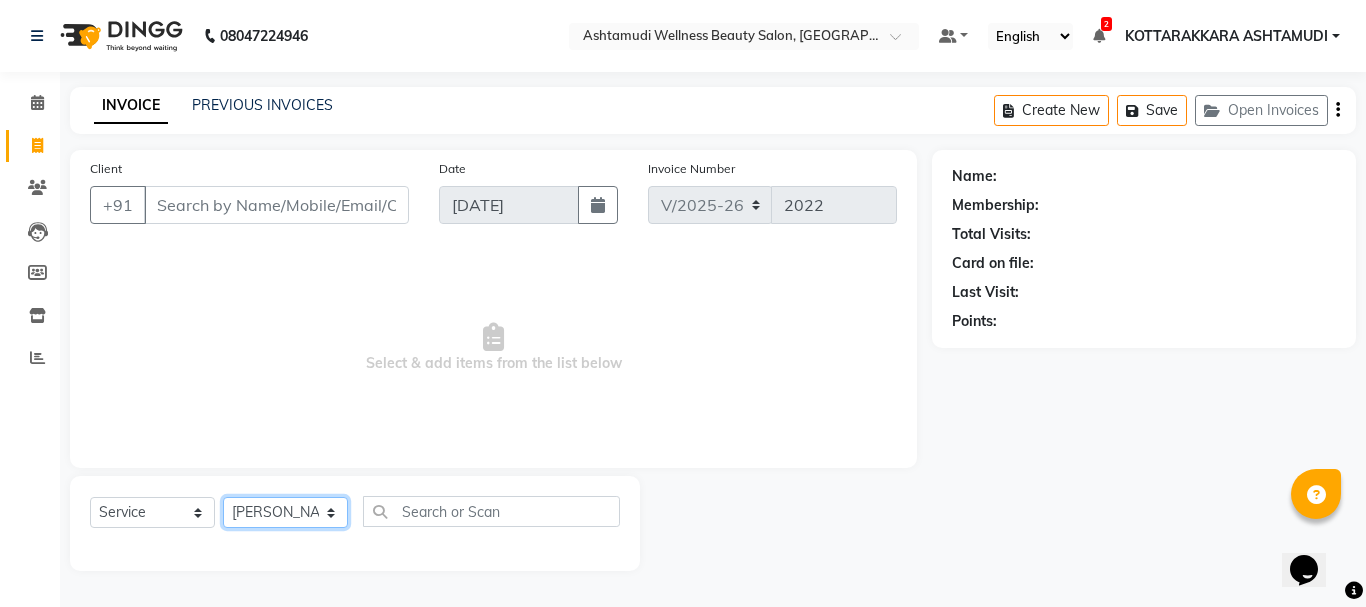 click on "Select Stylist AMRITHA [PERSON_NAME] DIVYA L	 Gita Mahali  Jibi P R [PERSON_NAME]  KOTTARAKKARA ASHTAMUDI [PERSON_NAME] 	 [PERSON_NAME] SARIGA R	 [PERSON_NAME]" 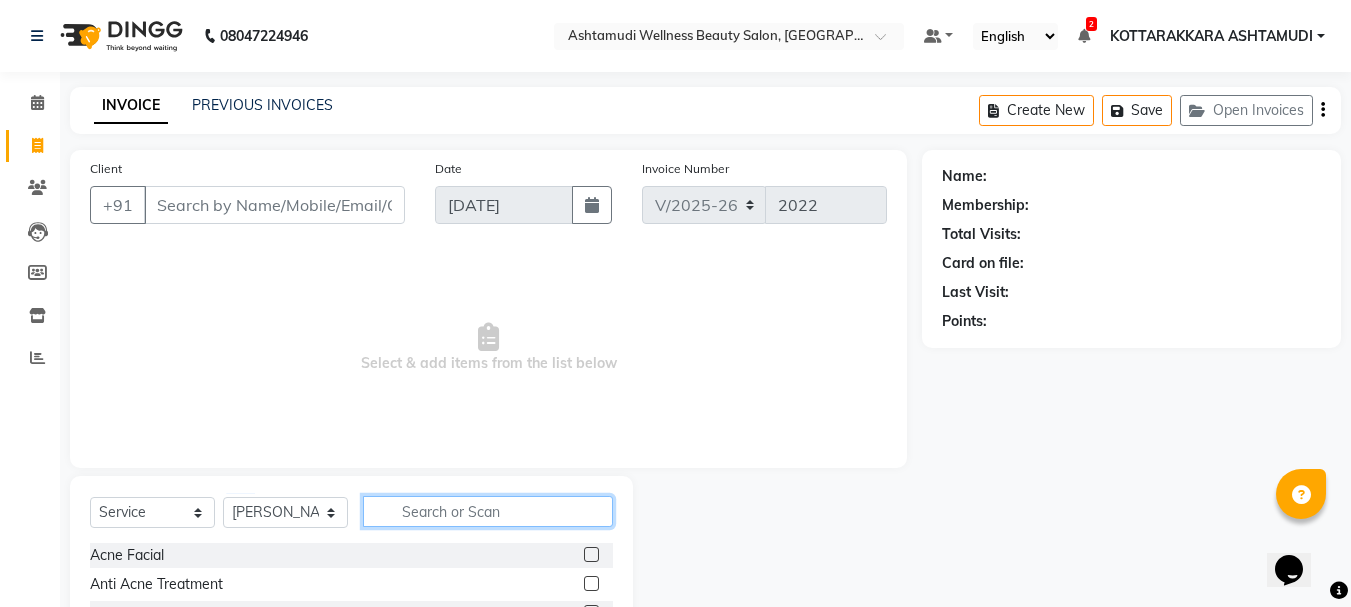 click 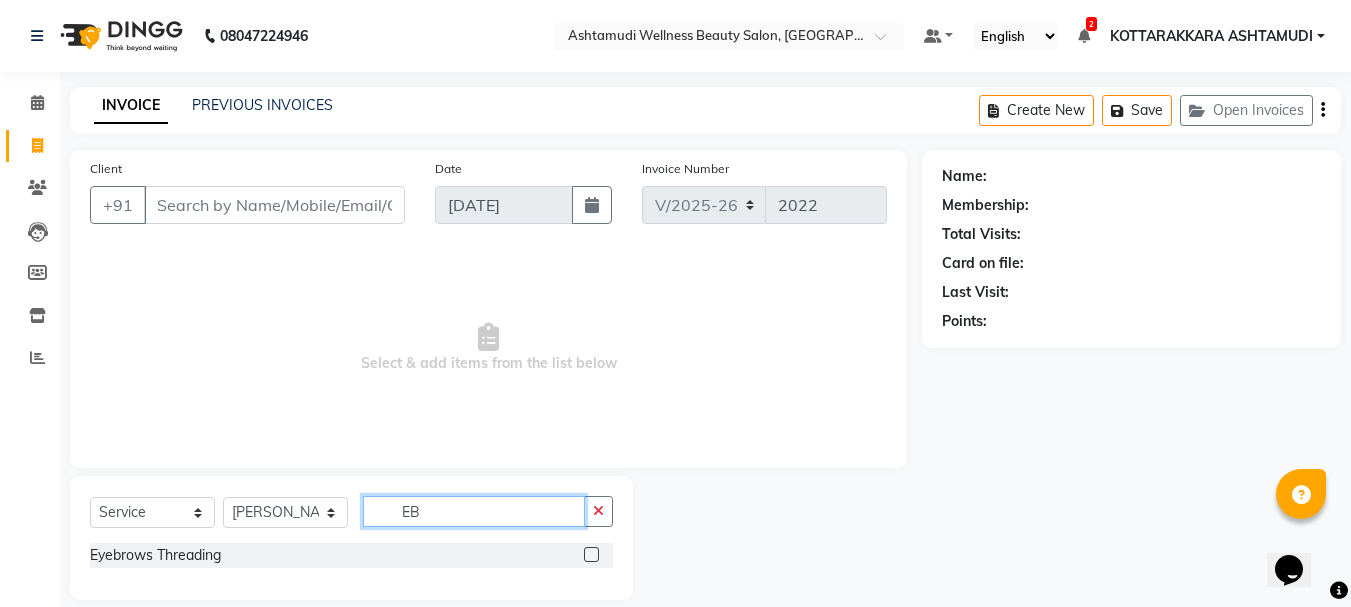 type on "EB" 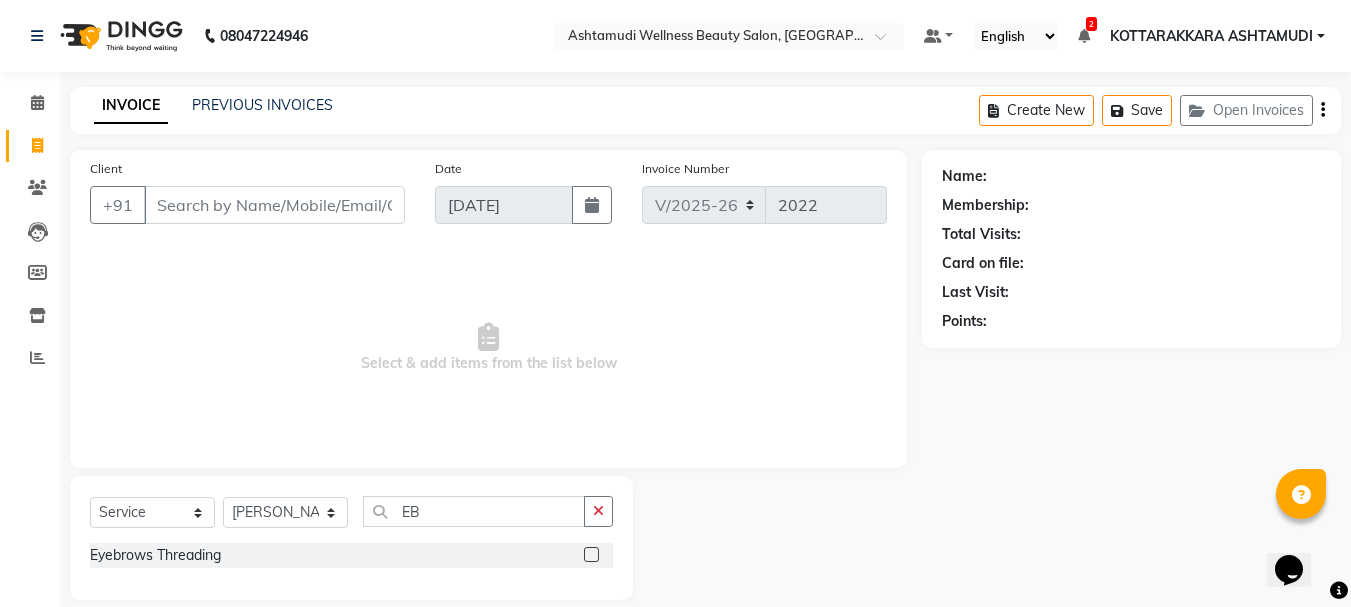 click 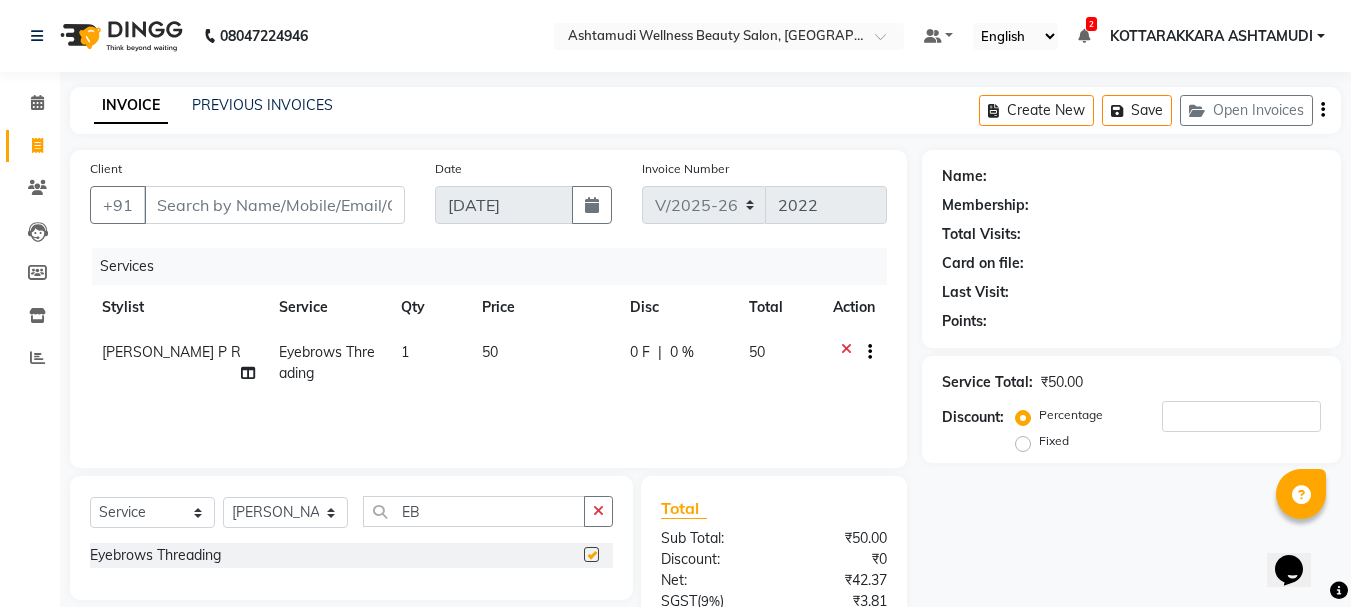 checkbox on "false" 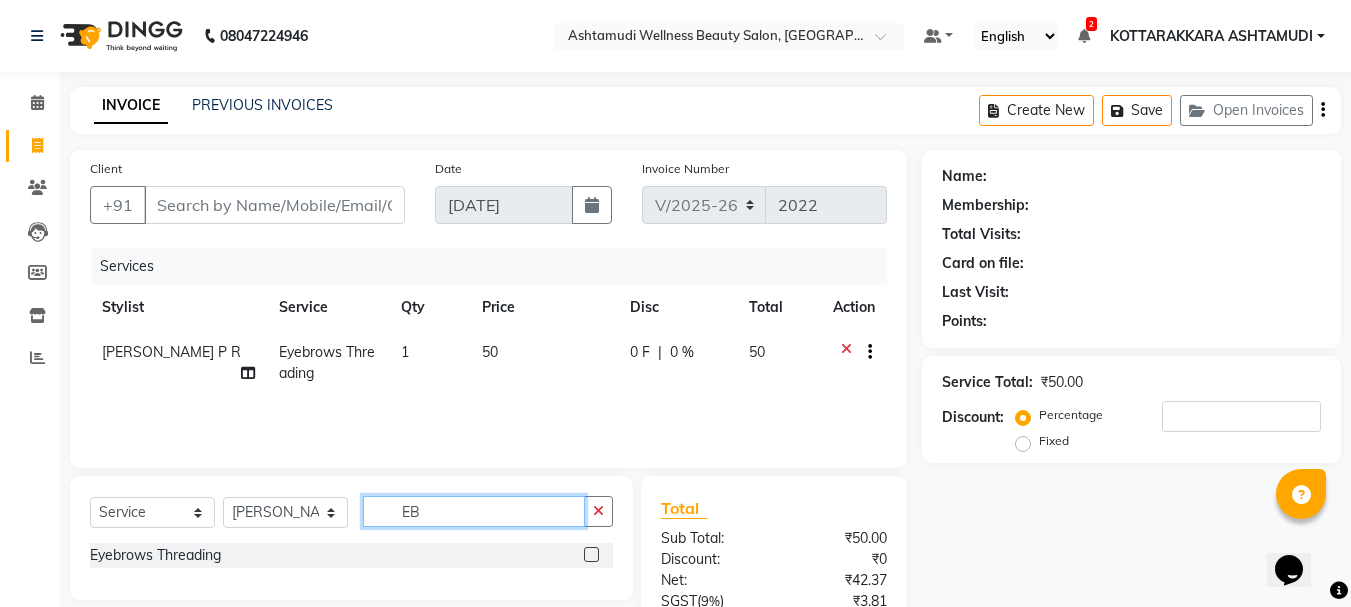 click on "EB" 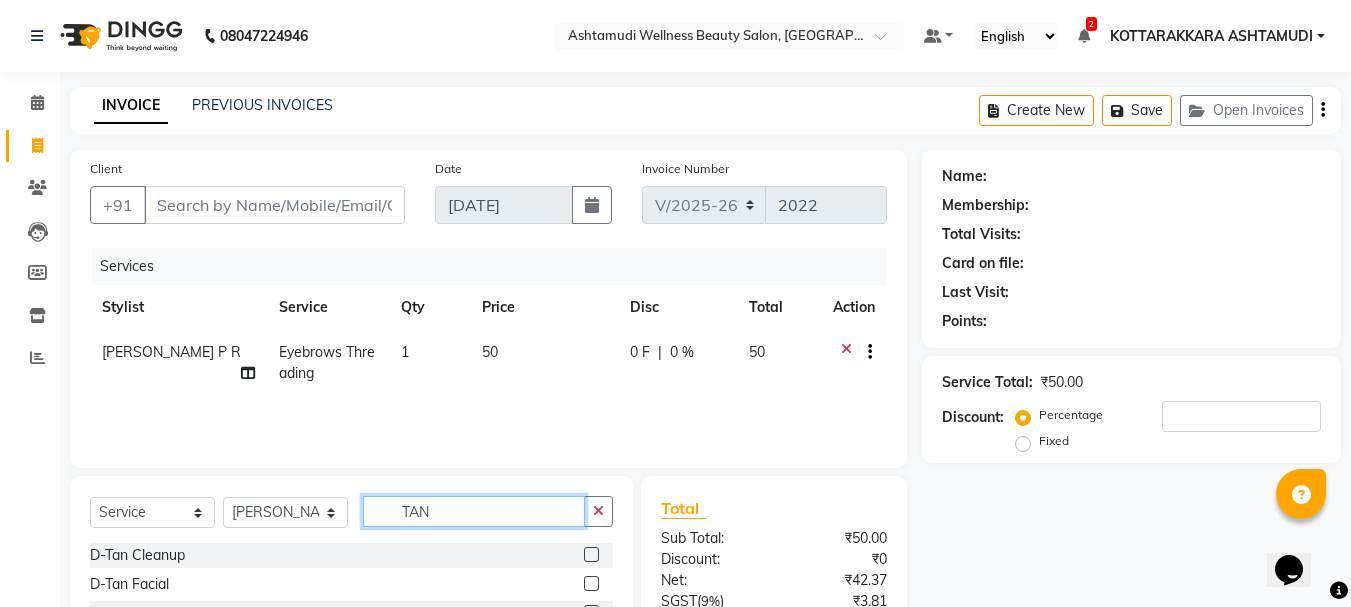 scroll, scrollTop: 194, scrollLeft: 0, axis: vertical 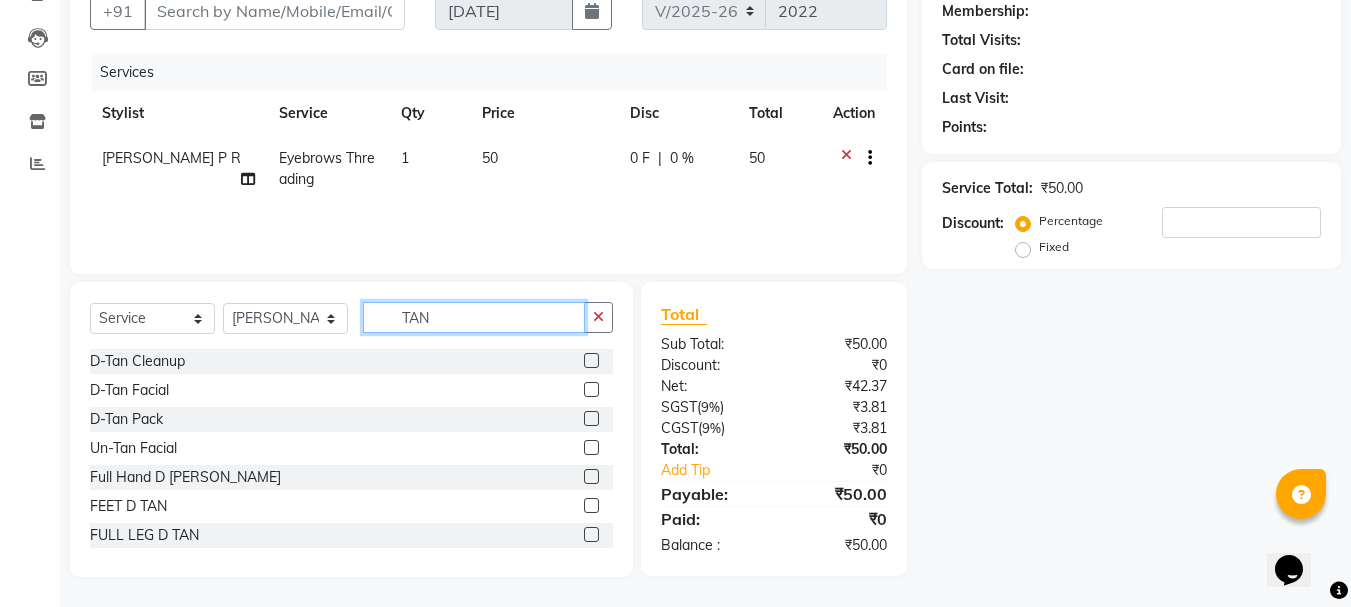 type on "TAN" 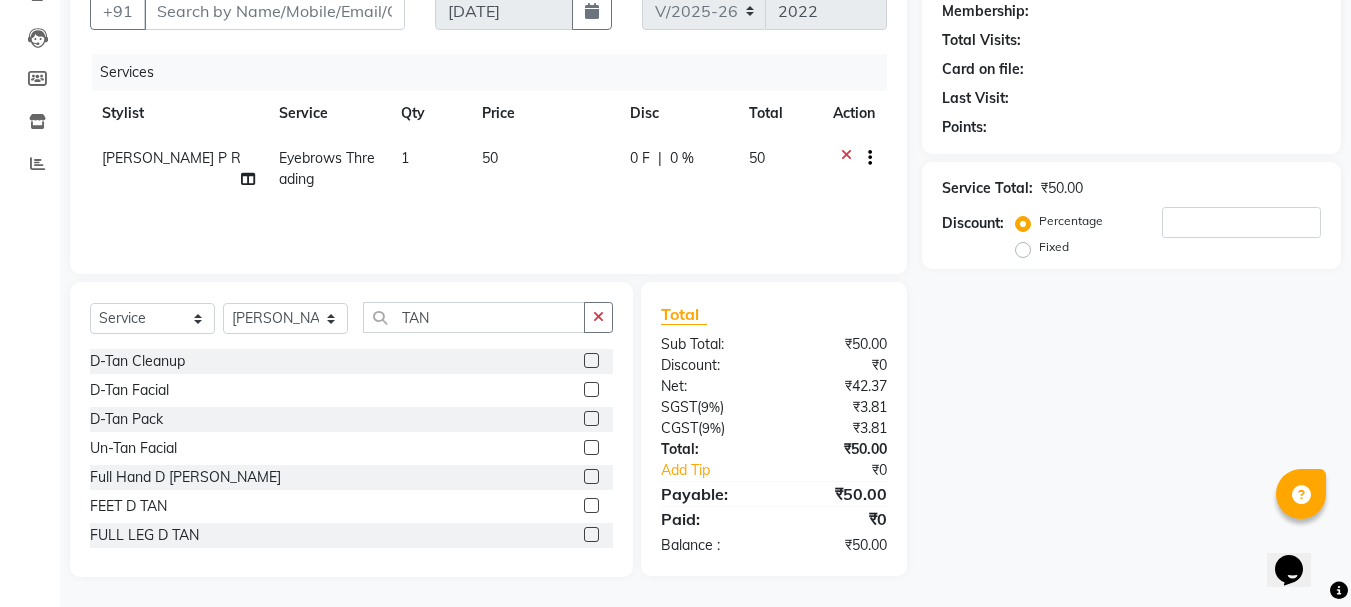 click 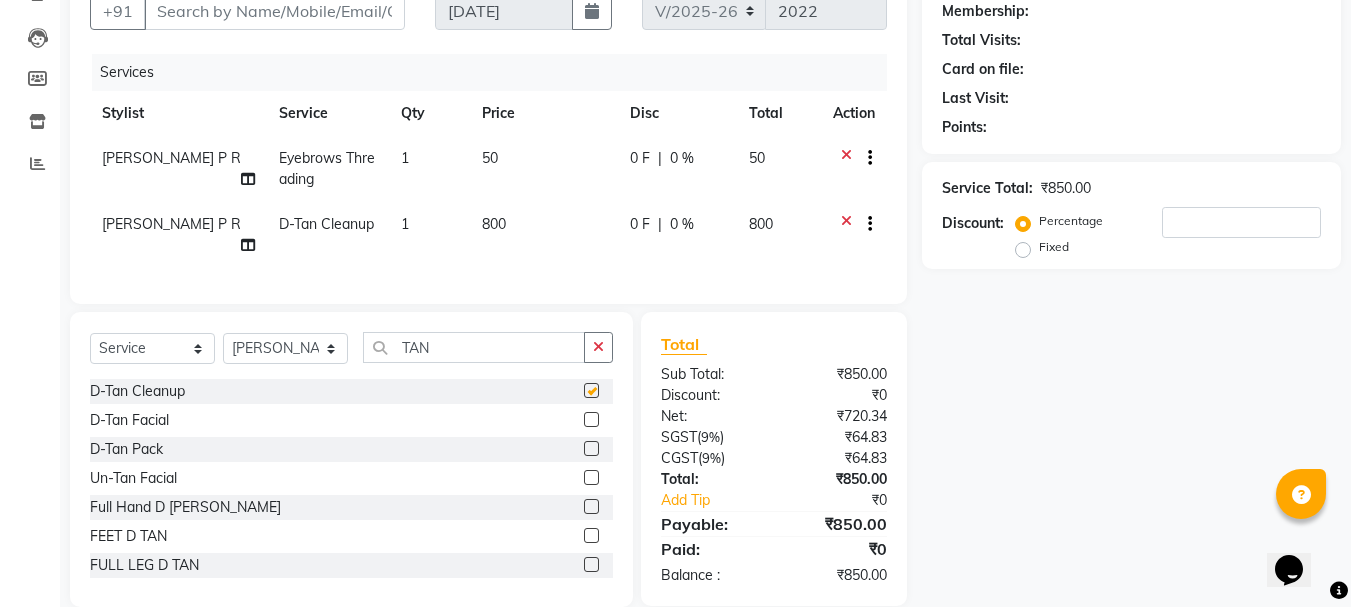 checkbox on "false" 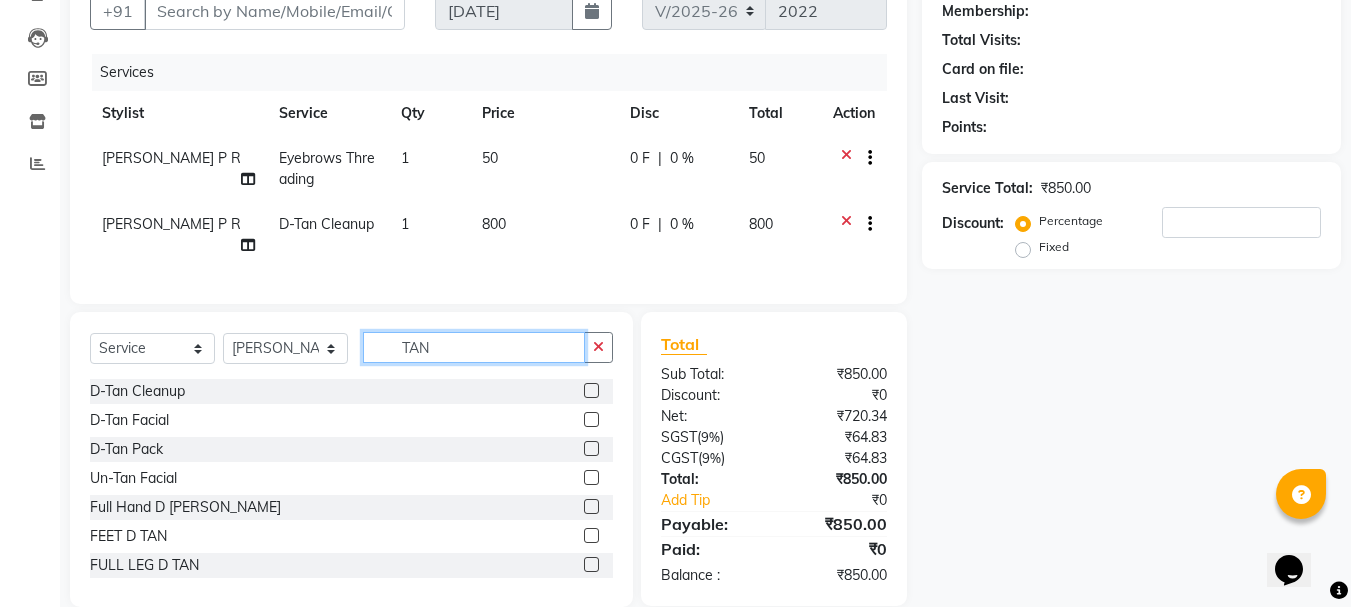 click on "TAN" 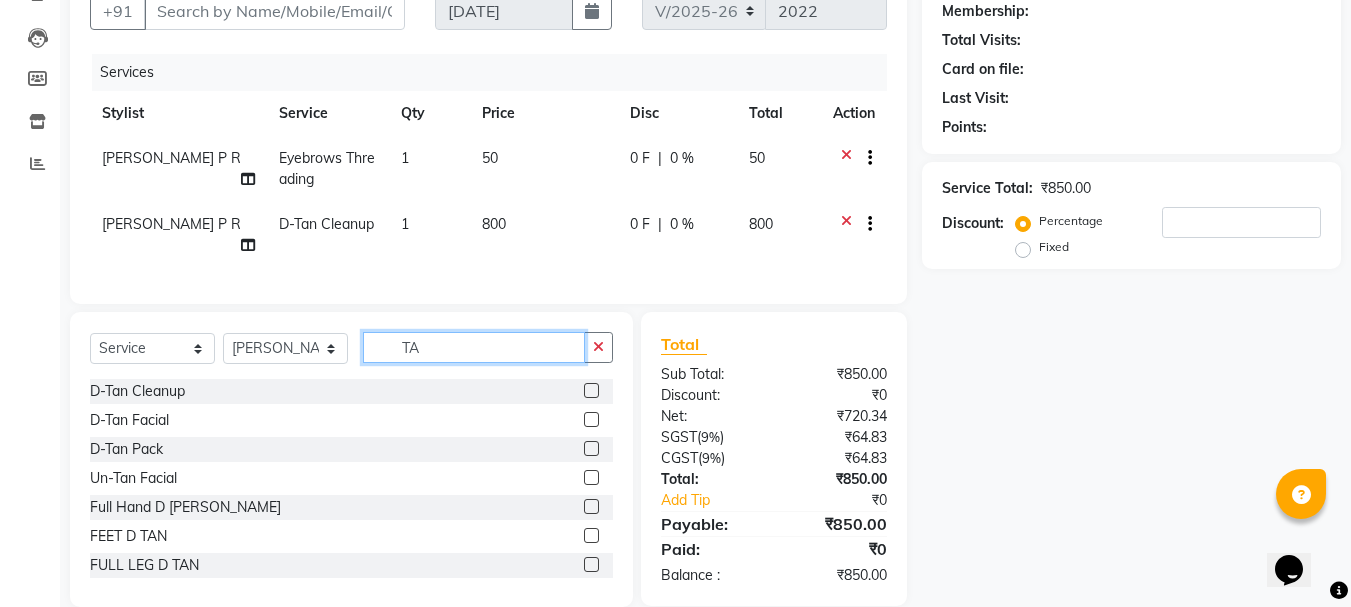 type on "T" 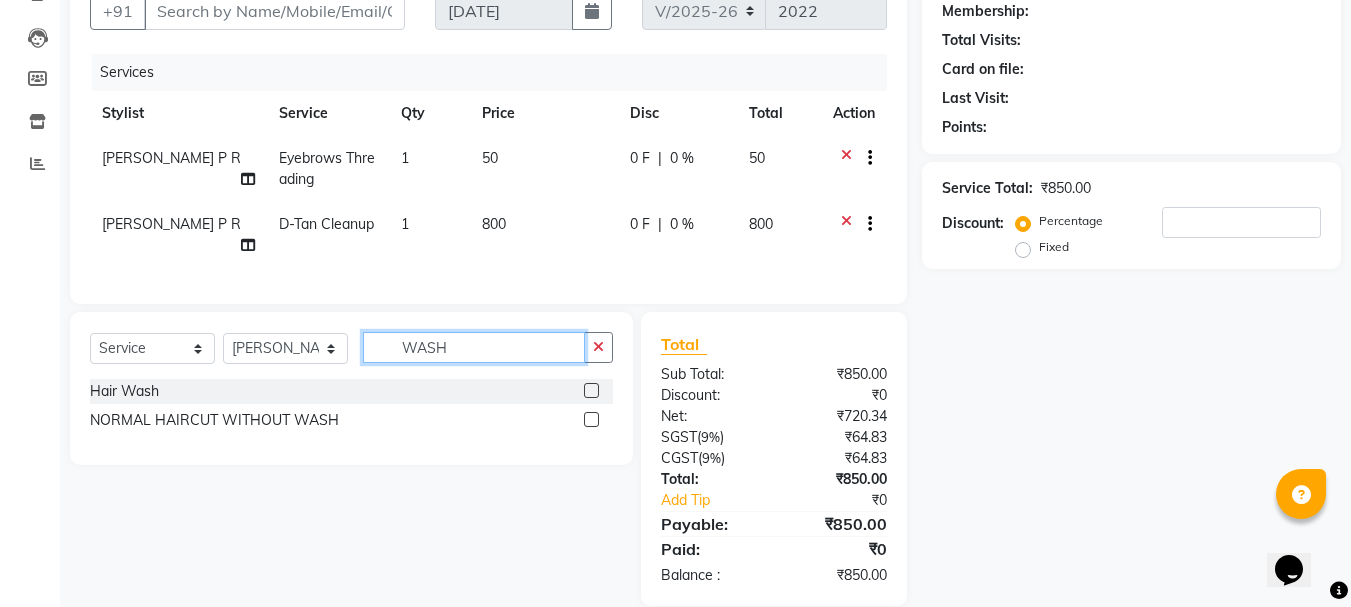 type on "WASH" 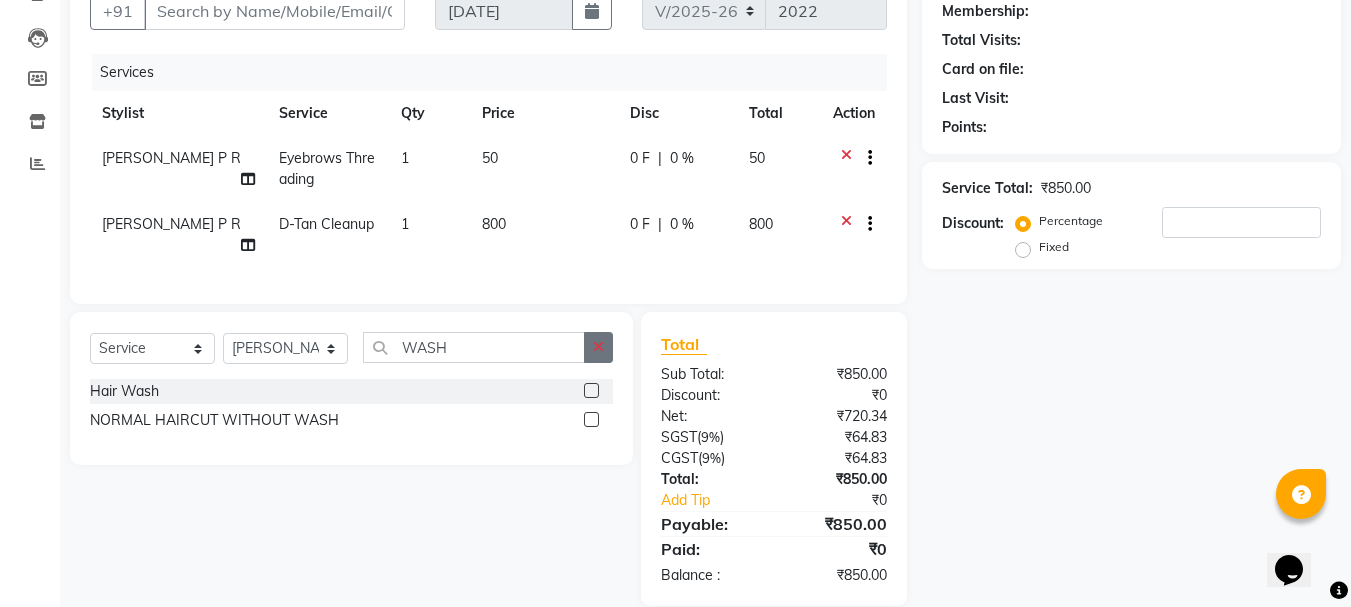 click 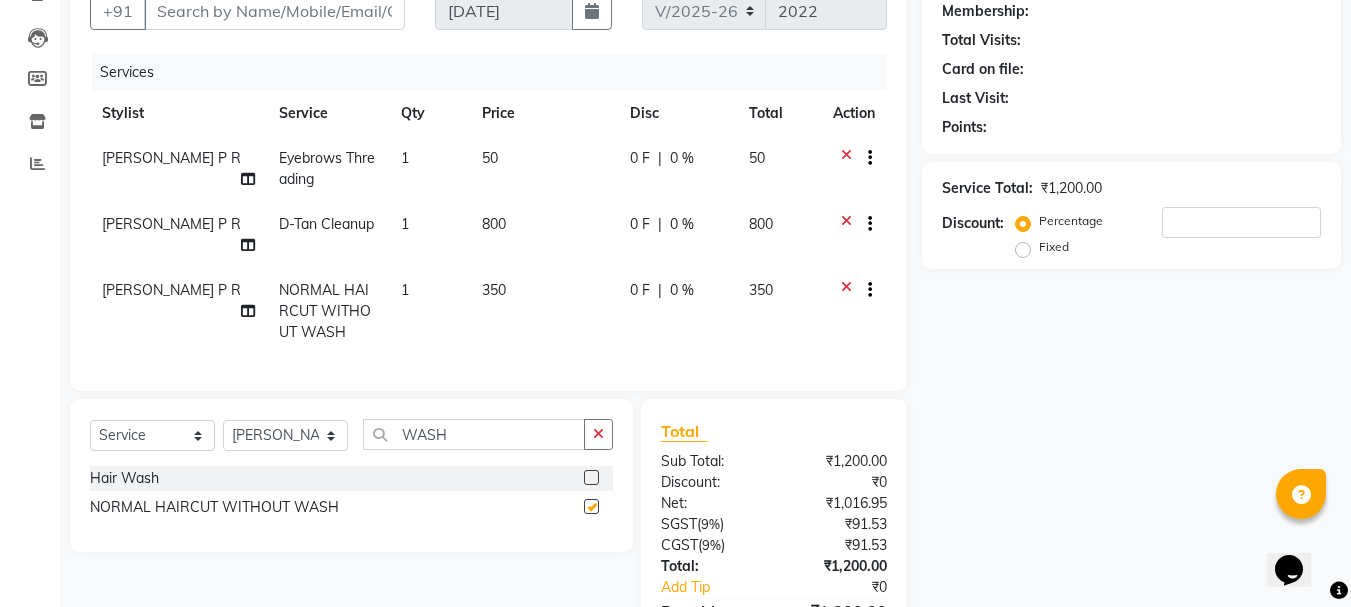 checkbox on "false" 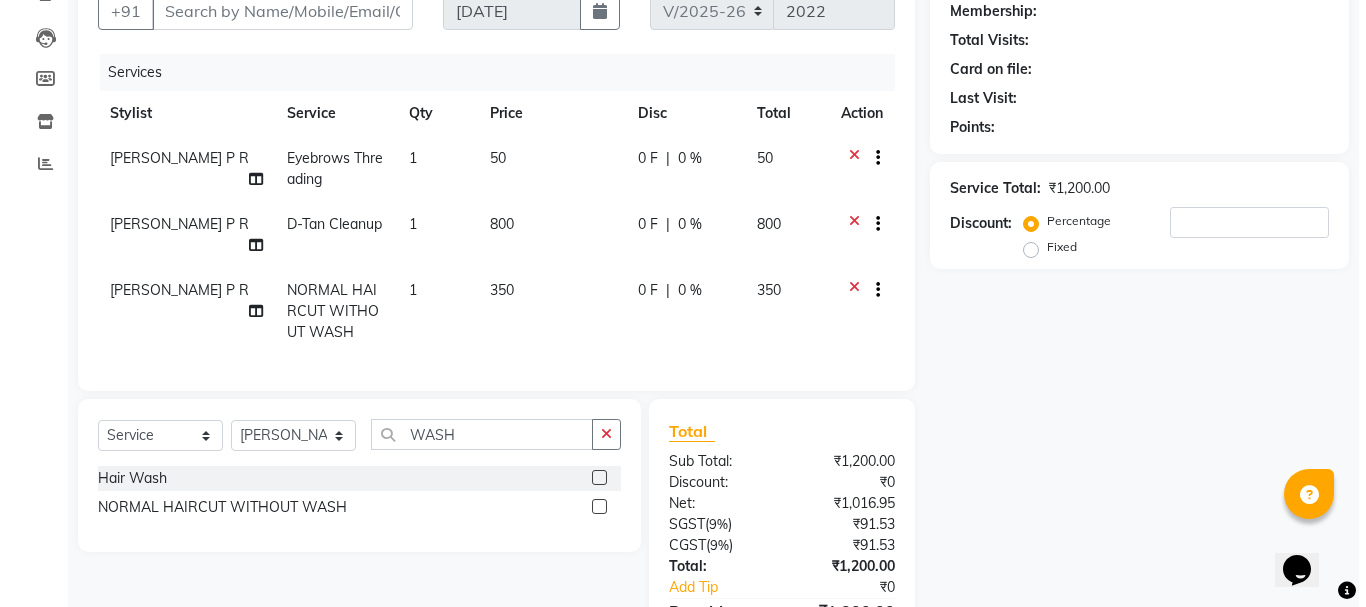 scroll, scrollTop: 0, scrollLeft: 0, axis: both 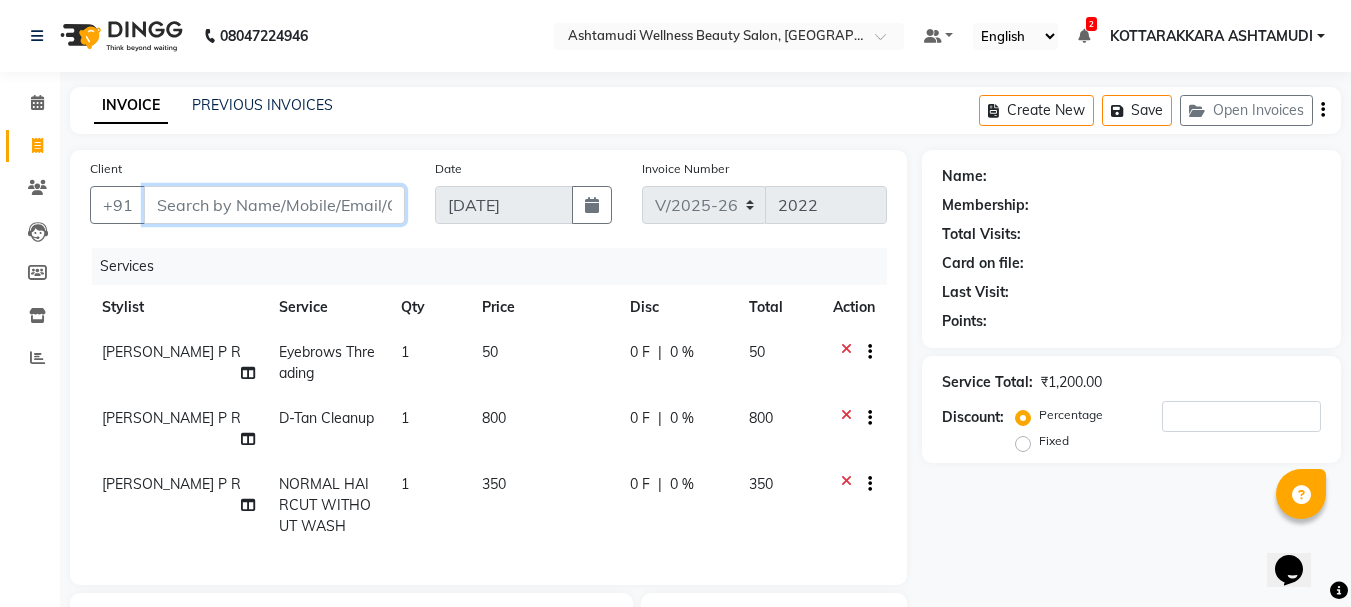 click on "Client" at bounding box center (274, 205) 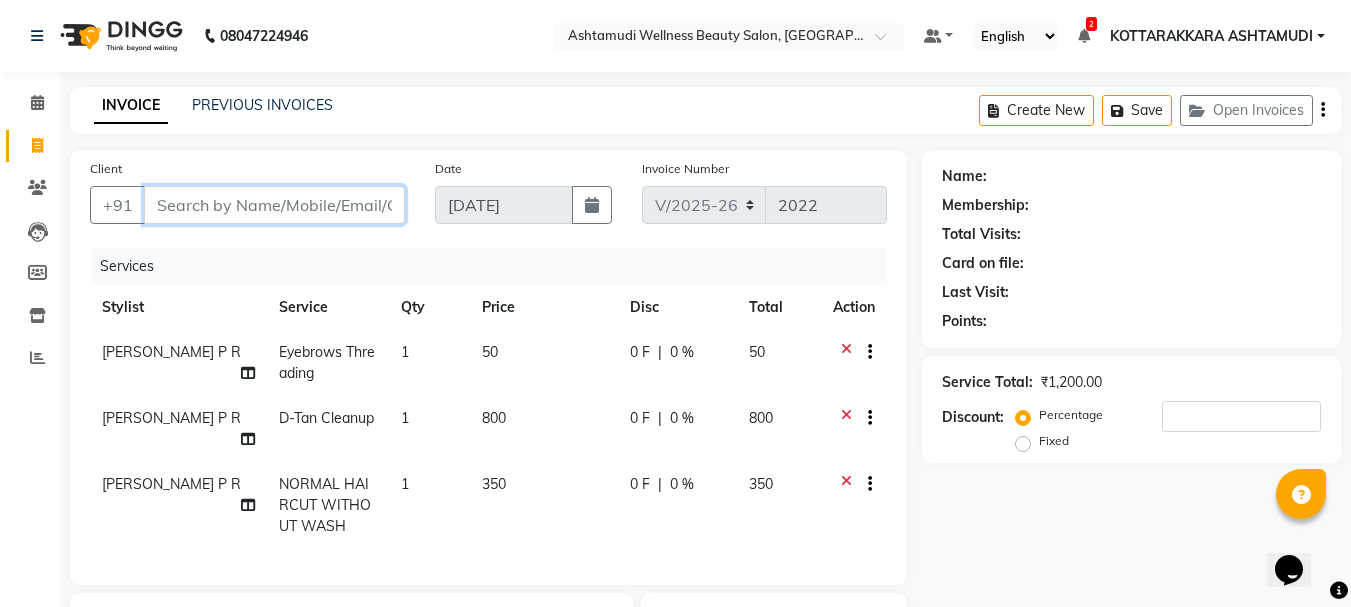 type on "8" 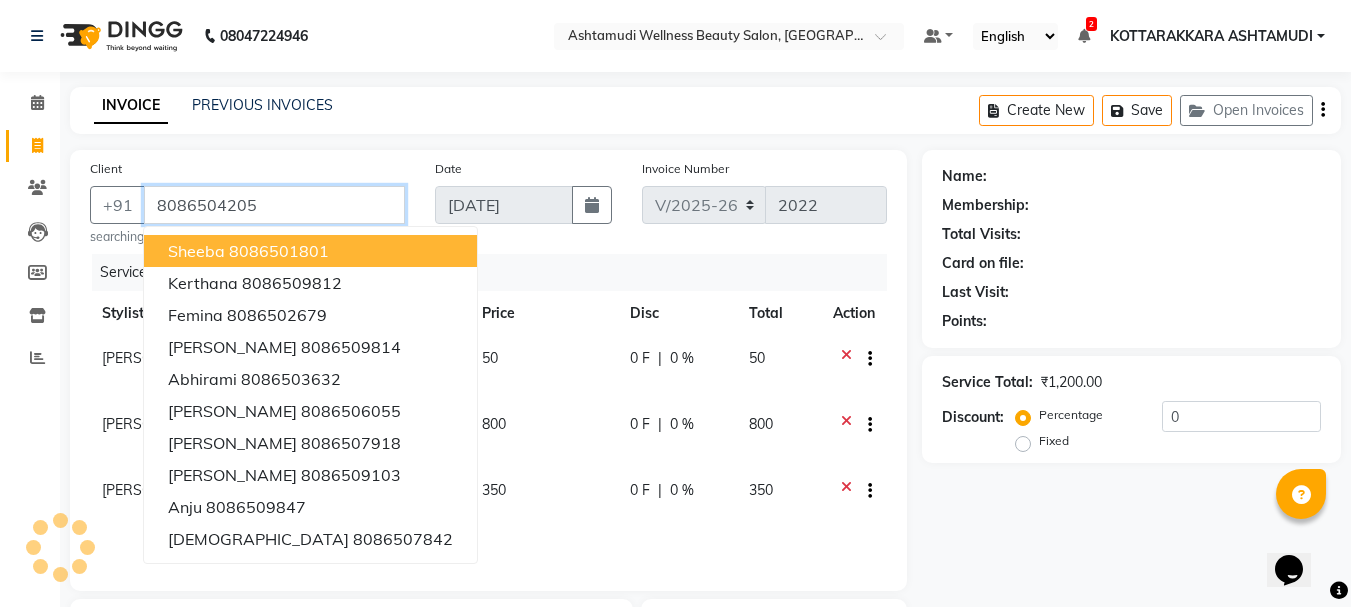 type on "8086504205" 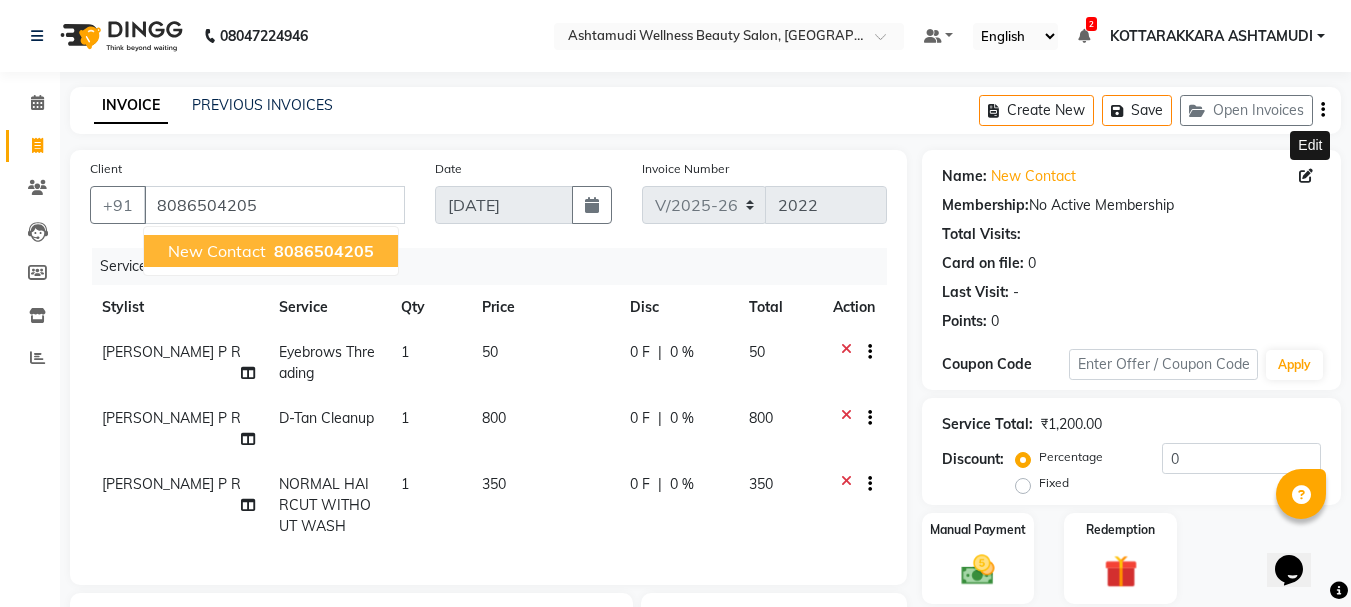 click 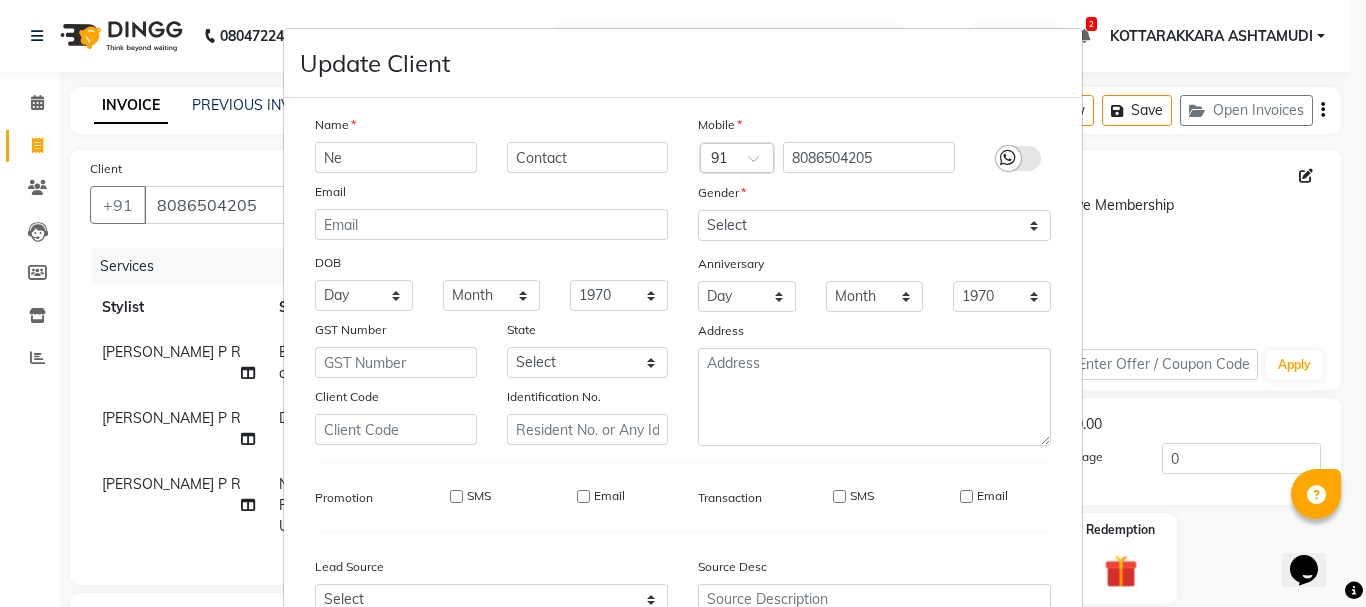 type on "N" 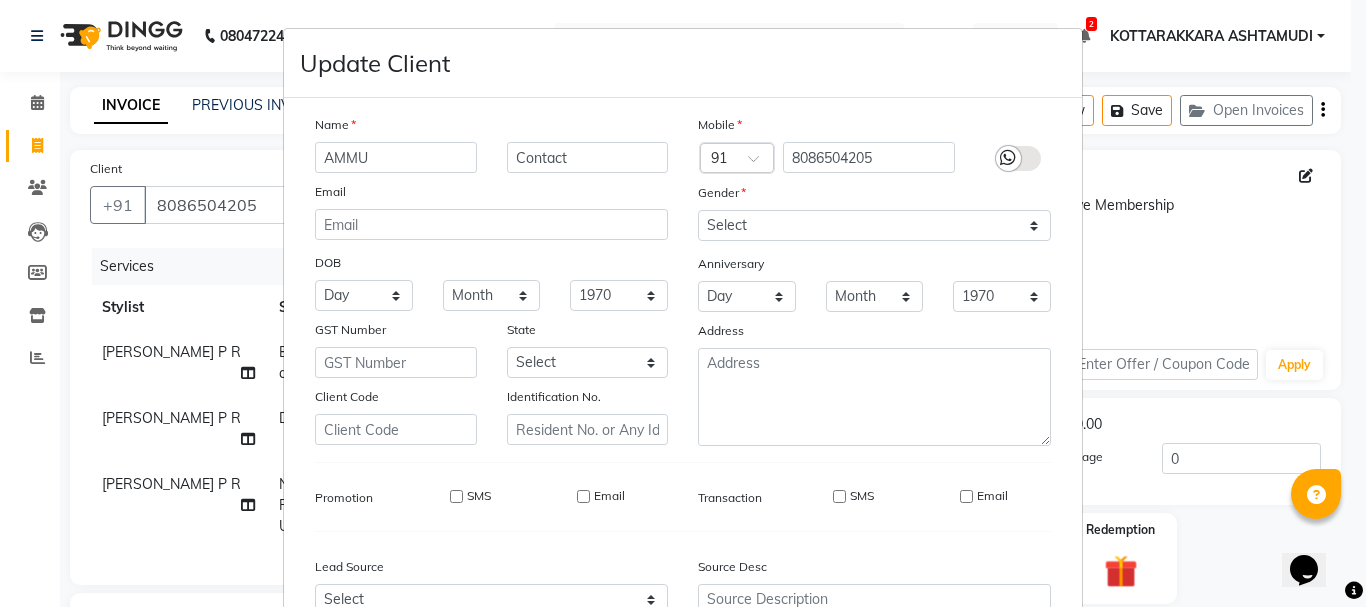 type on "AMMU" 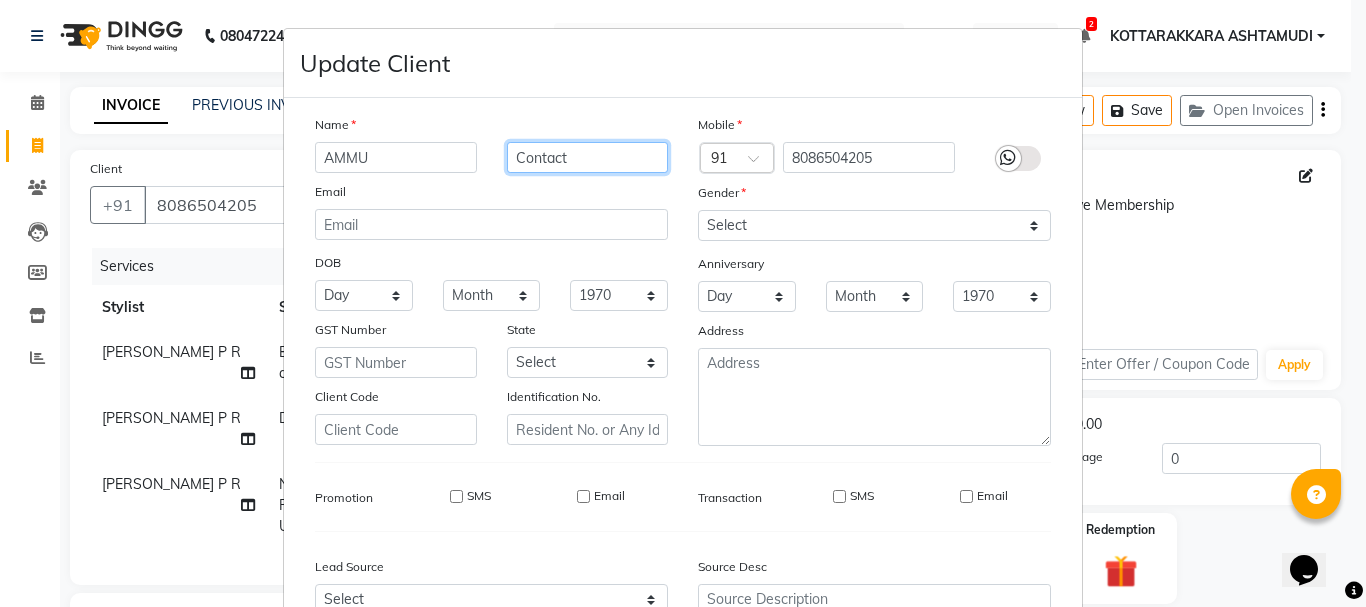 click on "Contact" at bounding box center [588, 157] 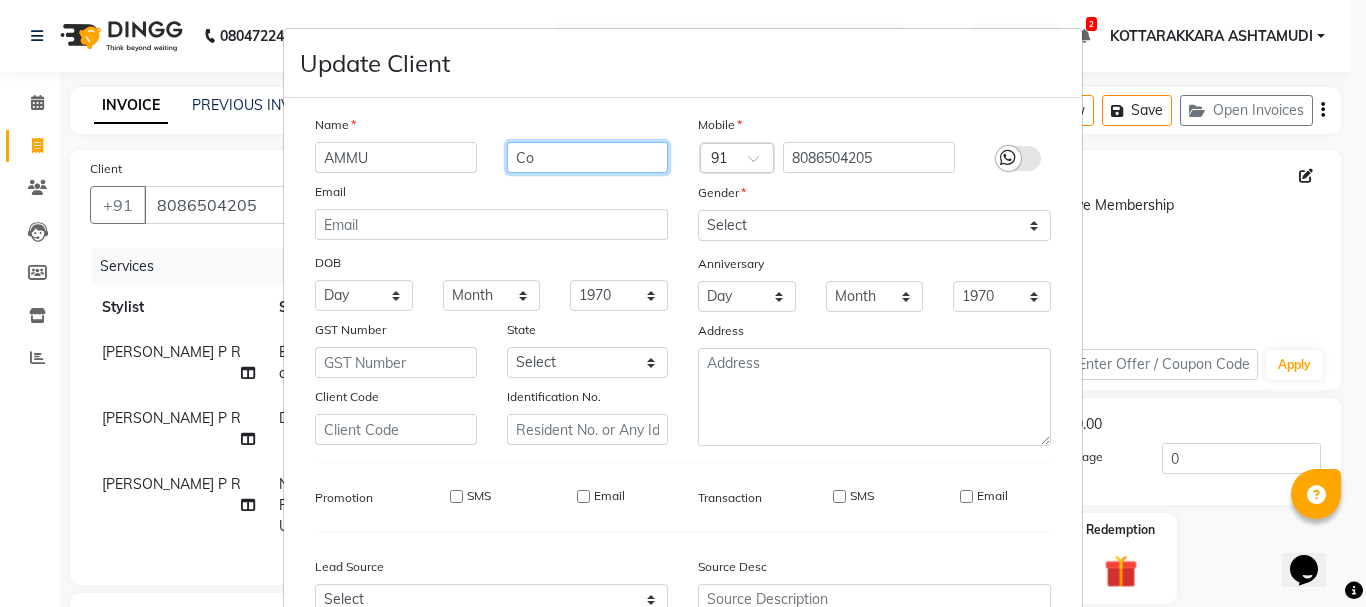 type on "C" 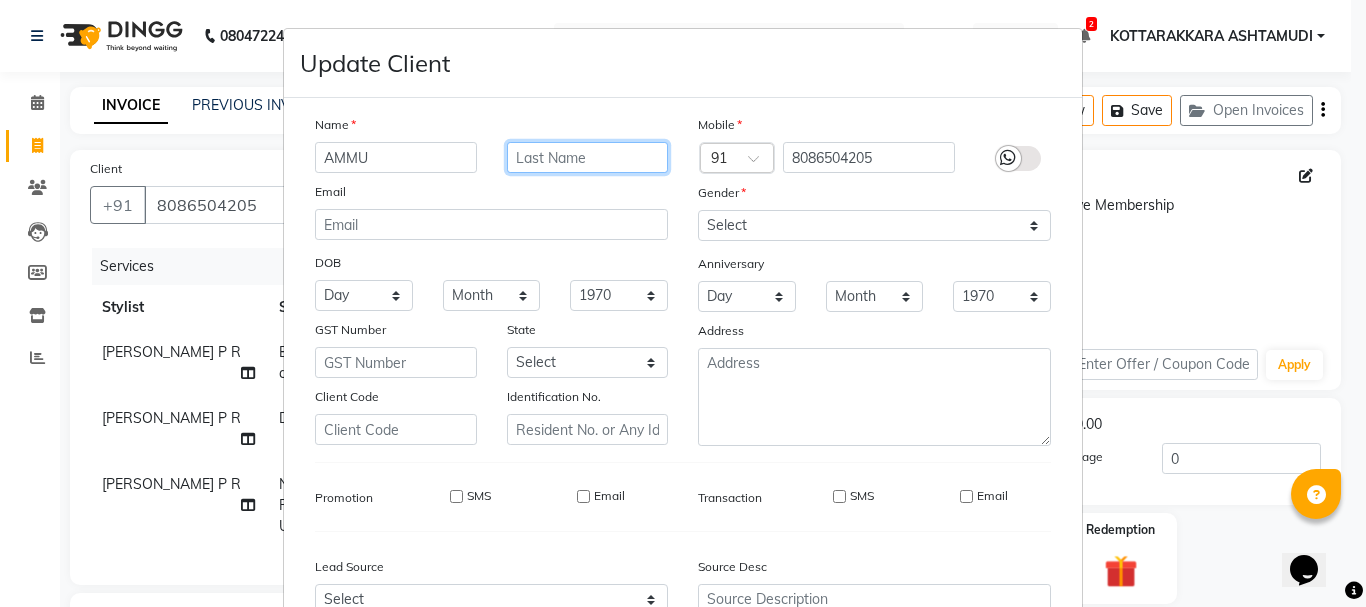 type 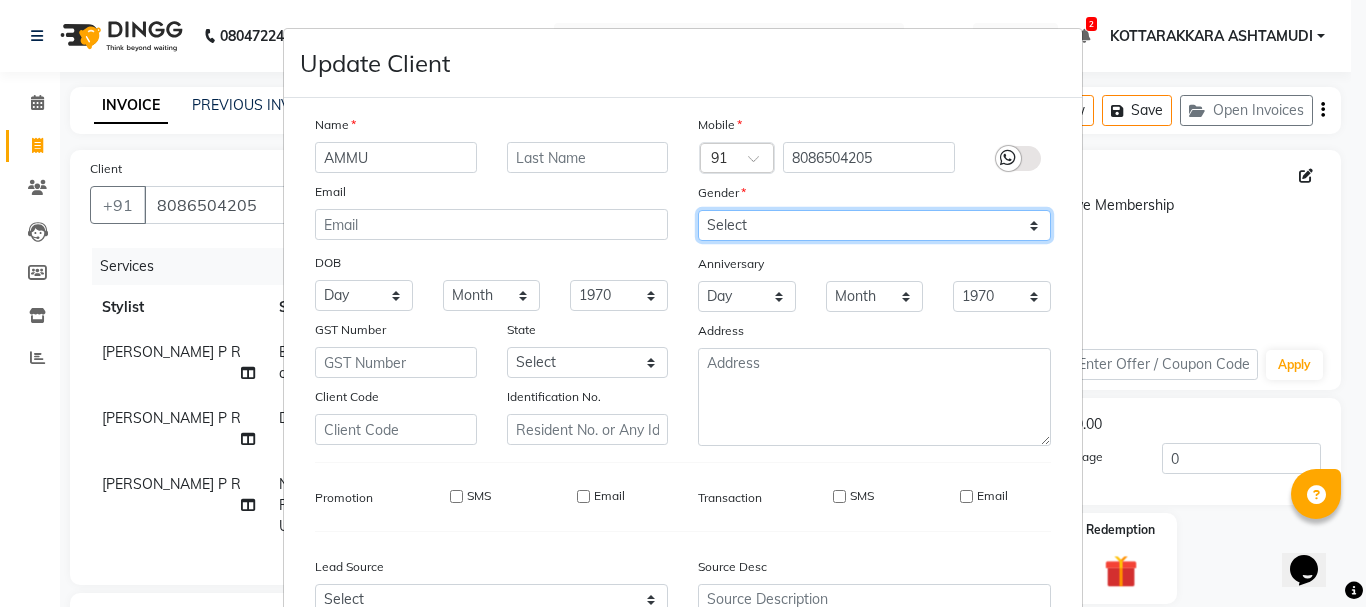 click on "Select [DEMOGRAPHIC_DATA] [DEMOGRAPHIC_DATA] Other Prefer Not To Say" at bounding box center [874, 225] 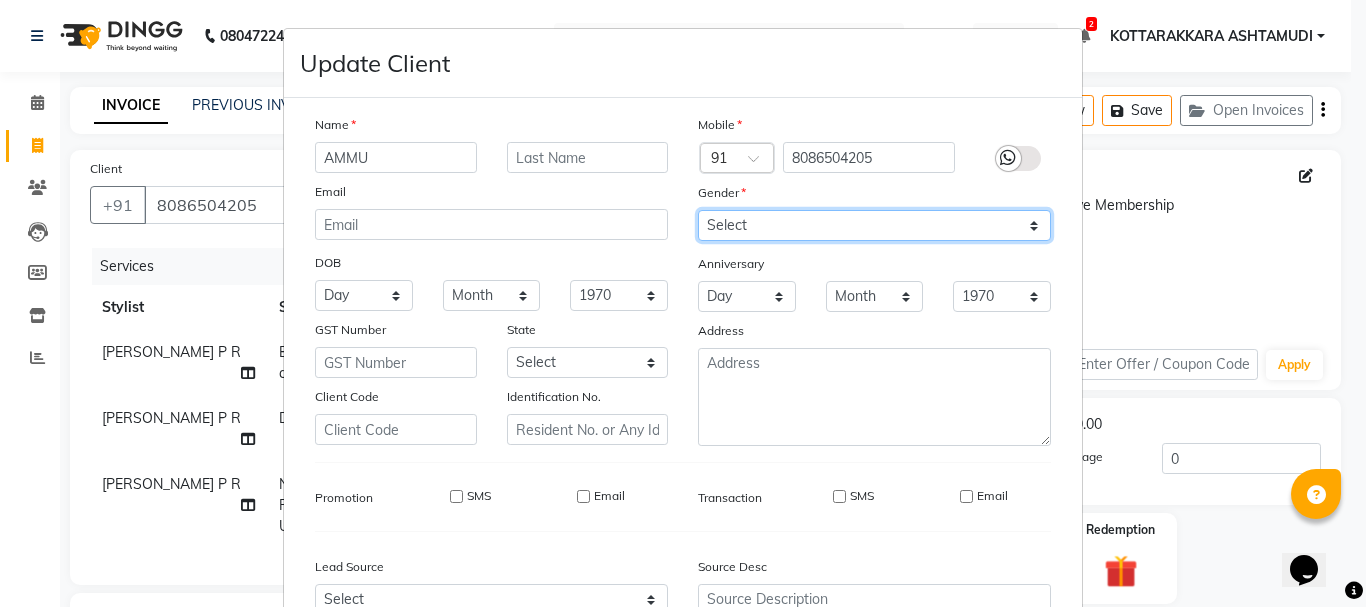 select on "[DEMOGRAPHIC_DATA]" 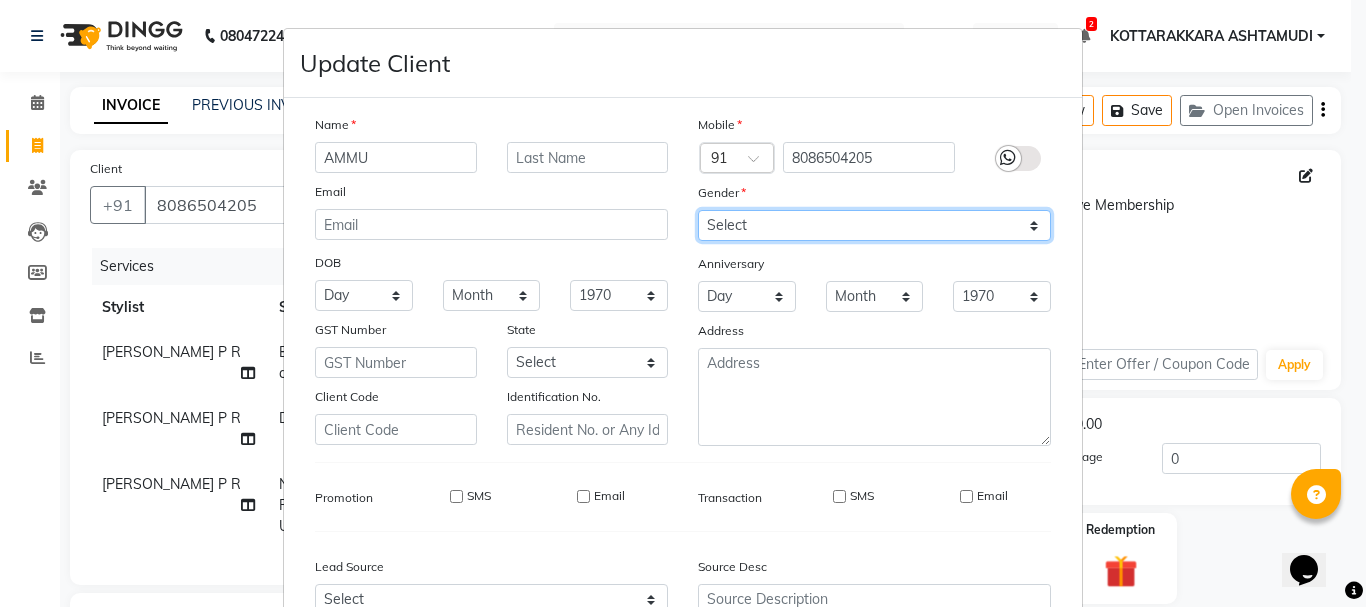 click on "Select [DEMOGRAPHIC_DATA] [DEMOGRAPHIC_DATA] Other Prefer Not To Say" at bounding box center [874, 225] 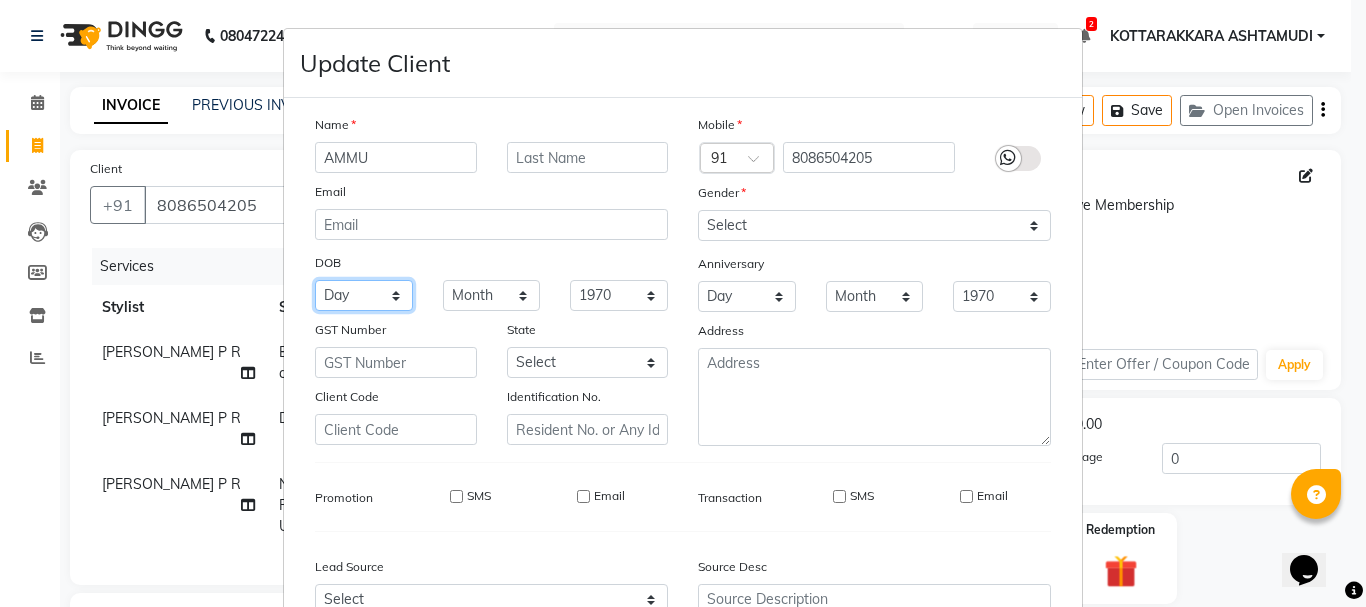 click on "Day 01 02 03 04 05 06 07 08 09 10 11 12 13 14 15 16 17 18 19 20 21 22 23 24 25 26 27 28 29 30 31" at bounding box center [364, 295] 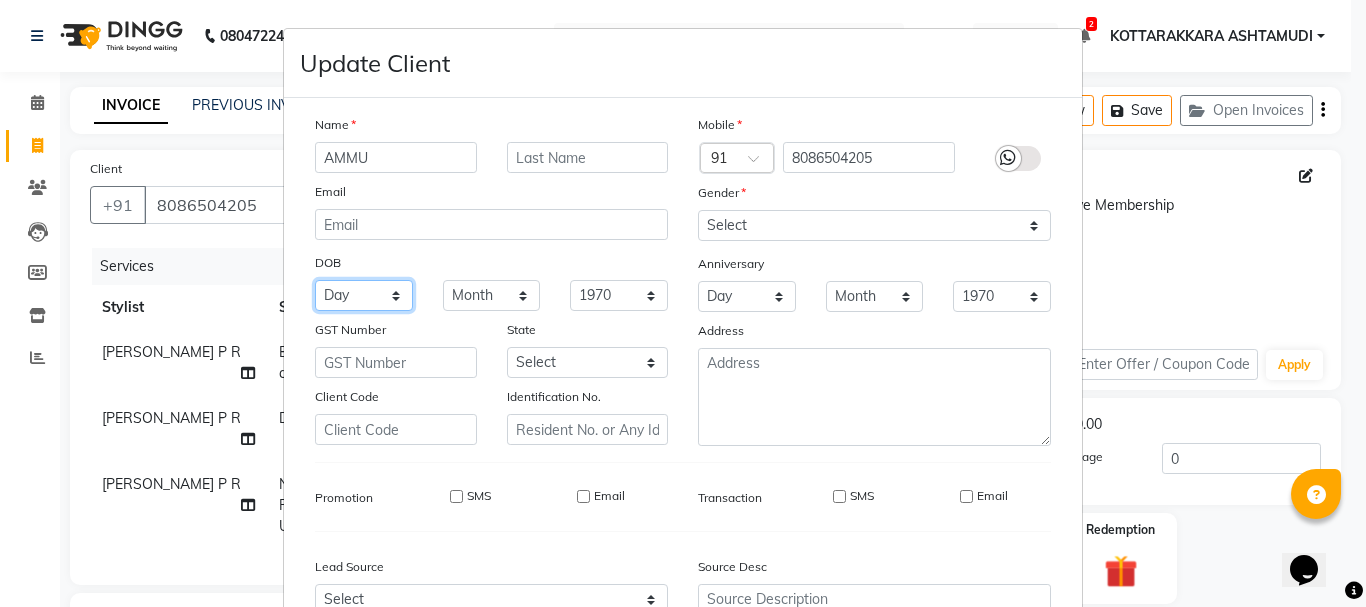 select on "10" 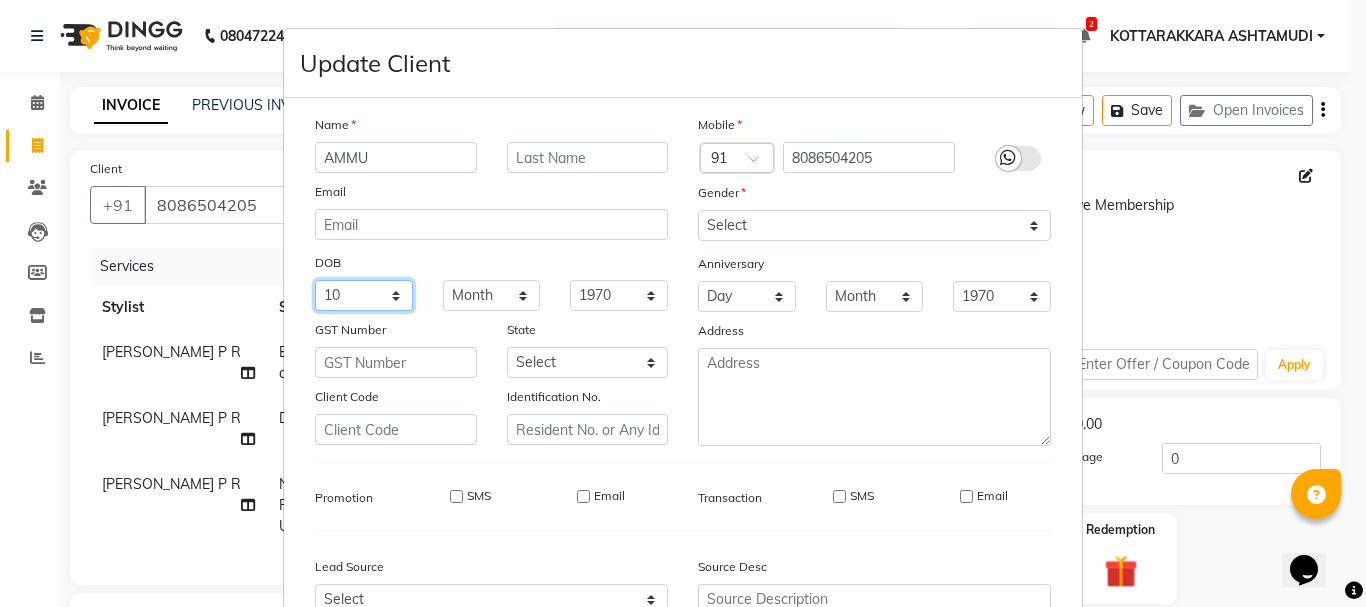 click on "Day 01 02 03 04 05 06 07 08 09 10 11 12 13 14 15 16 17 18 19 20 21 22 23 24 25 26 27 28 29 30 31" at bounding box center (364, 295) 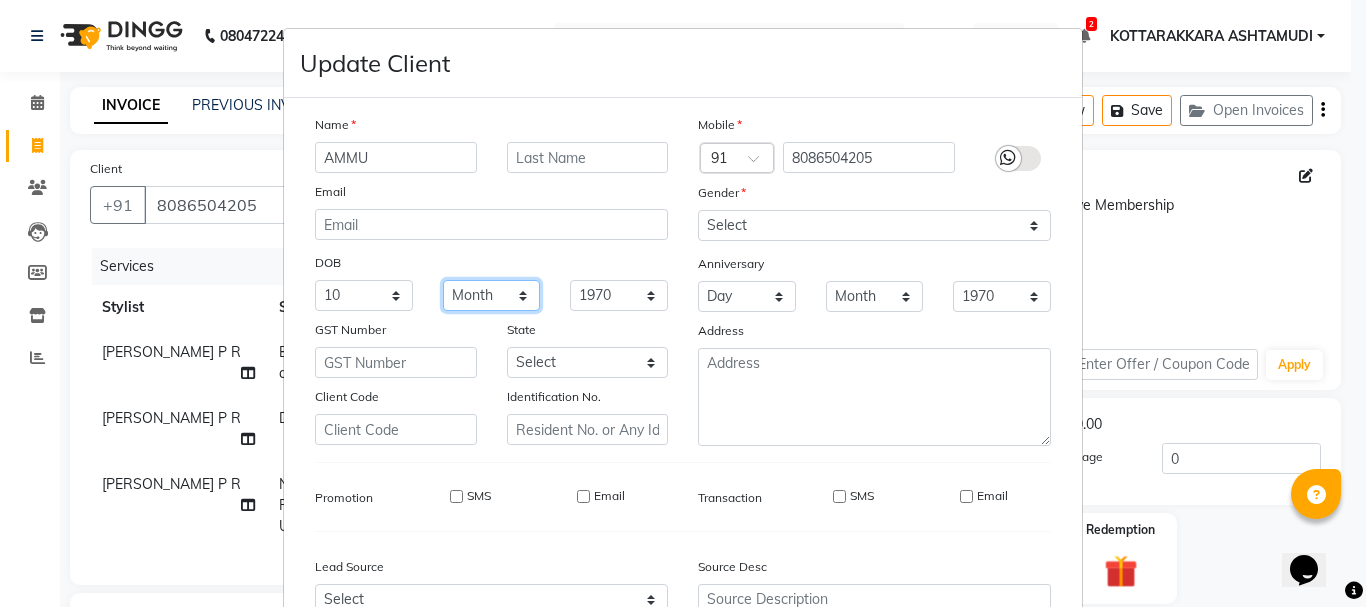 click on "Month January February March April May June July August September October November December" at bounding box center [492, 295] 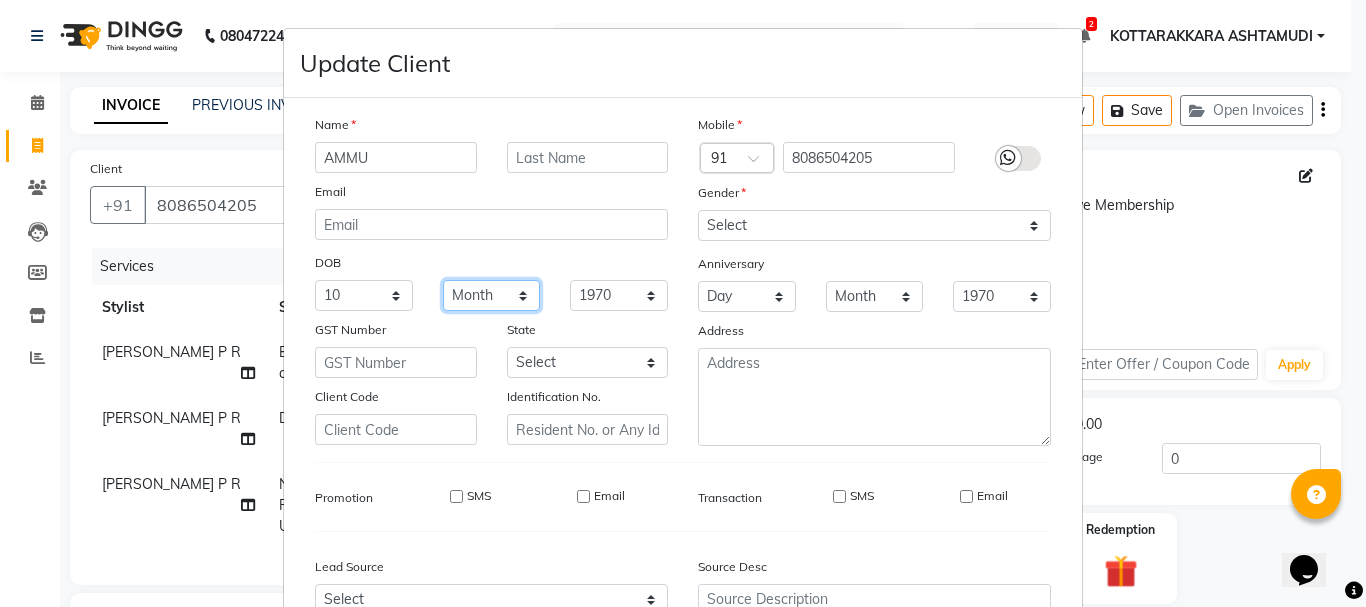 select on "05" 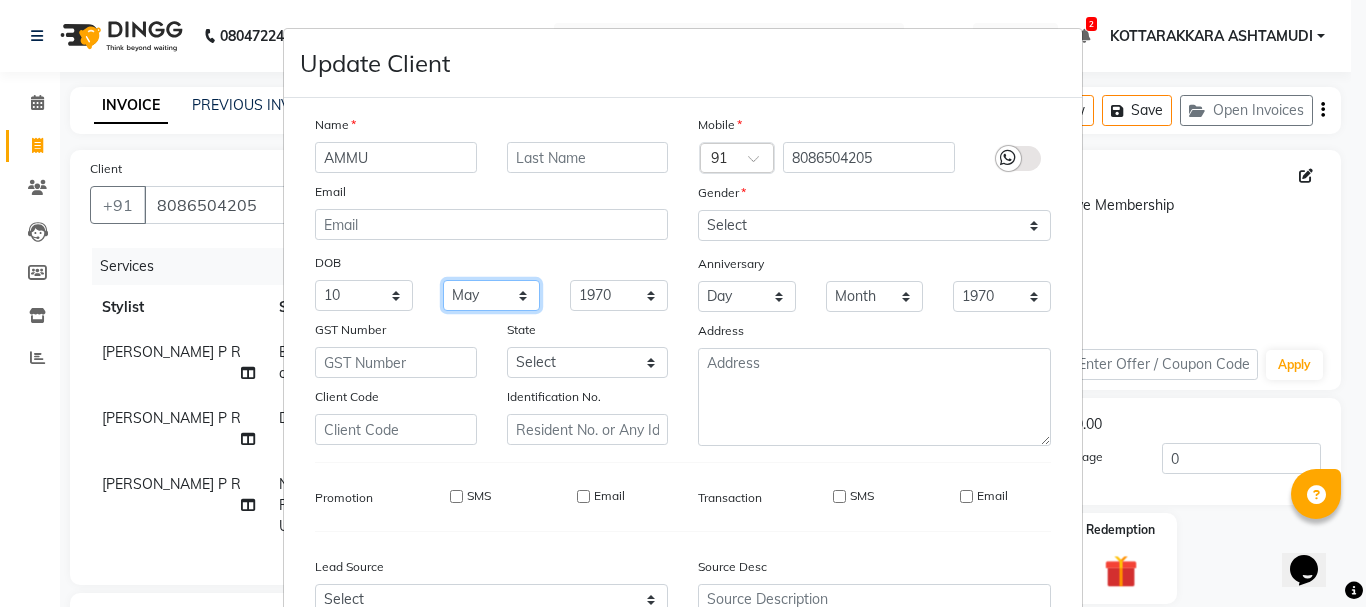 click on "Month January February March April May June July August September October November December" at bounding box center (492, 295) 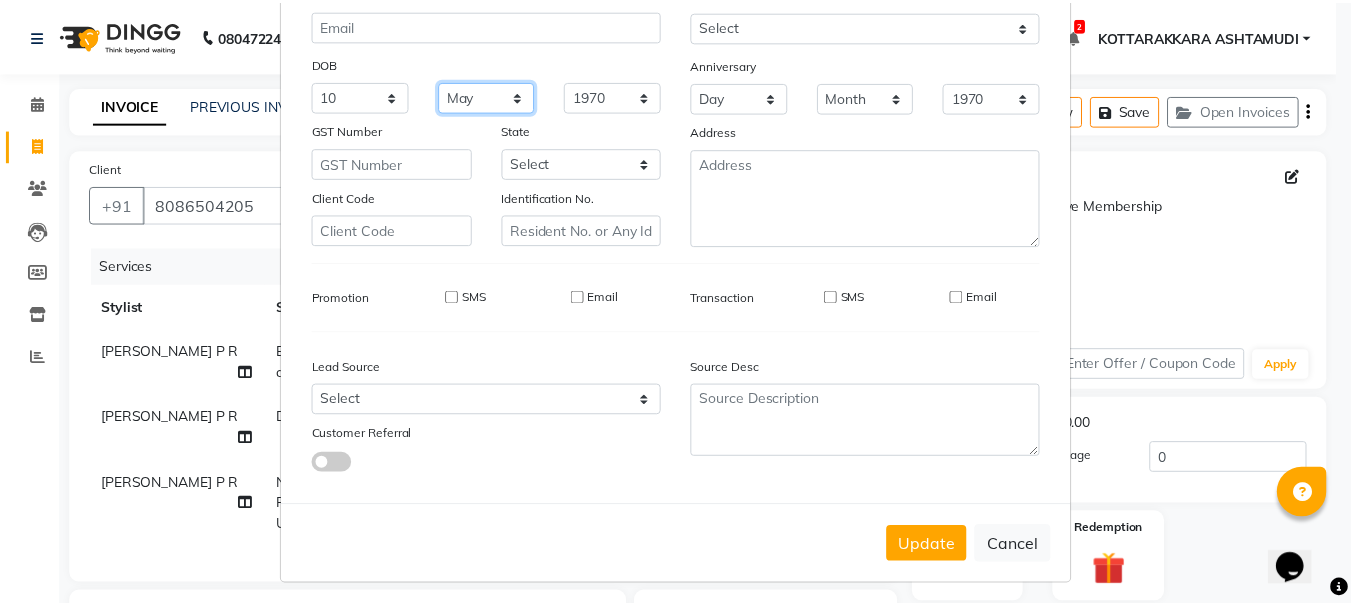 scroll, scrollTop: 206, scrollLeft: 0, axis: vertical 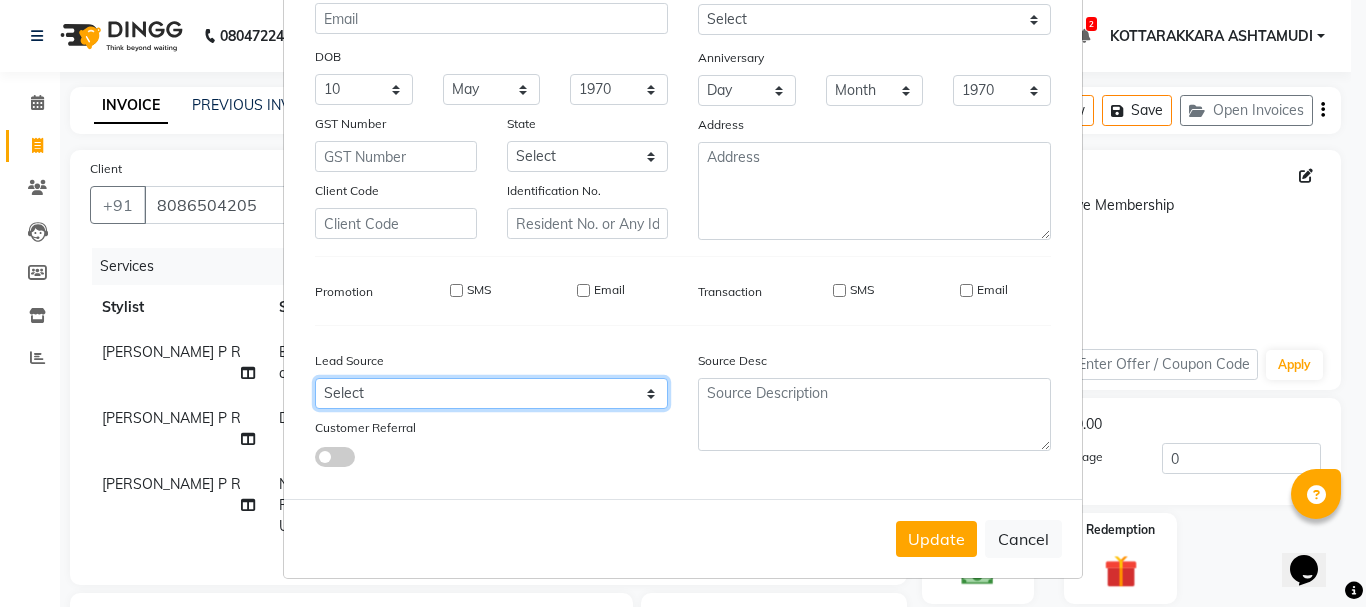 click on "Select Walk-in Referral Internet Friend Word of Mouth Advertisement Facebook JustDial Google Other Instagram  YouTube  WhatsApp" at bounding box center [491, 393] 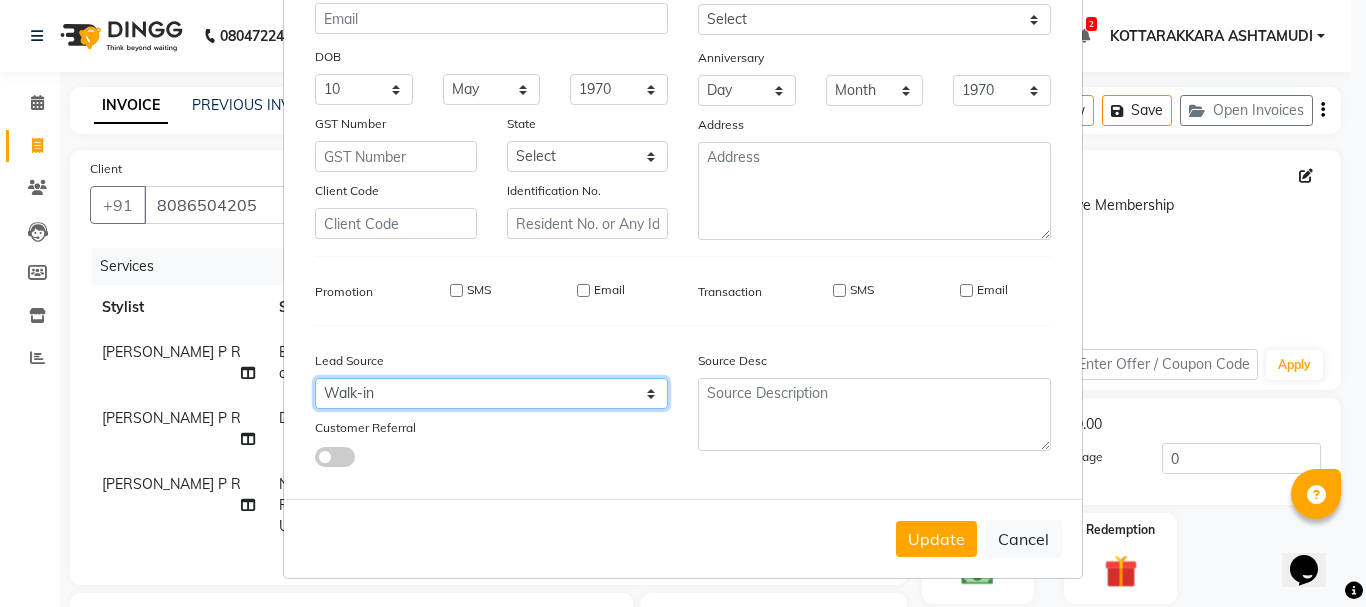 click on "Select Walk-in Referral Internet Friend Word of Mouth Advertisement Facebook JustDial Google Other Instagram  YouTube  WhatsApp" at bounding box center [491, 393] 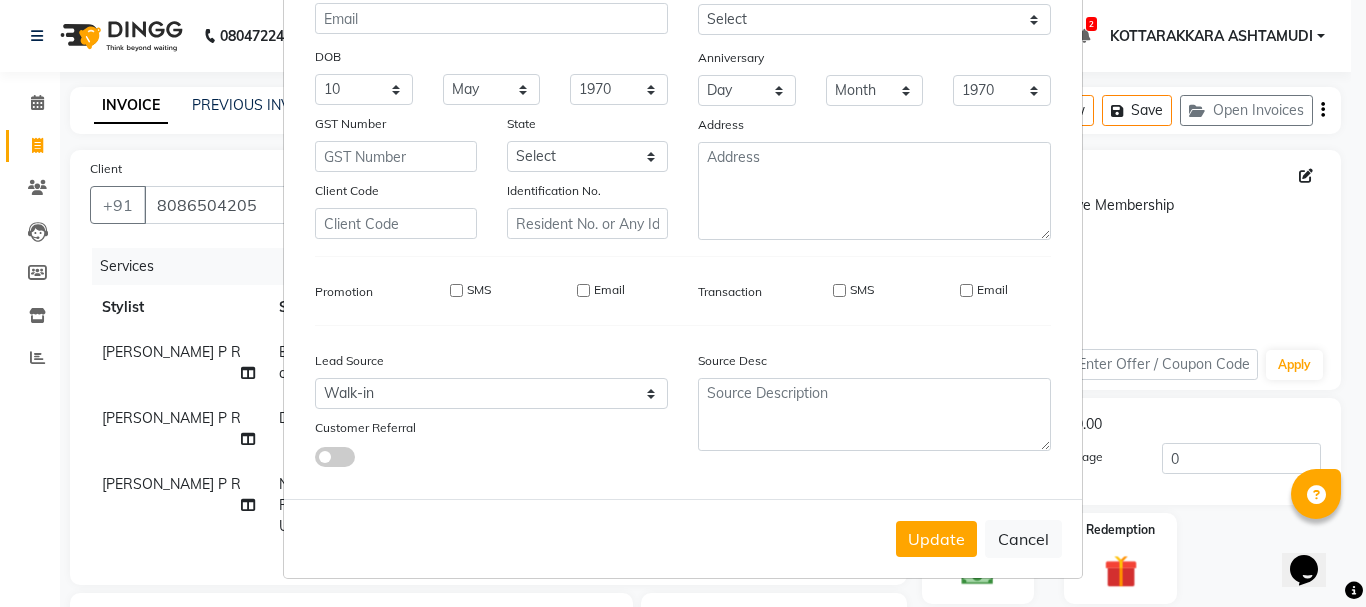 click on "Update" at bounding box center [936, 539] 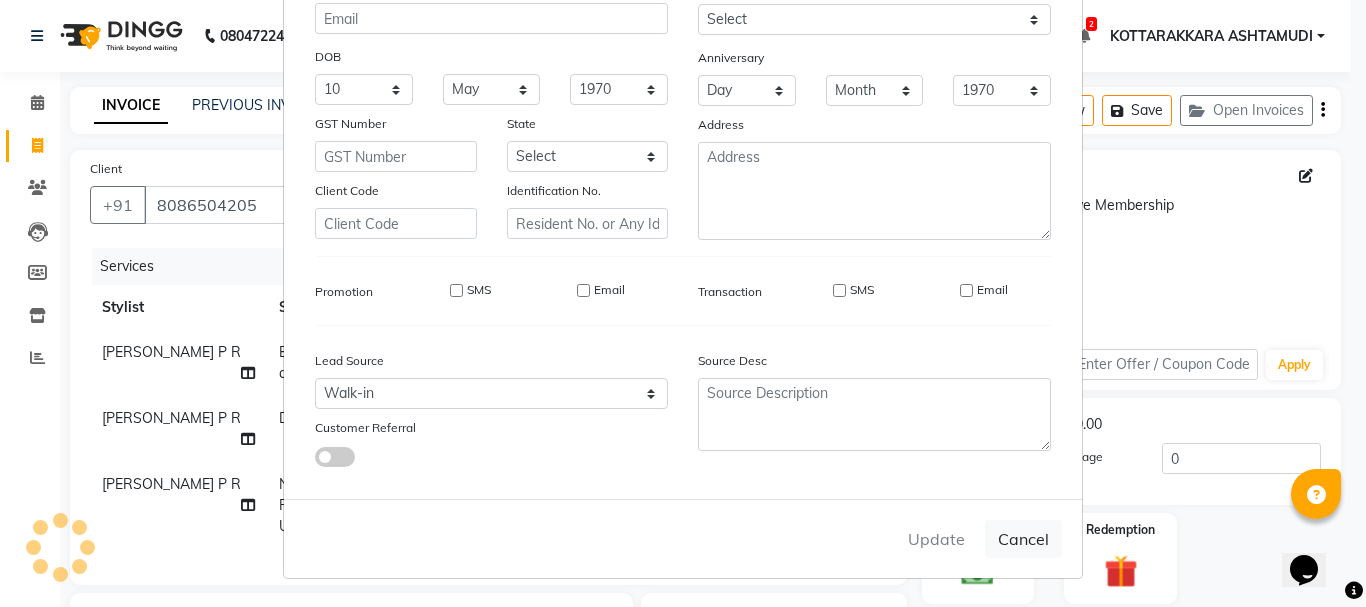 type 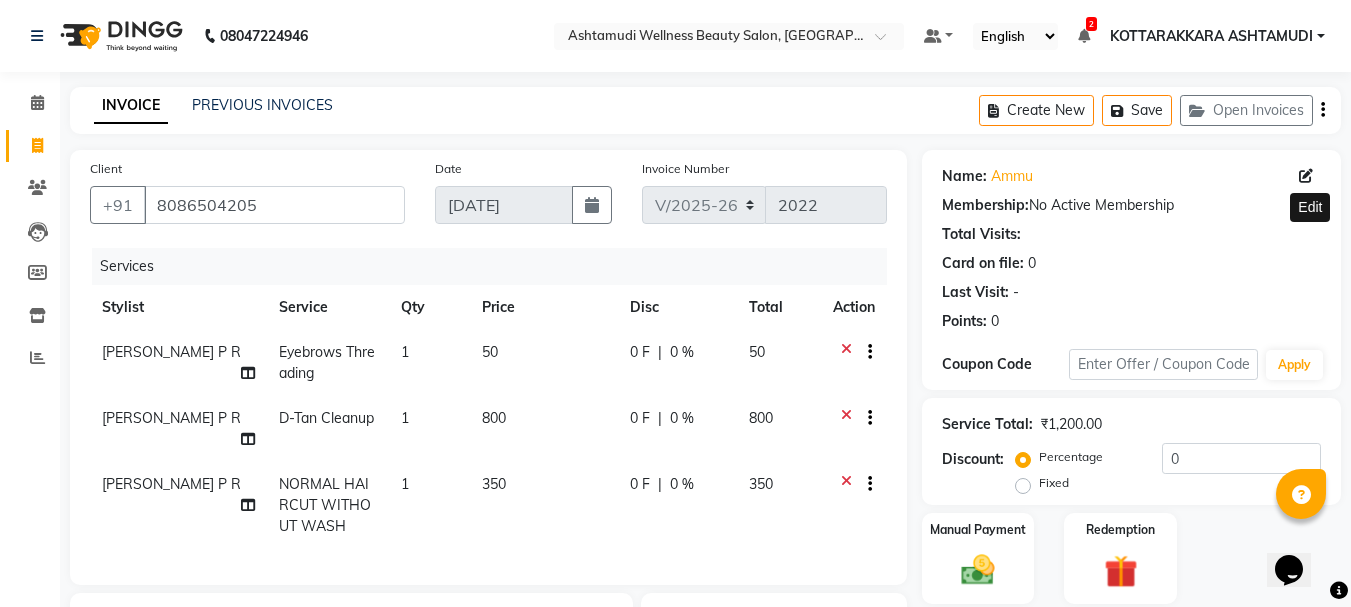 scroll, scrollTop: 300, scrollLeft: 0, axis: vertical 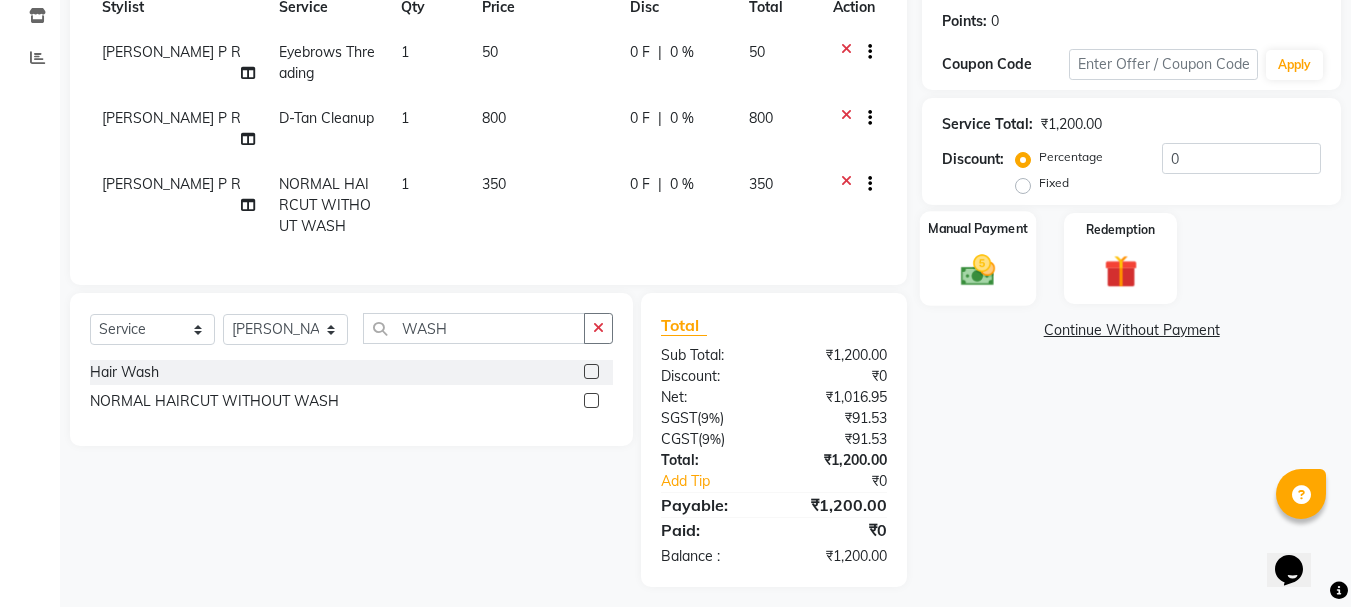 click 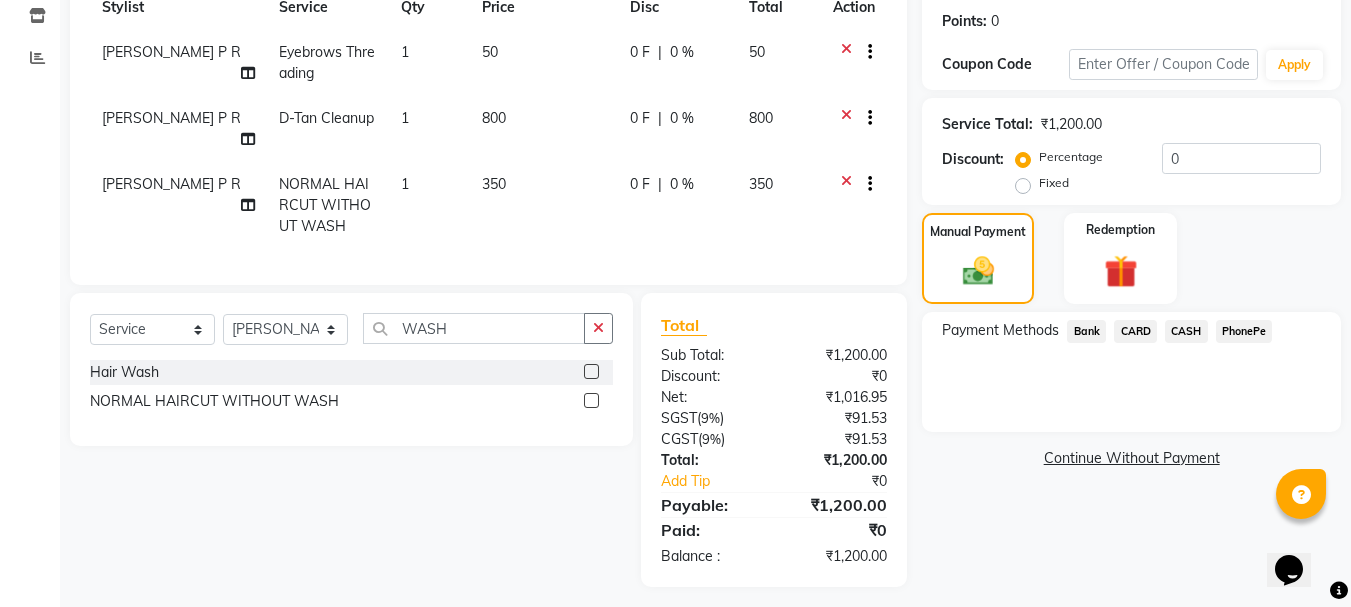 click on "CASH" 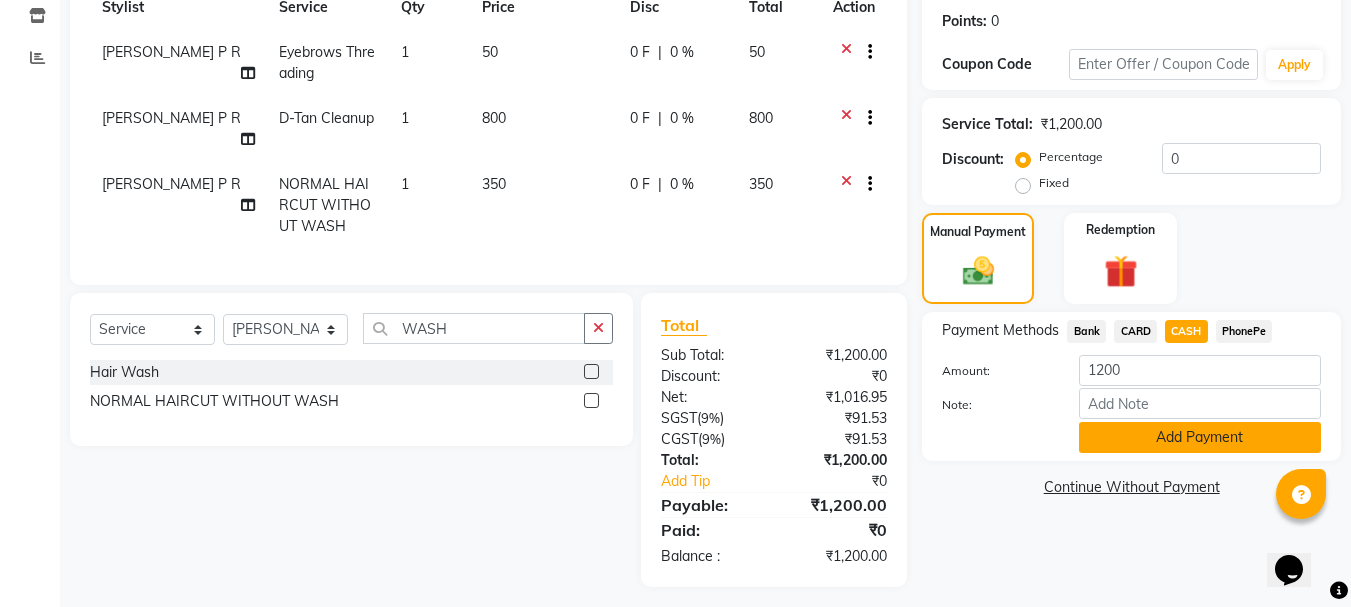 click on "Add Payment" 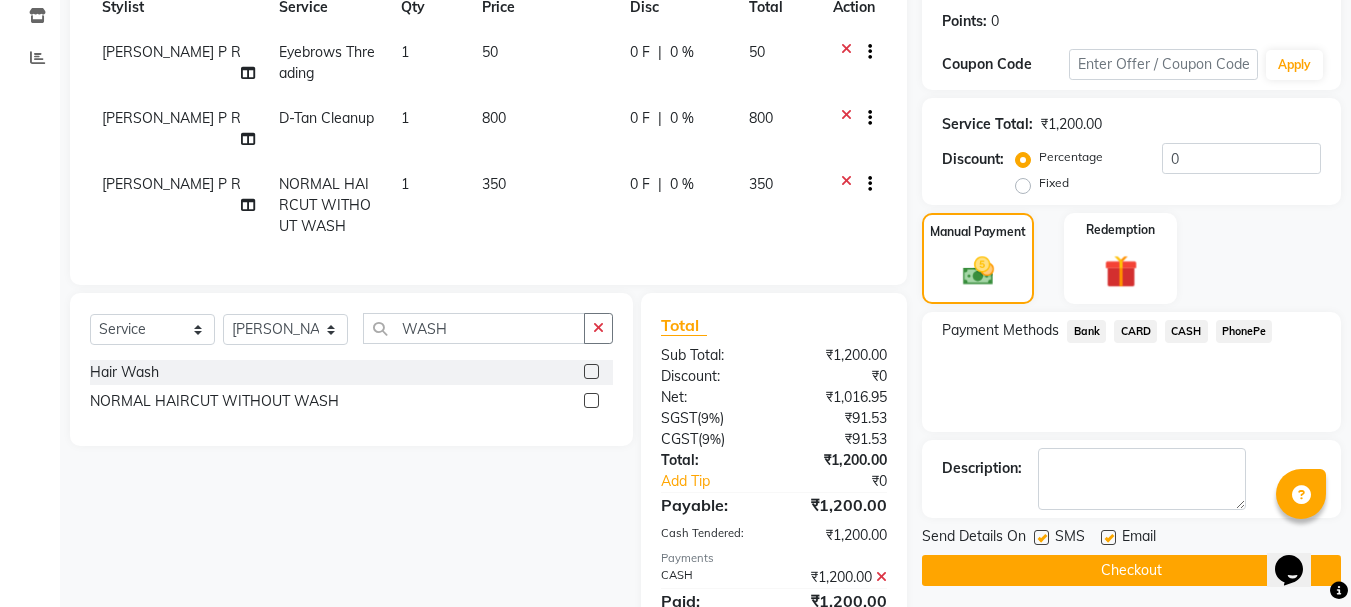 scroll, scrollTop: 396, scrollLeft: 0, axis: vertical 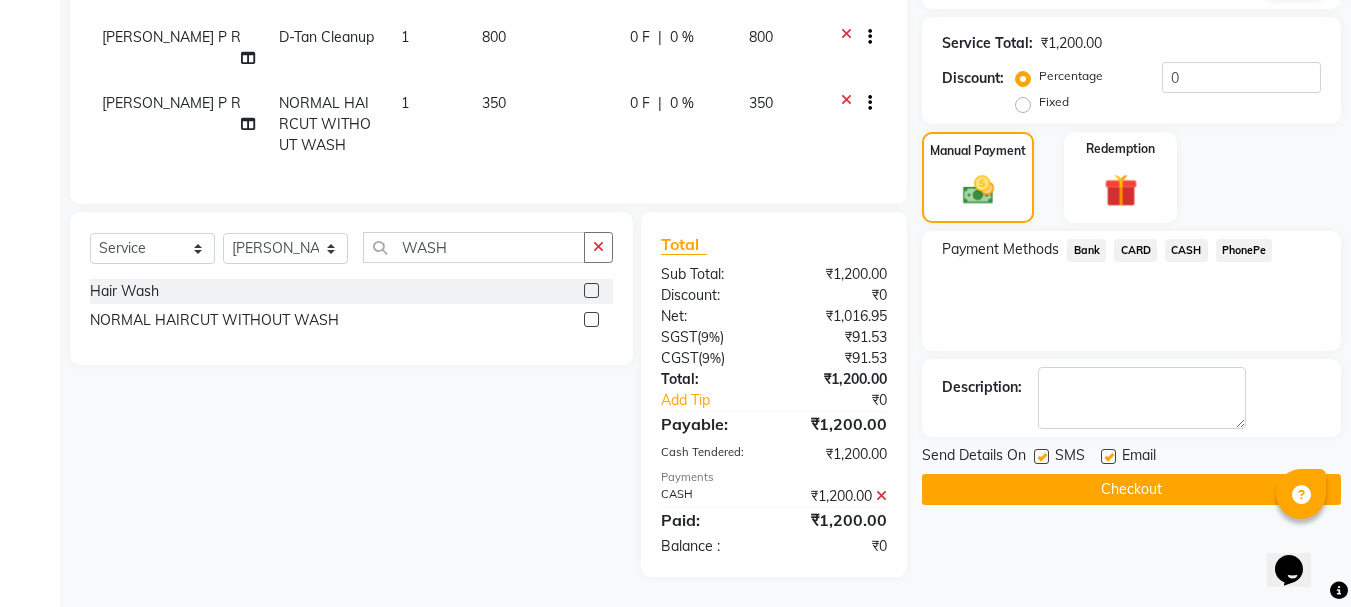 click on "Checkout" 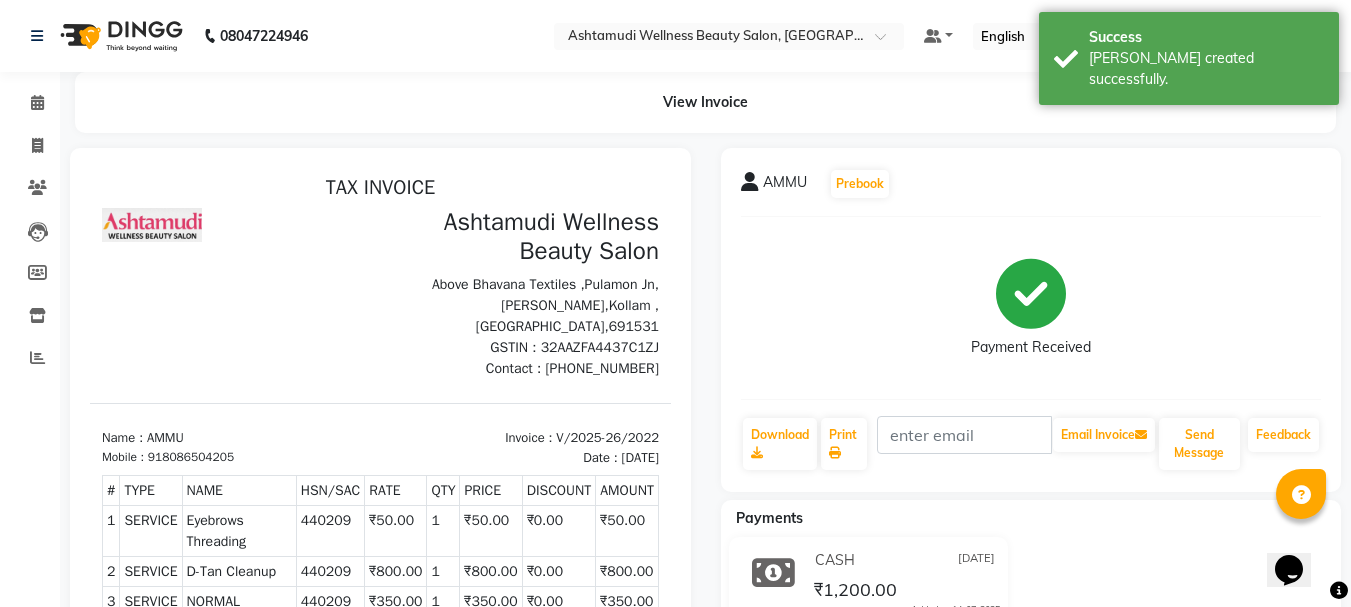 scroll, scrollTop: 0, scrollLeft: 0, axis: both 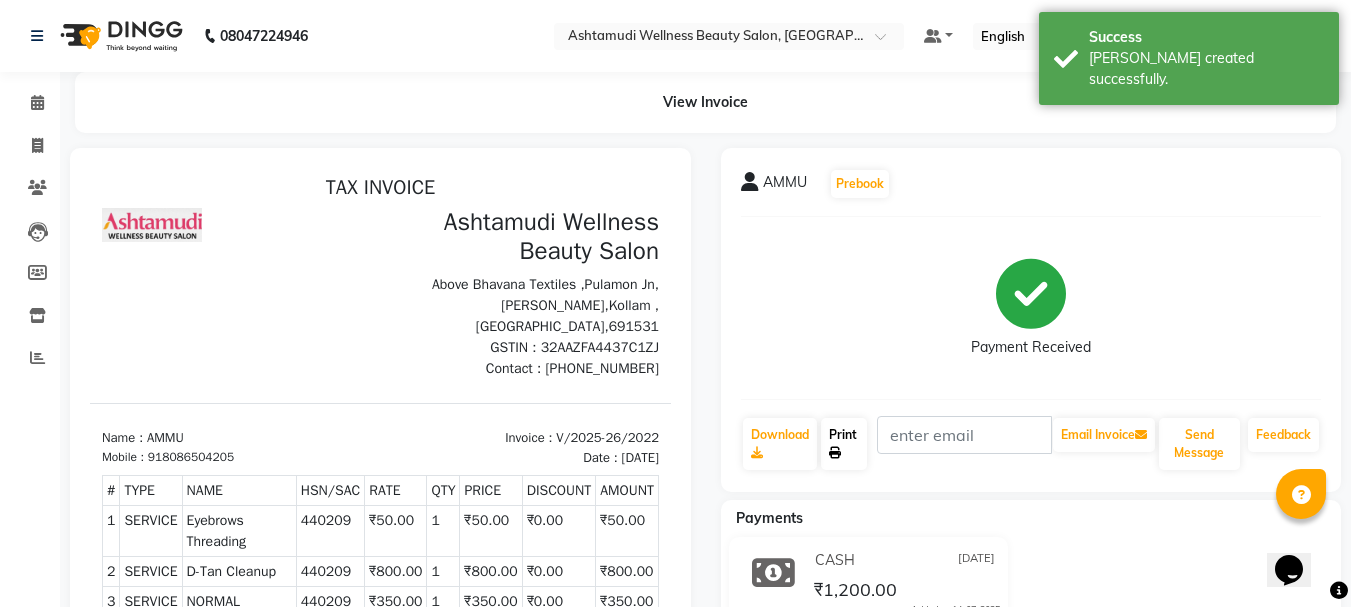 click 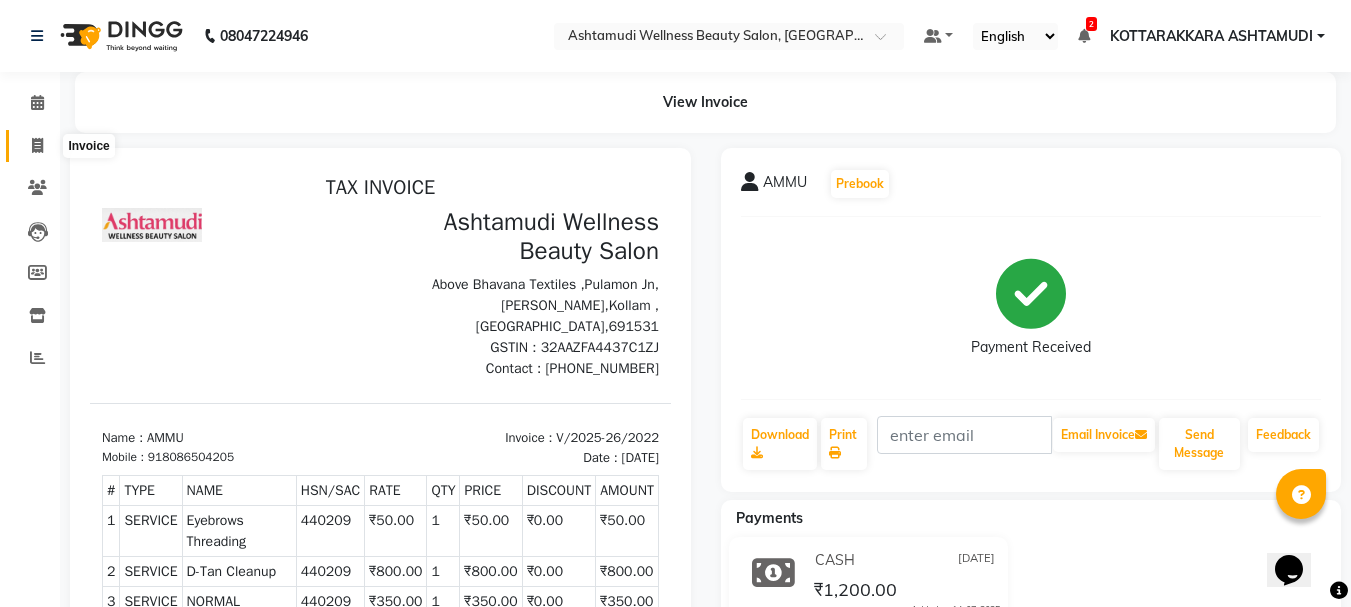 click 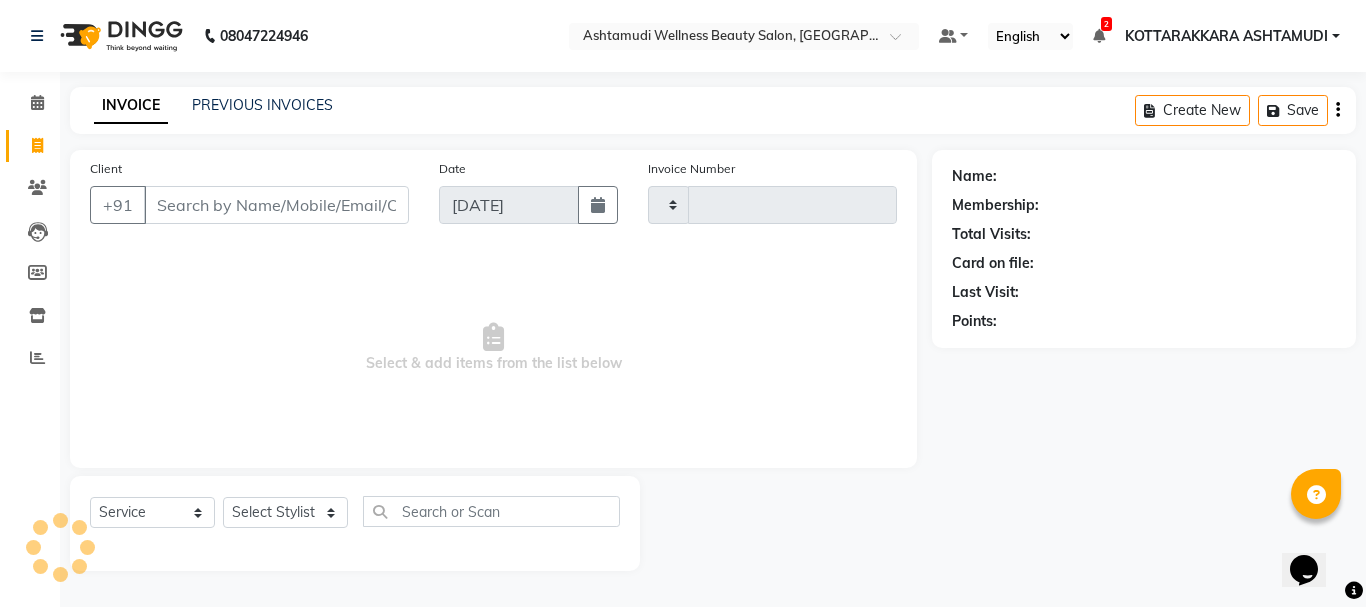 type on "2023" 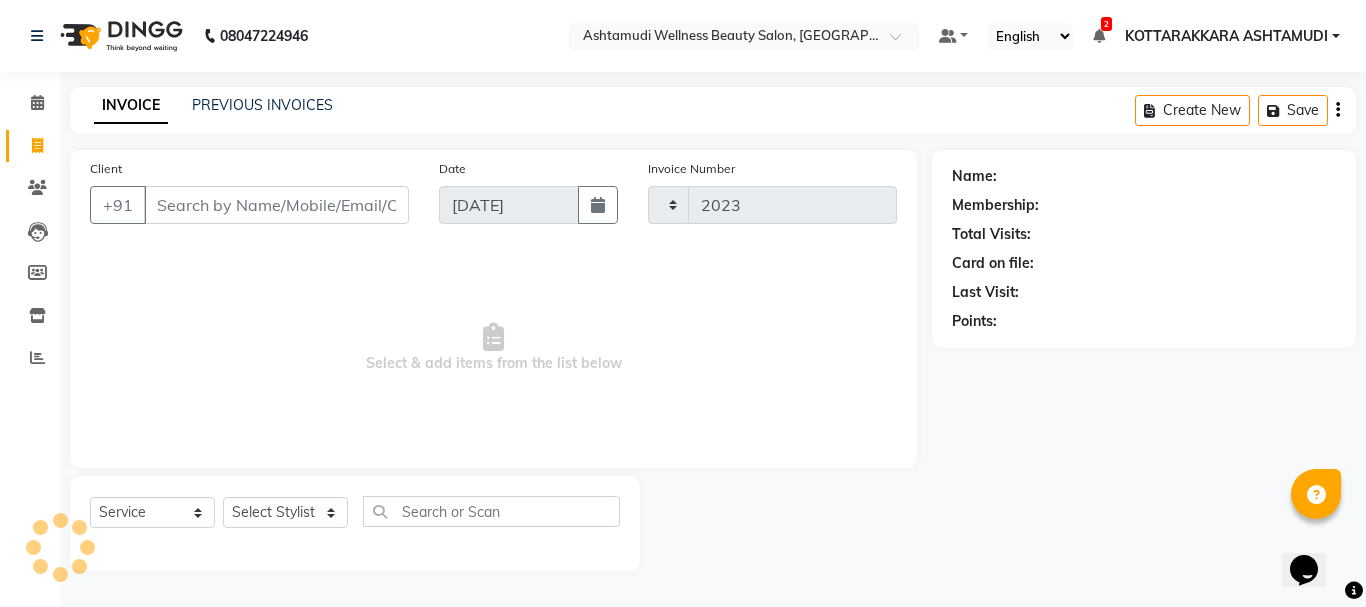 select on "4664" 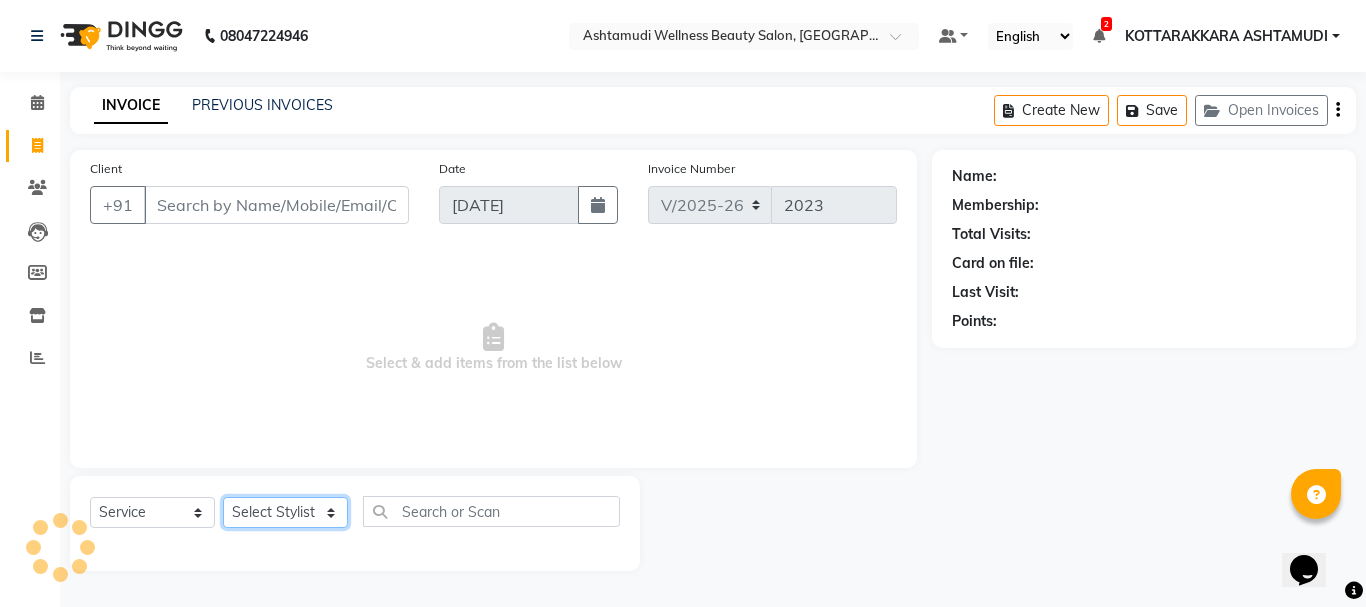 click on "Select Stylist" 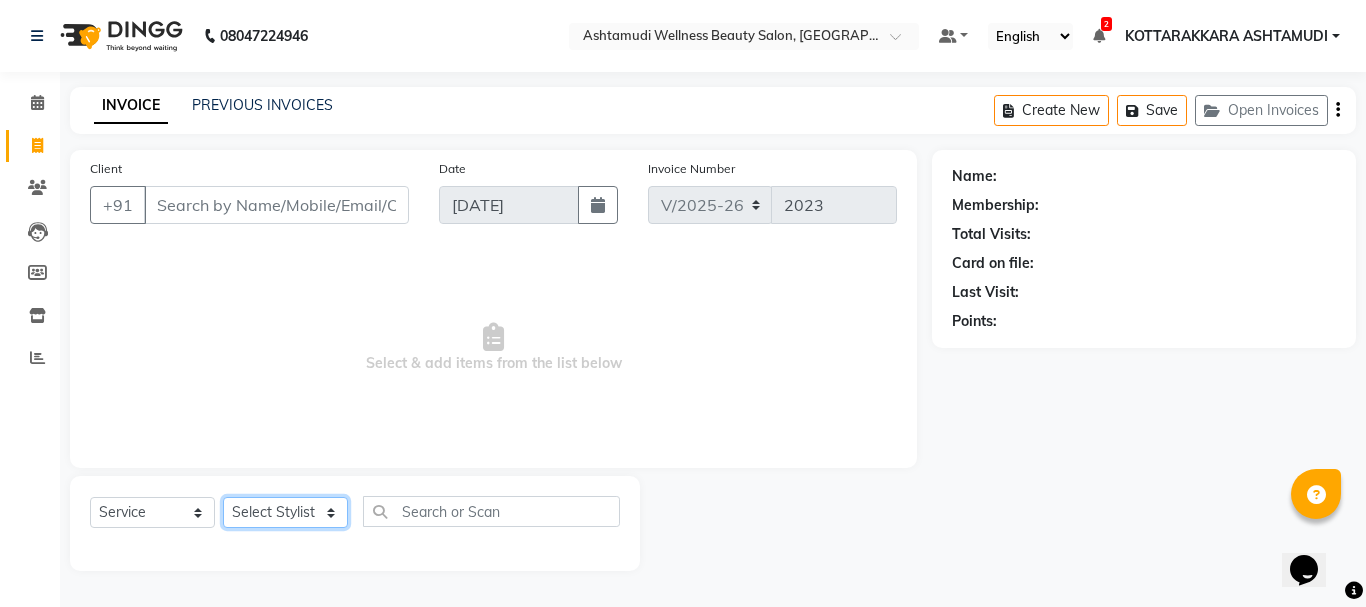 select on "27462" 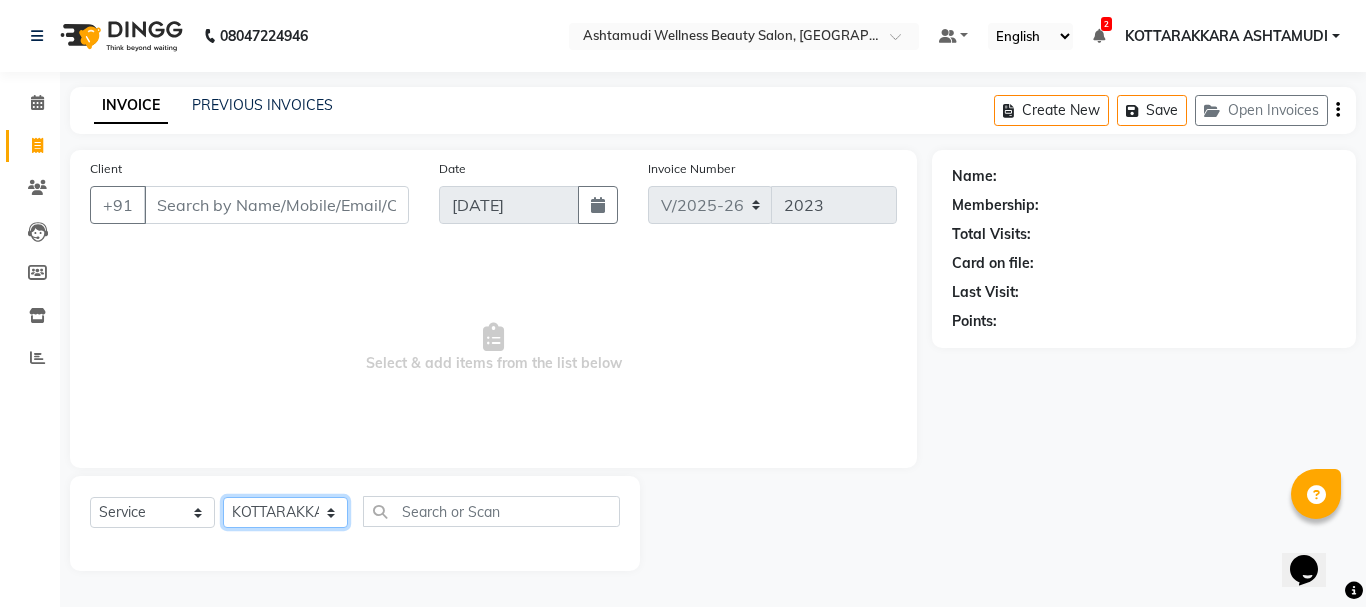 click on "Select Stylist AMRITHA [PERSON_NAME] DIVYA L	 Gita Mahali  Jibi P R [PERSON_NAME]  KOTTARAKKARA ASHTAMUDI [PERSON_NAME] 	 [PERSON_NAME] SARIGA R	 [PERSON_NAME]" 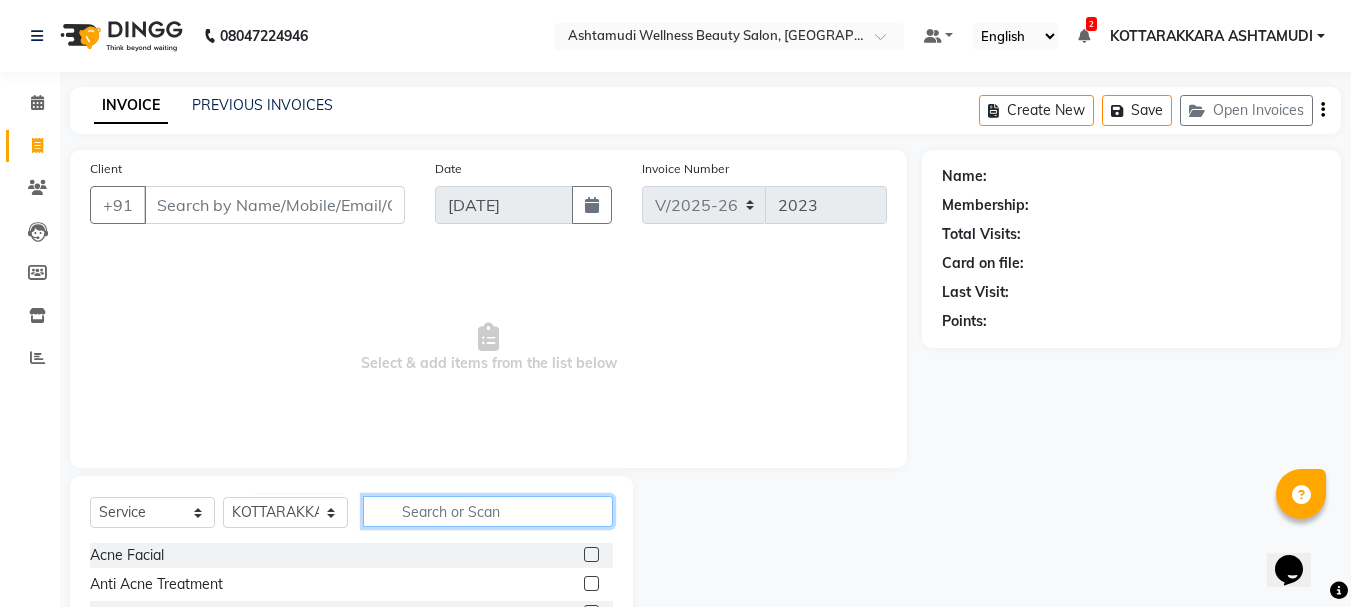click 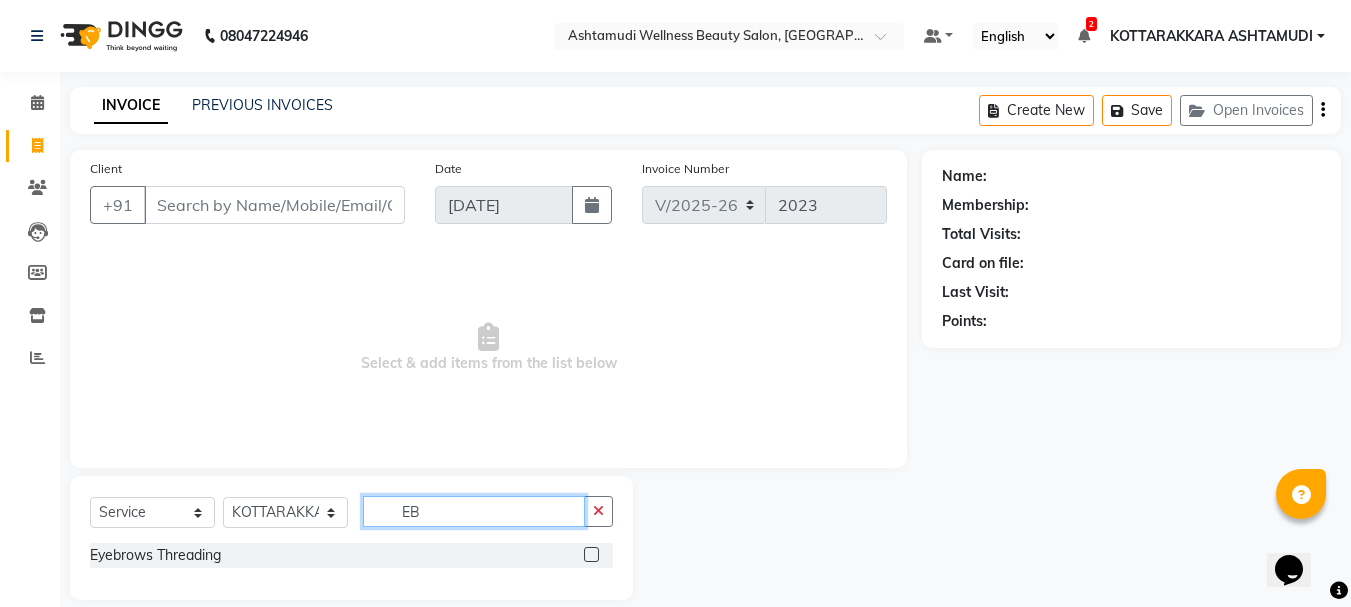 type on "EB" 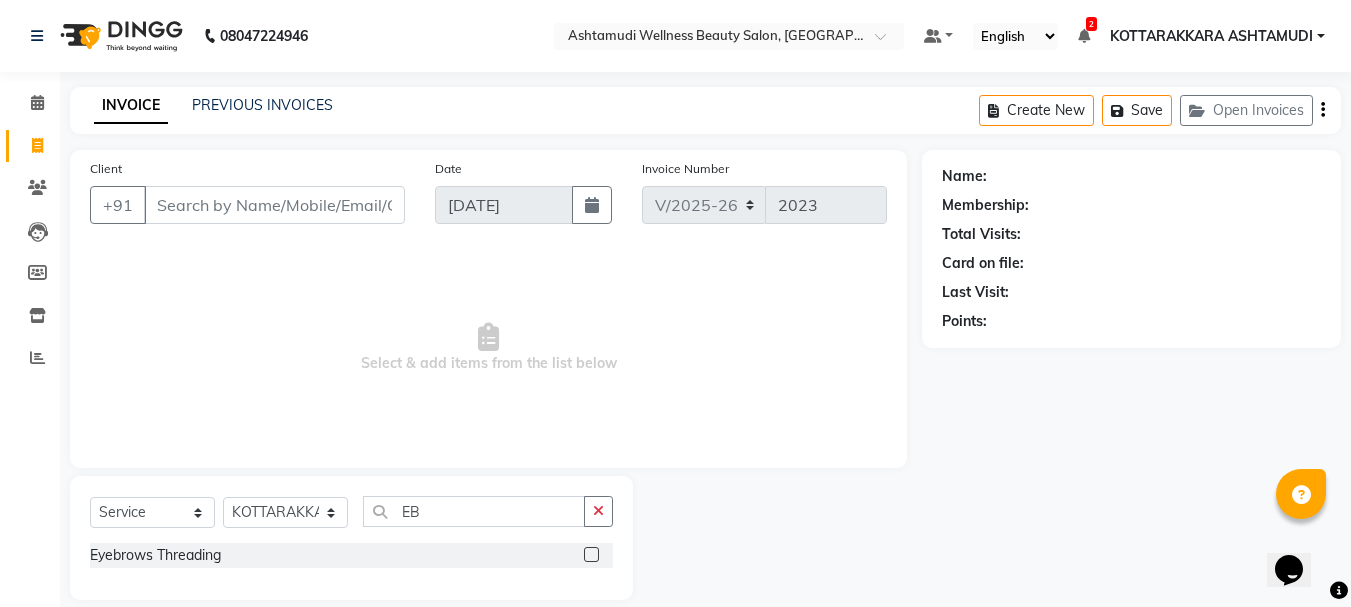 click 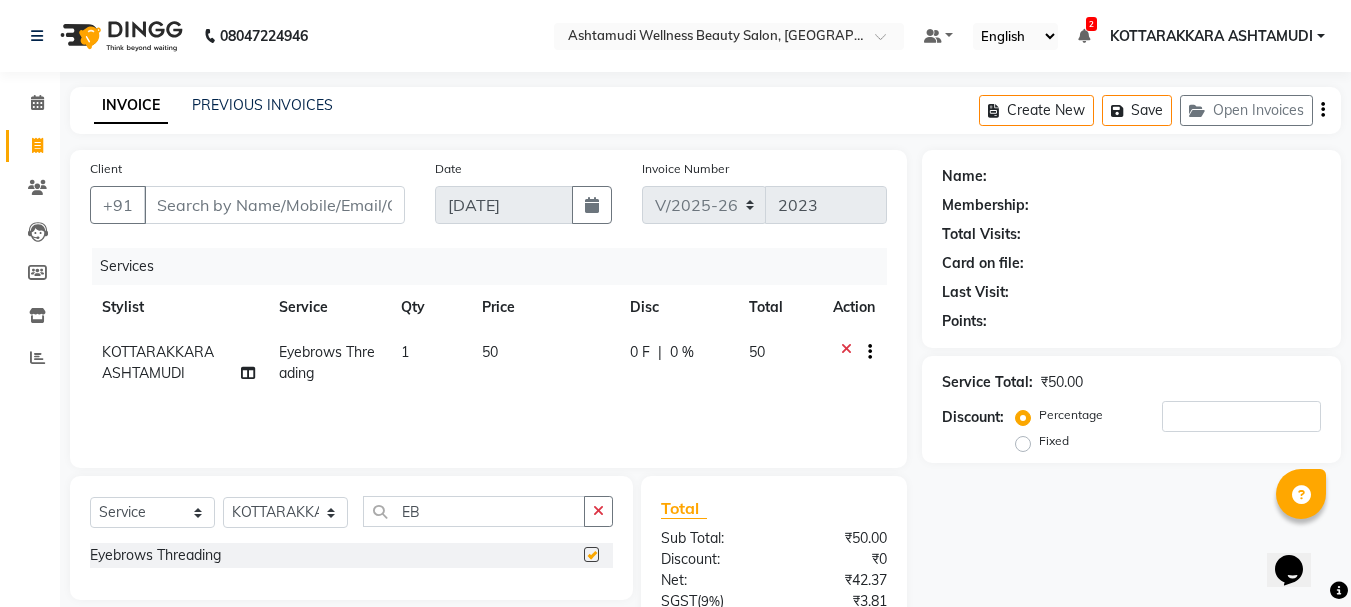 checkbox on "false" 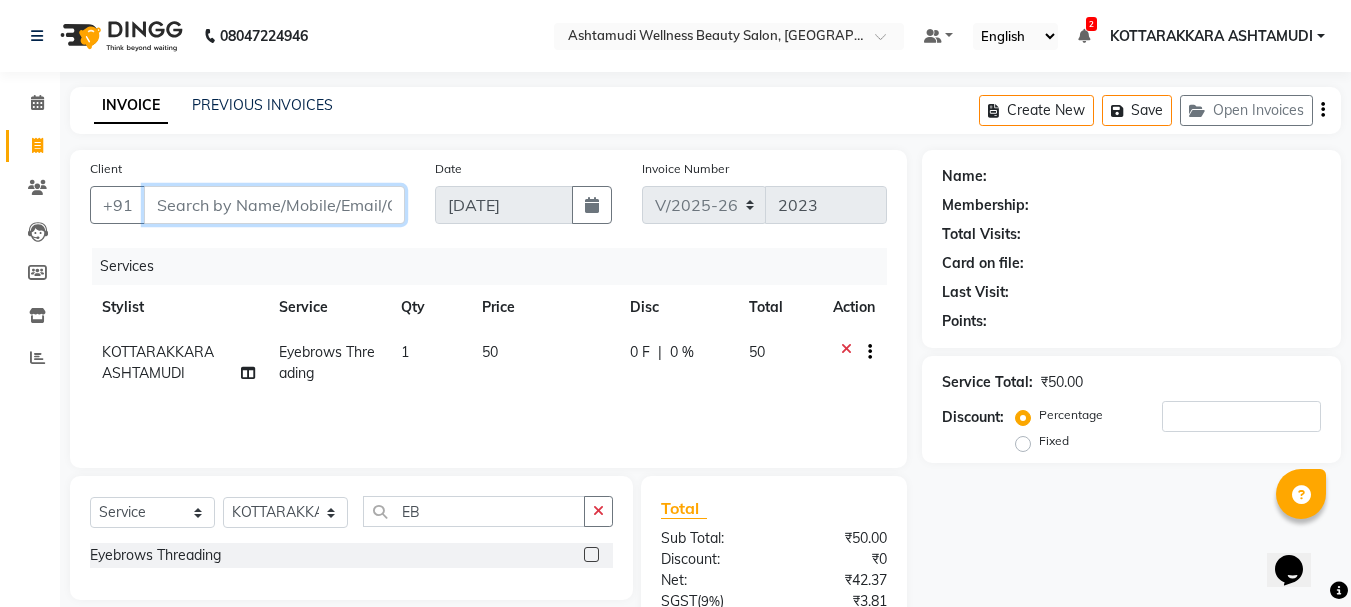click on "Client" at bounding box center [274, 205] 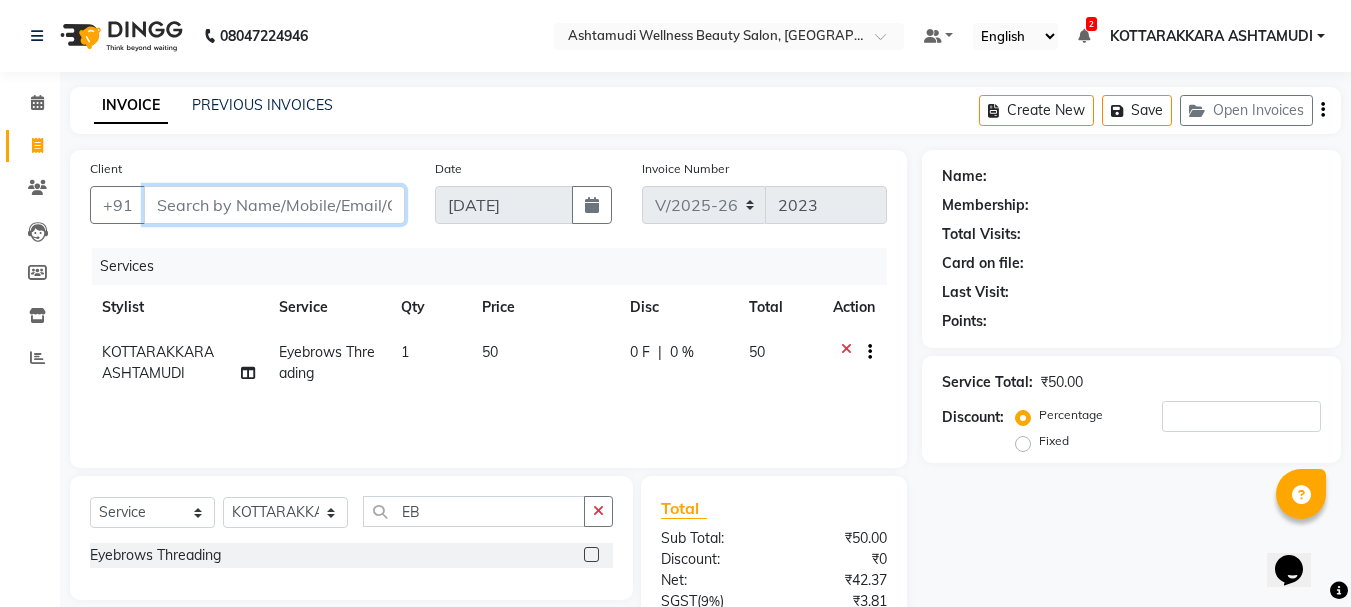 click on "Client" at bounding box center (274, 205) 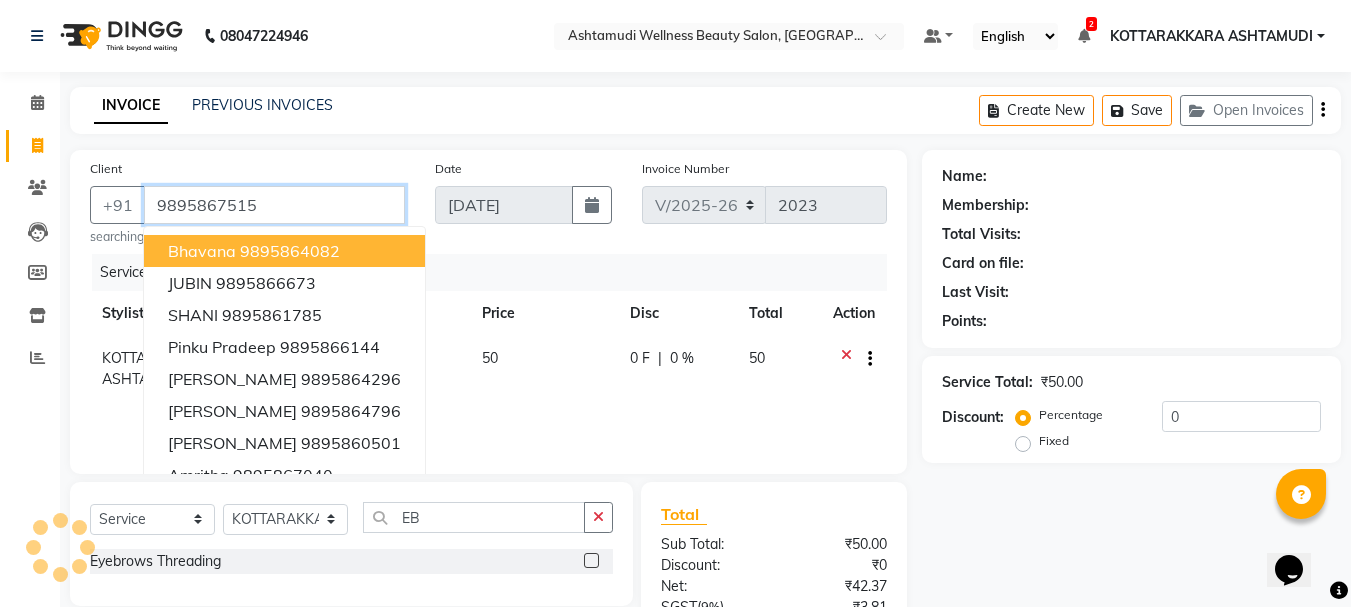 type on "9895867515" 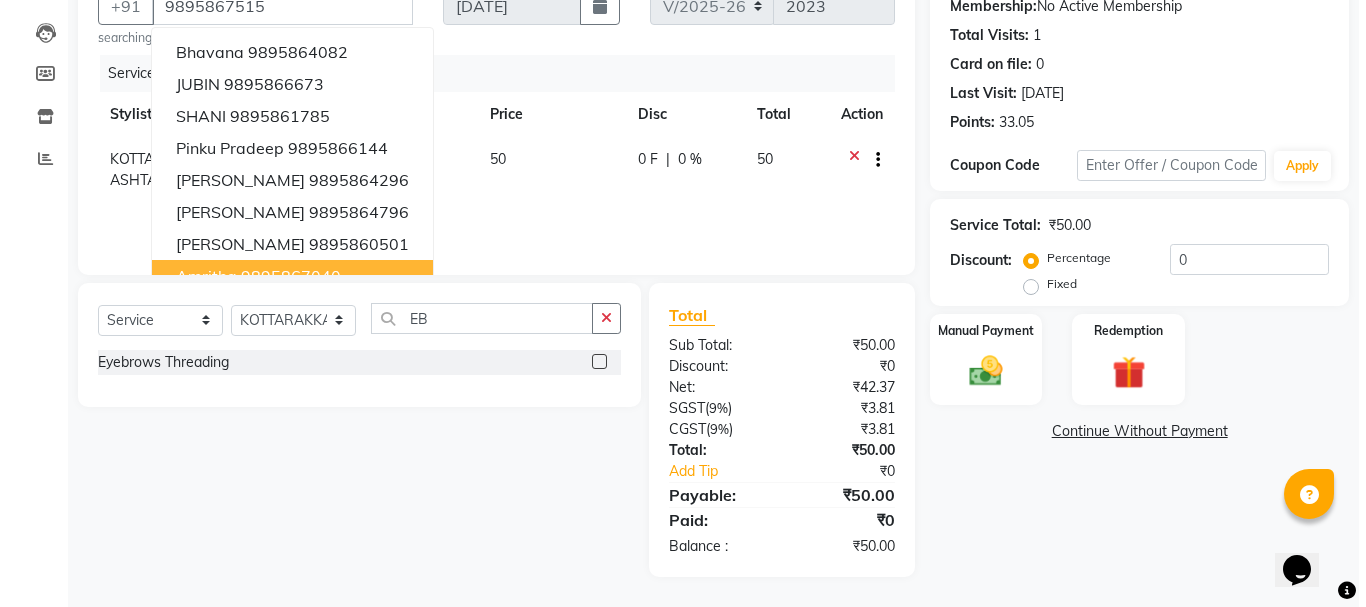 scroll, scrollTop: 0, scrollLeft: 0, axis: both 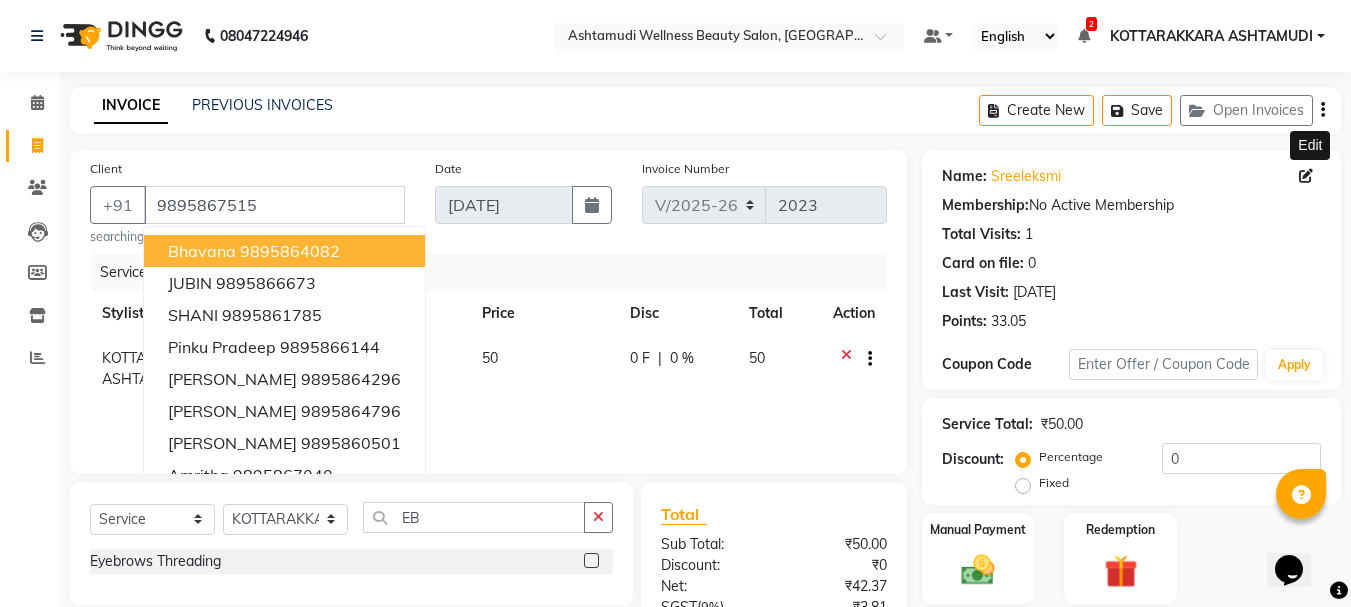 click 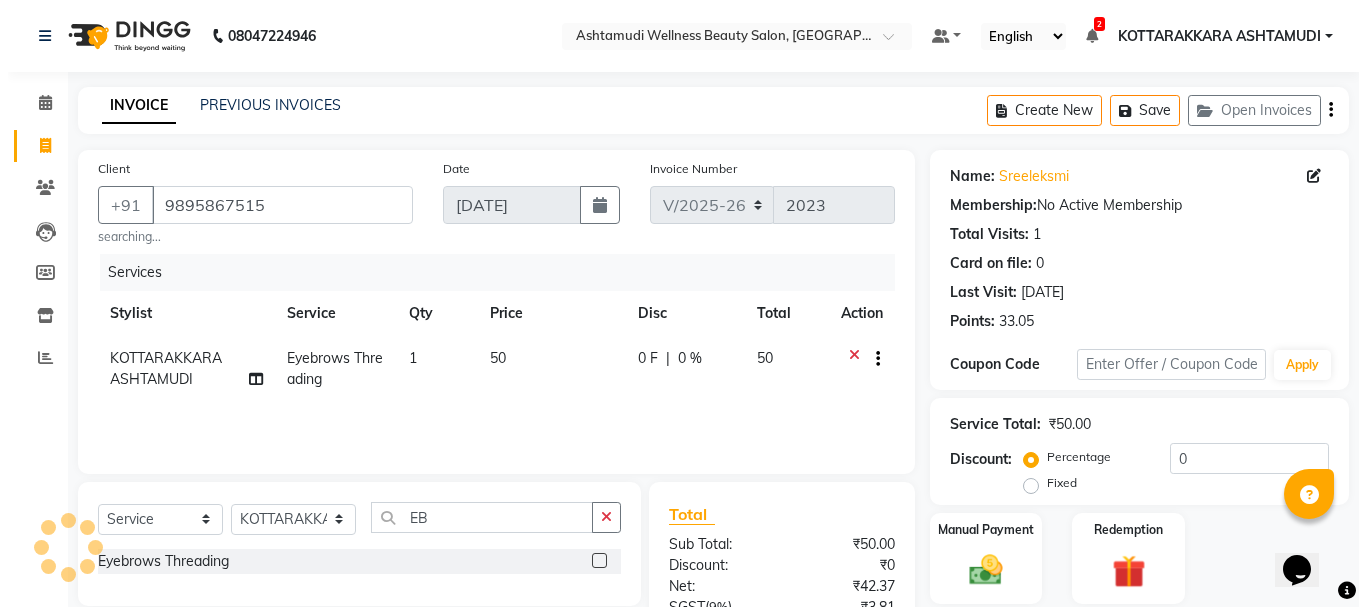 select on "[DEMOGRAPHIC_DATA]" 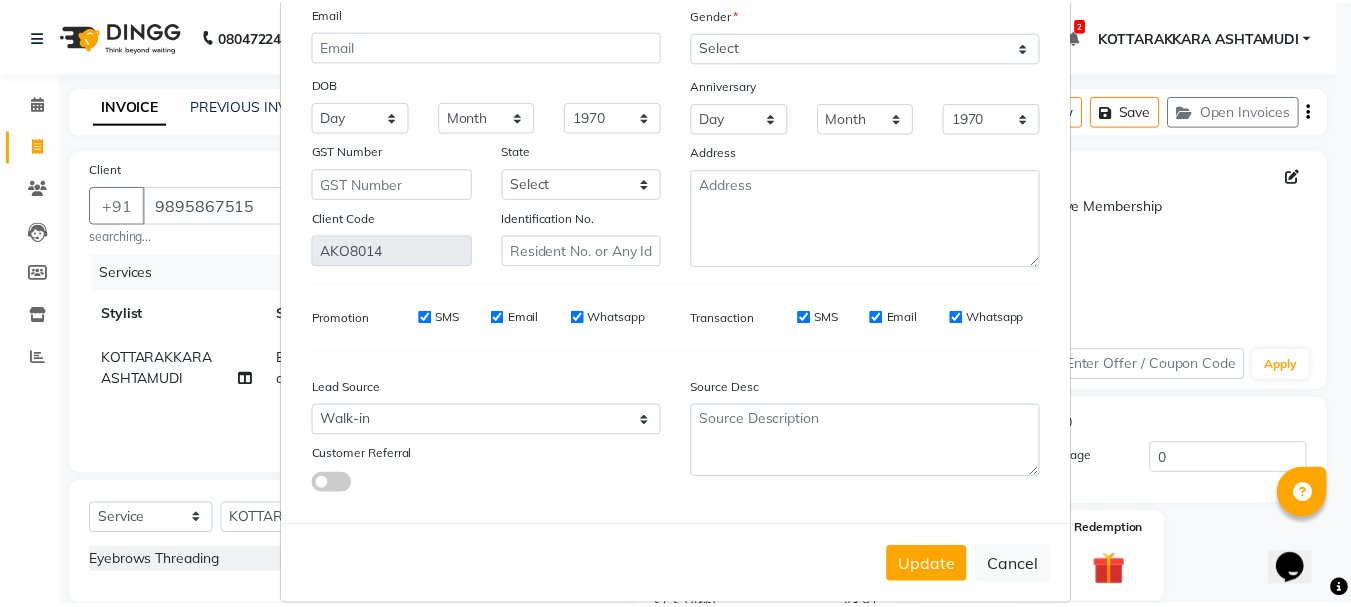 scroll, scrollTop: 206, scrollLeft: 0, axis: vertical 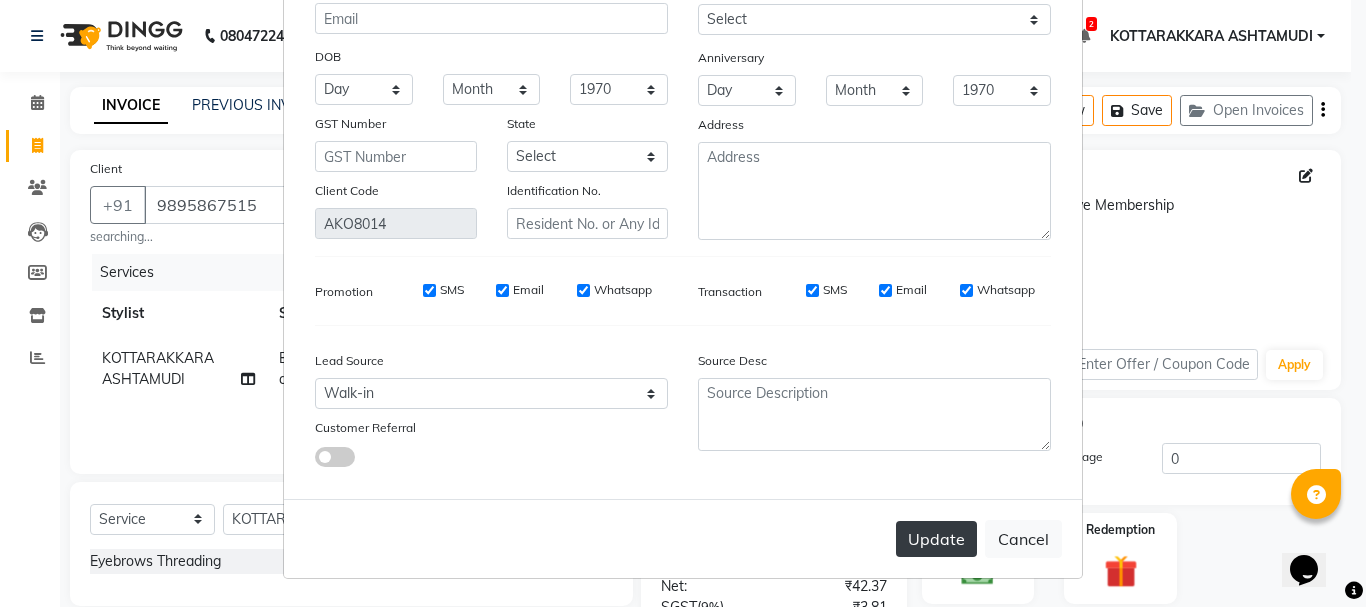 type on "SREEKUTTY" 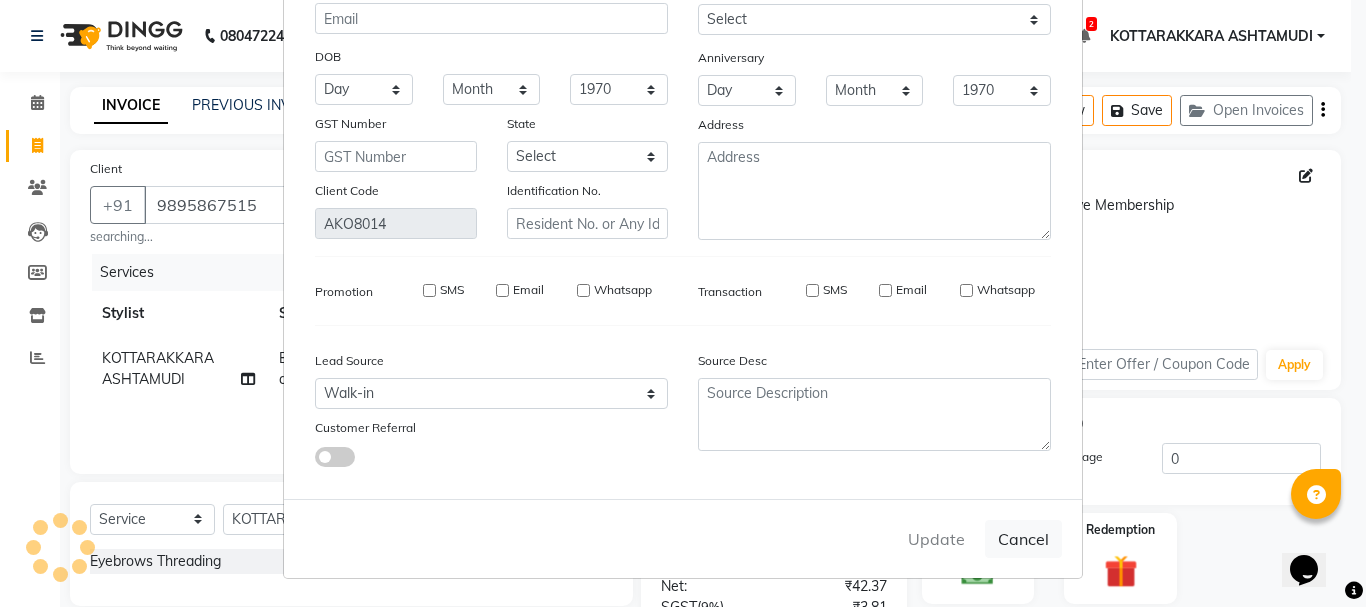 type 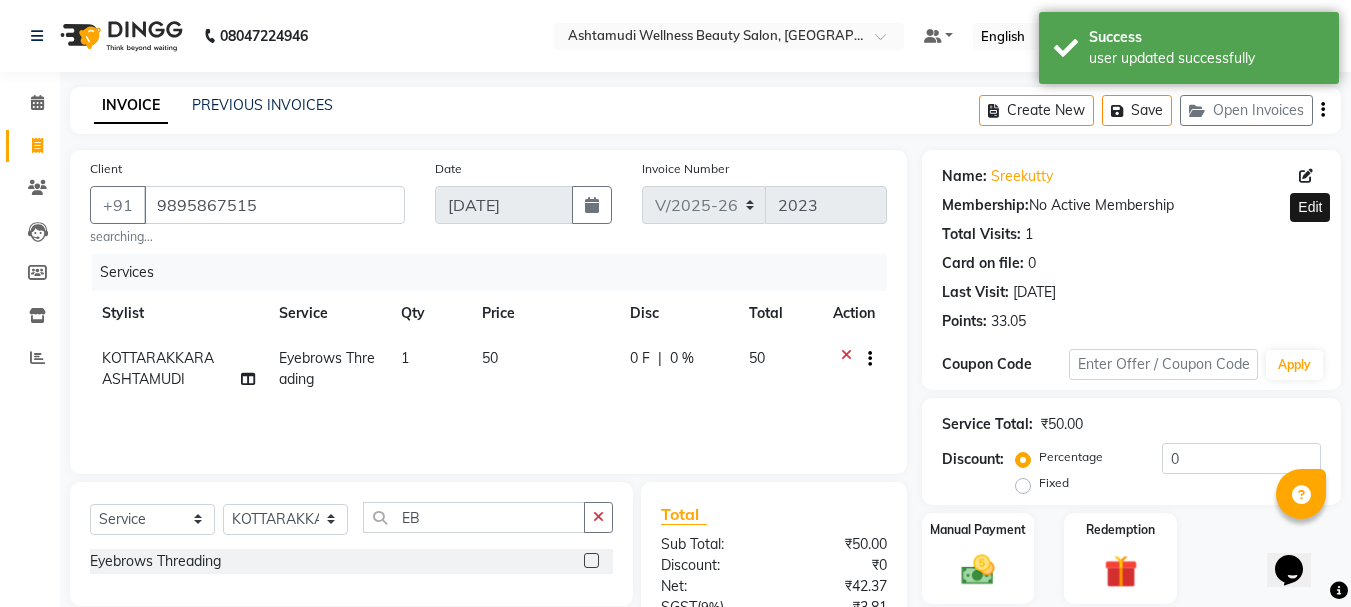 scroll, scrollTop: 199, scrollLeft: 0, axis: vertical 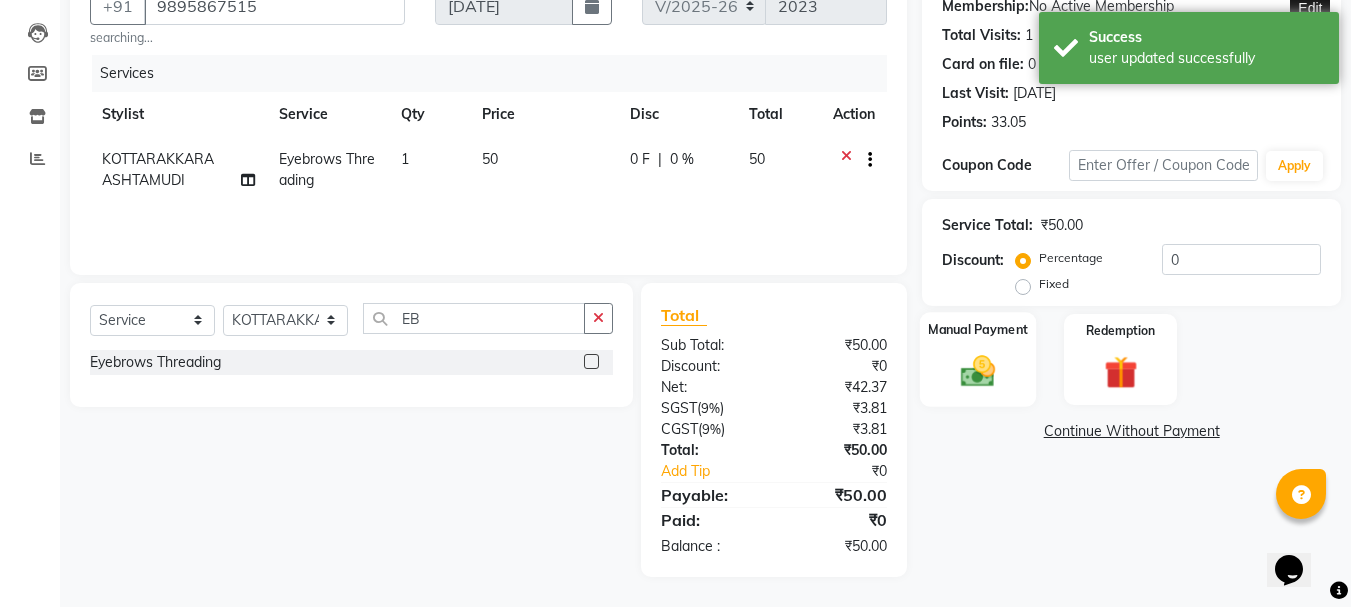 click 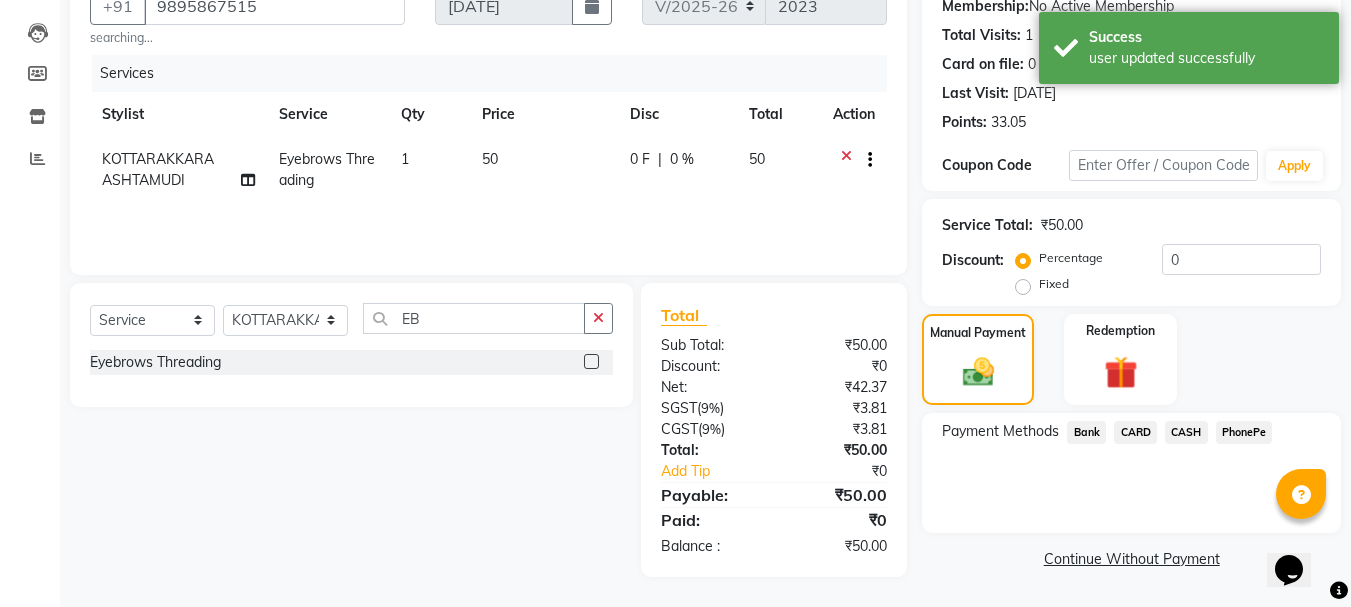 click on "PhonePe" 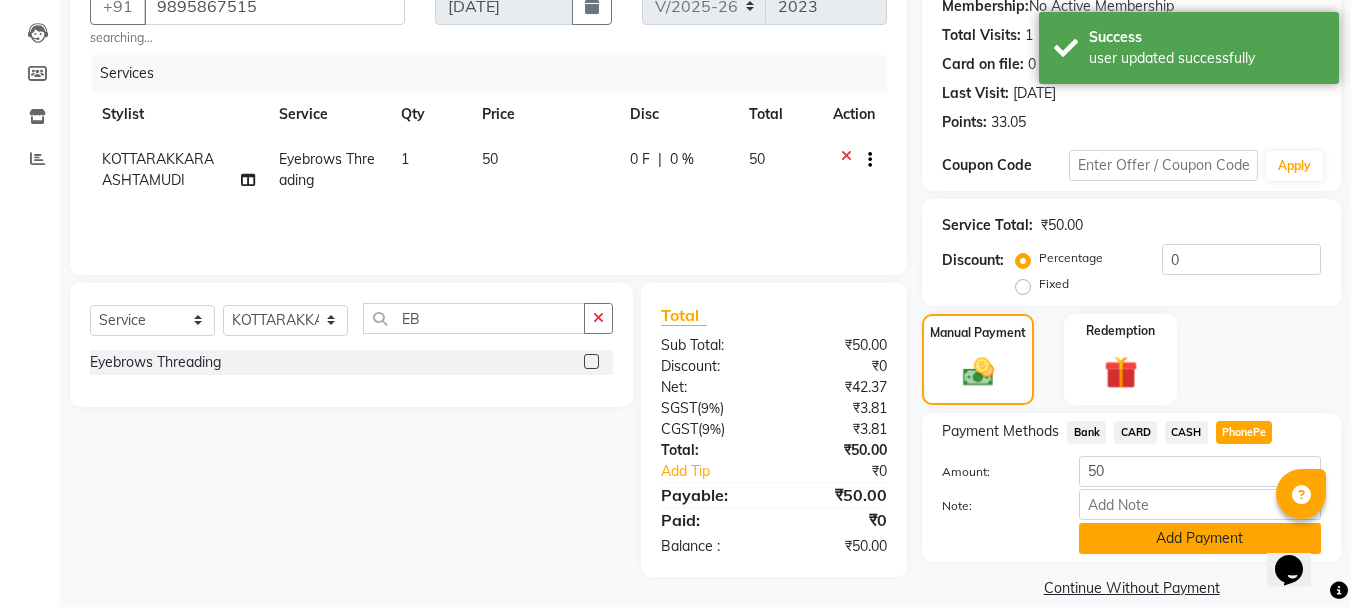 click on "Add Payment" 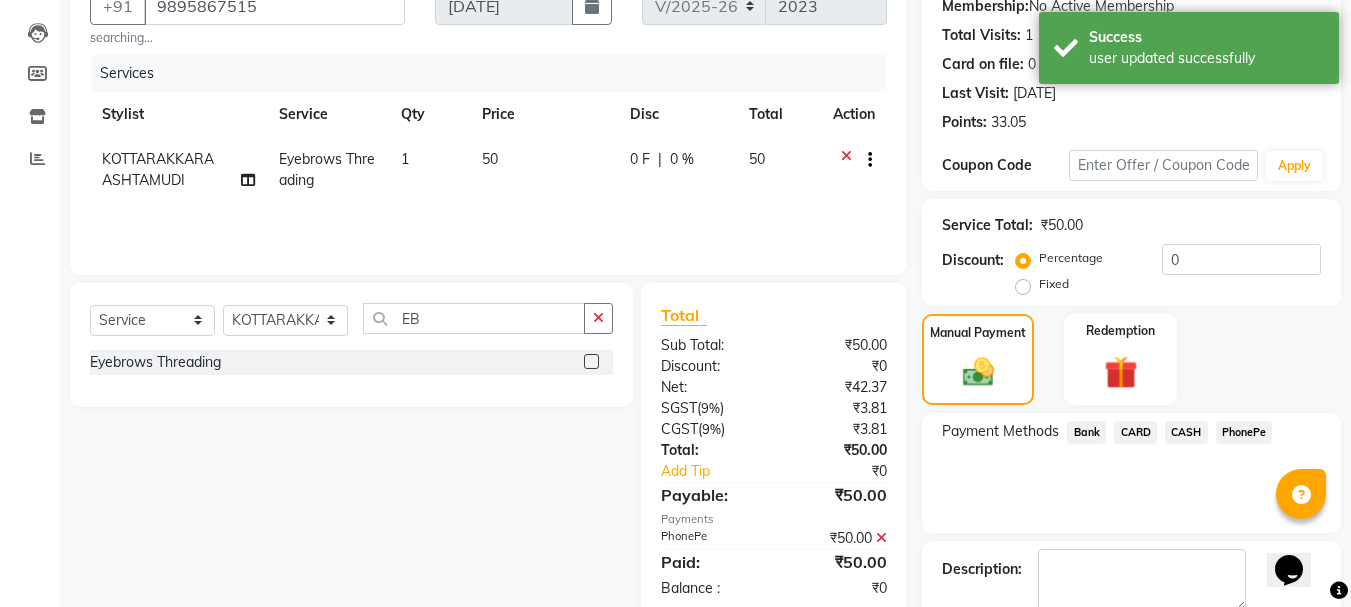 scroll, scrollTop: 309, scrollLeft: 0, axis: vertical 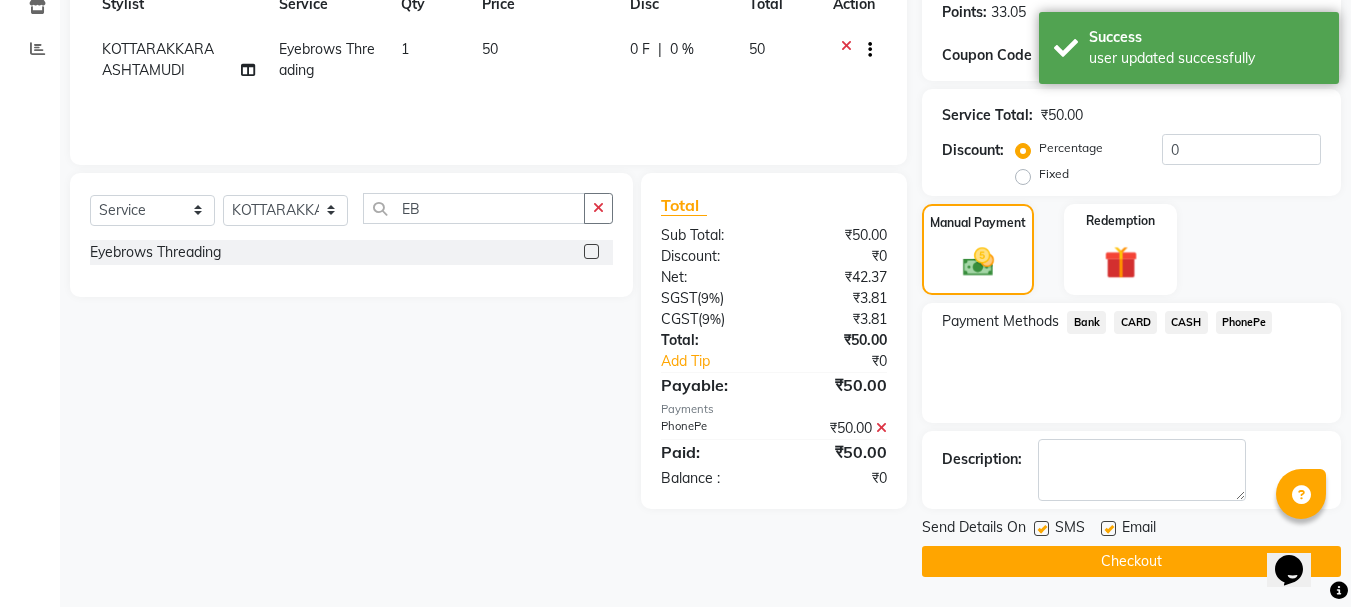 click on "Checkout" 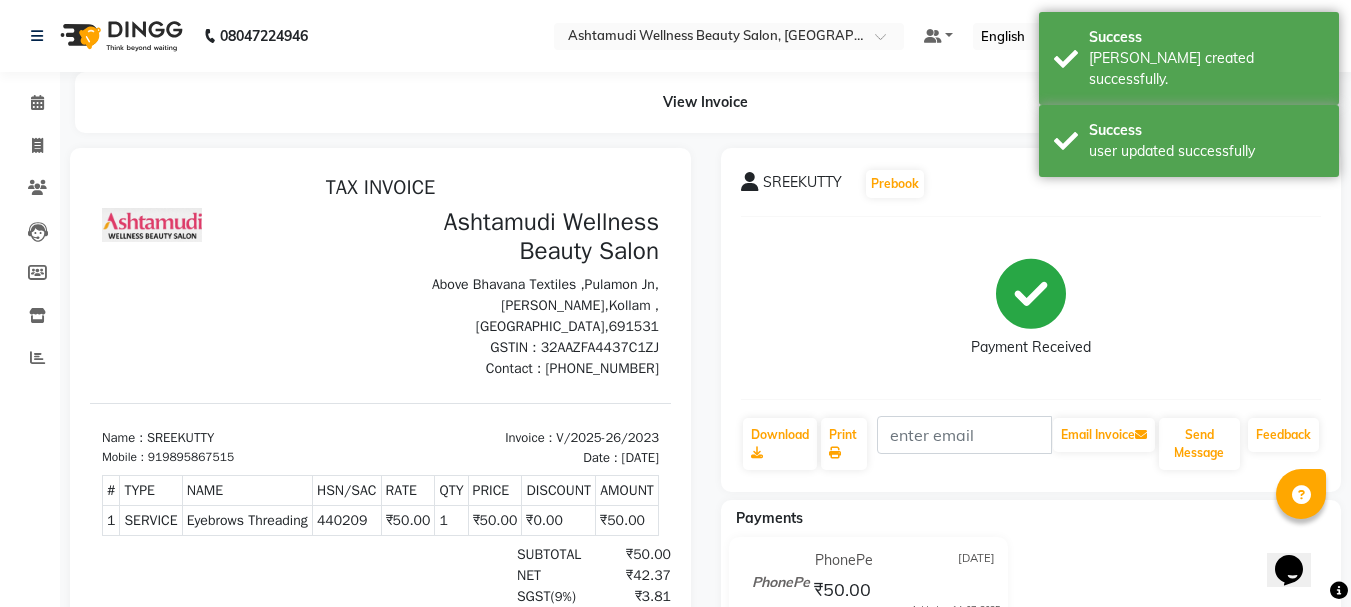 scroll, scrollTop: 0, scrollLeft: 0, axis: both 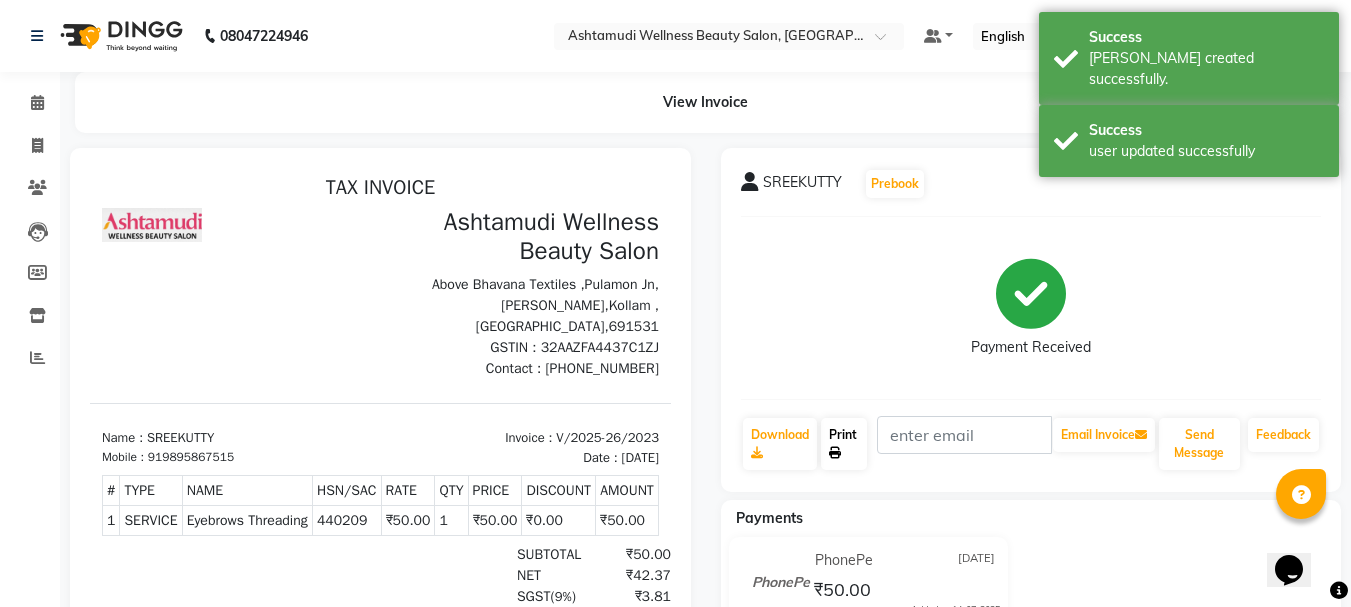 click on "Print" 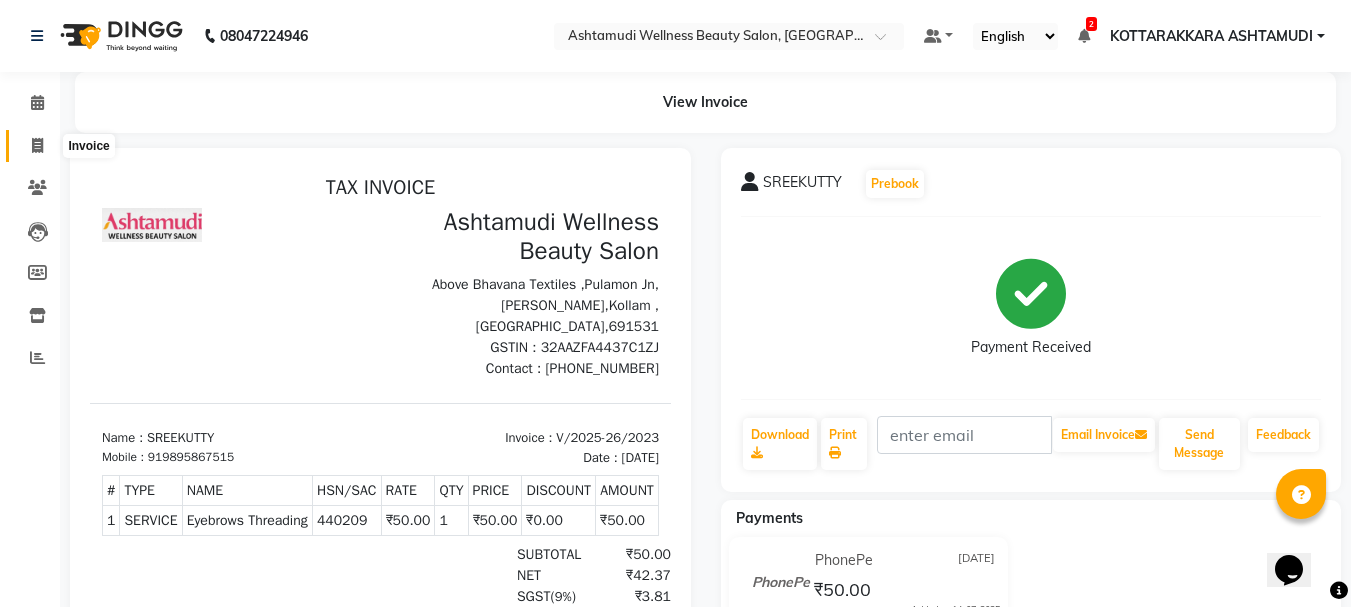 click 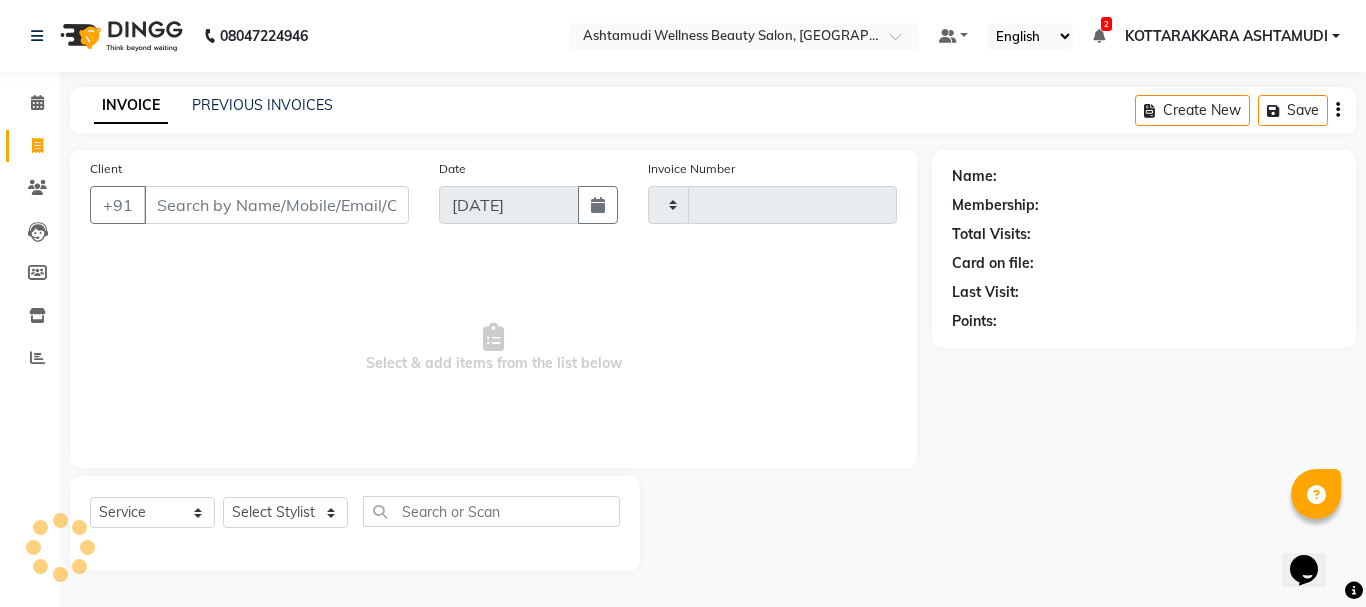type on "2024" 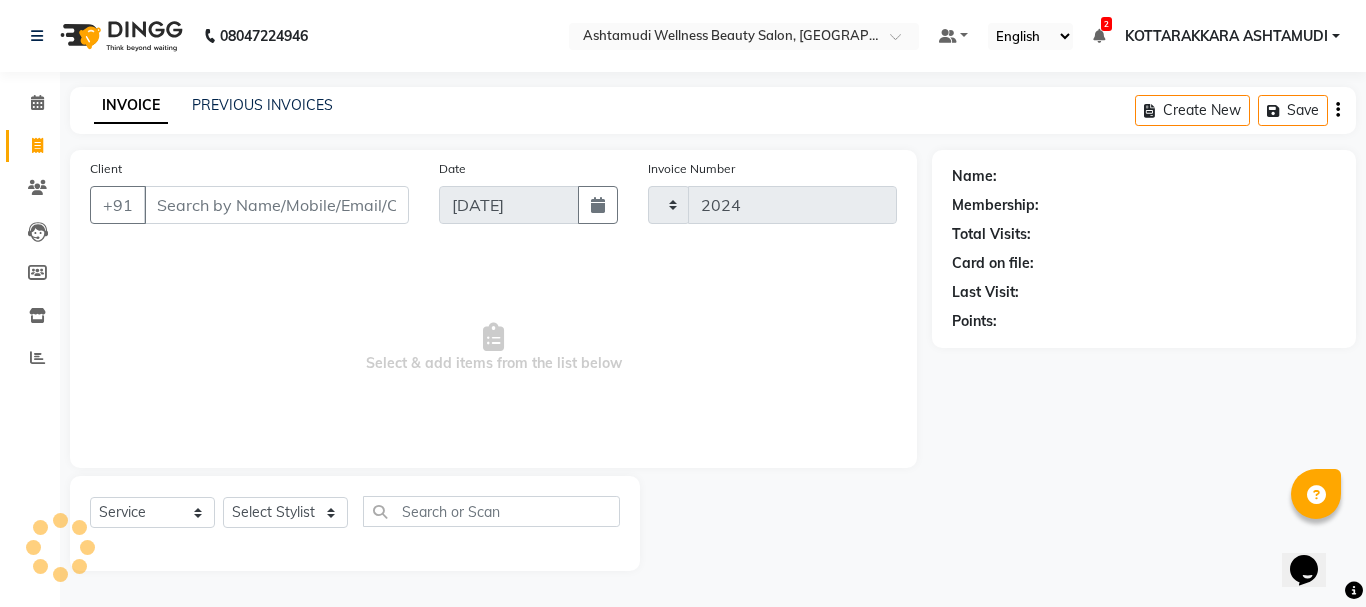 select on "4664" 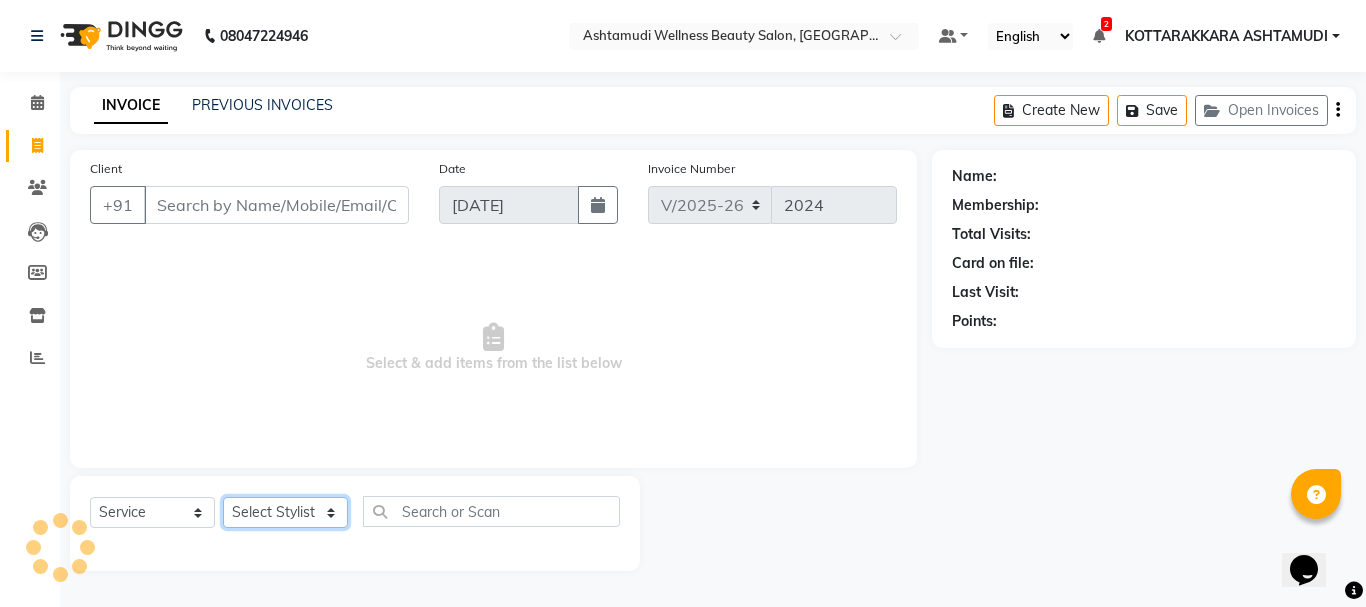 click on "Select Stylist" 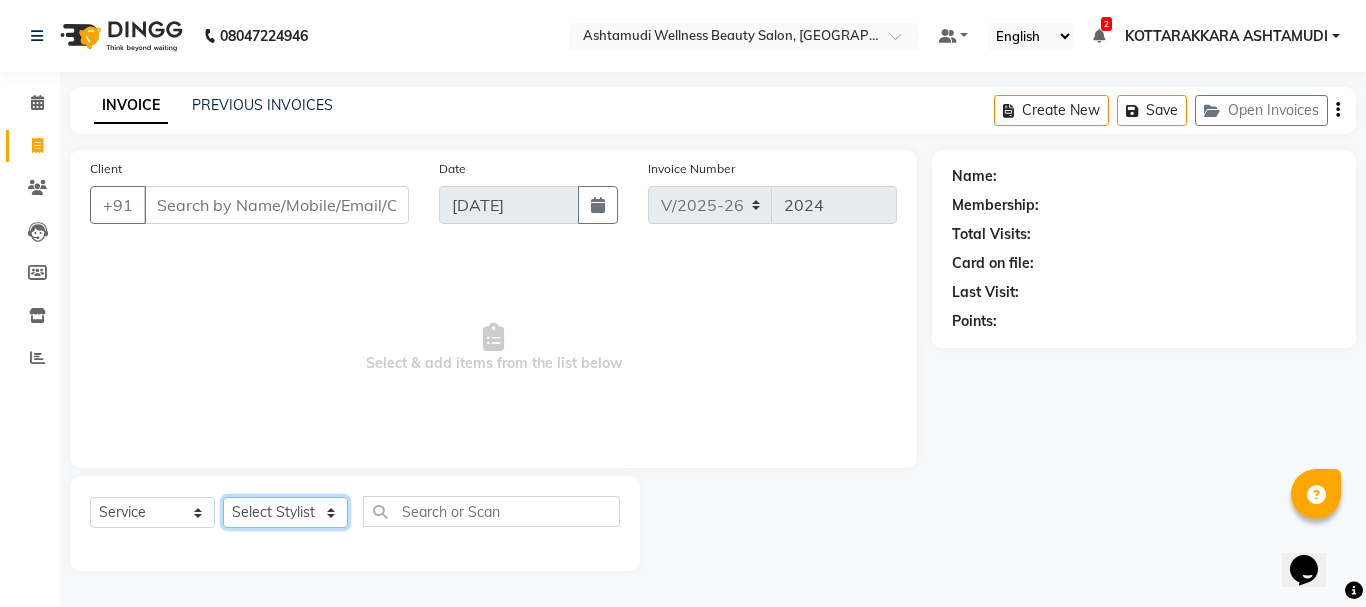select on "72447" 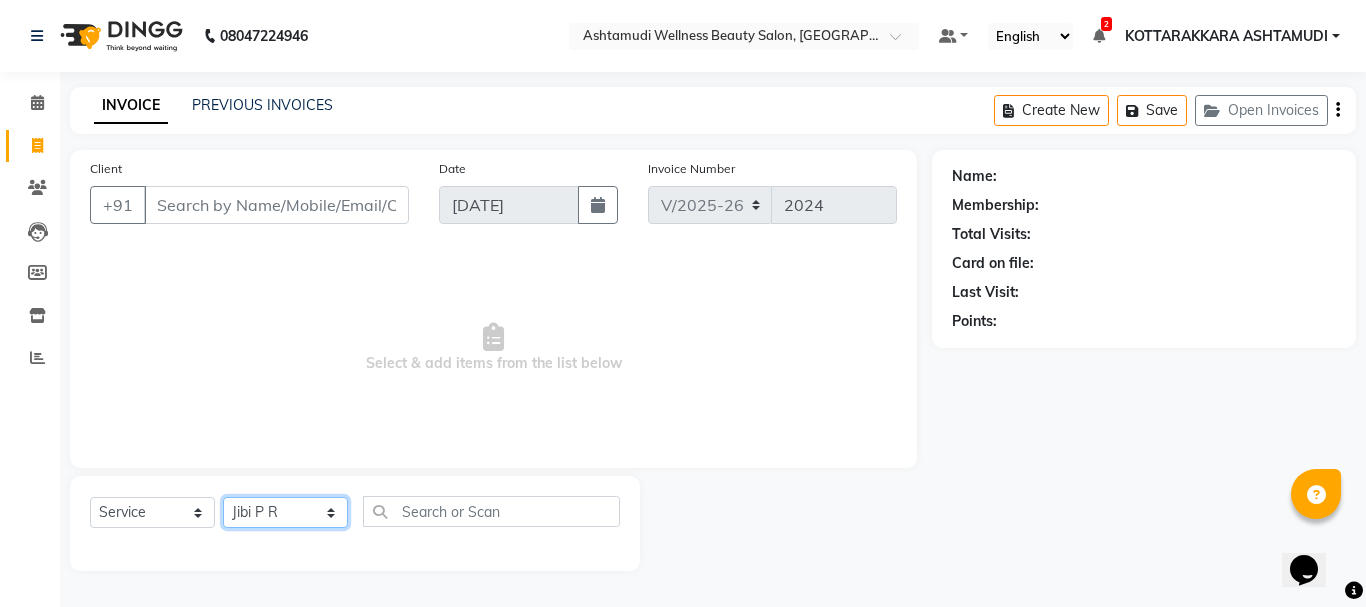click on "Select Stylist AMRITHA [PERSON_NAME] DIVYA L	 Gita Mahali  Jibi P R [PERSON_NAME]  KOTTARAKKARA ASHTAMUDI [PERSON_NAME] 	 [PERSON_NAME] SARIGA R	 [PERSON_NAME]" 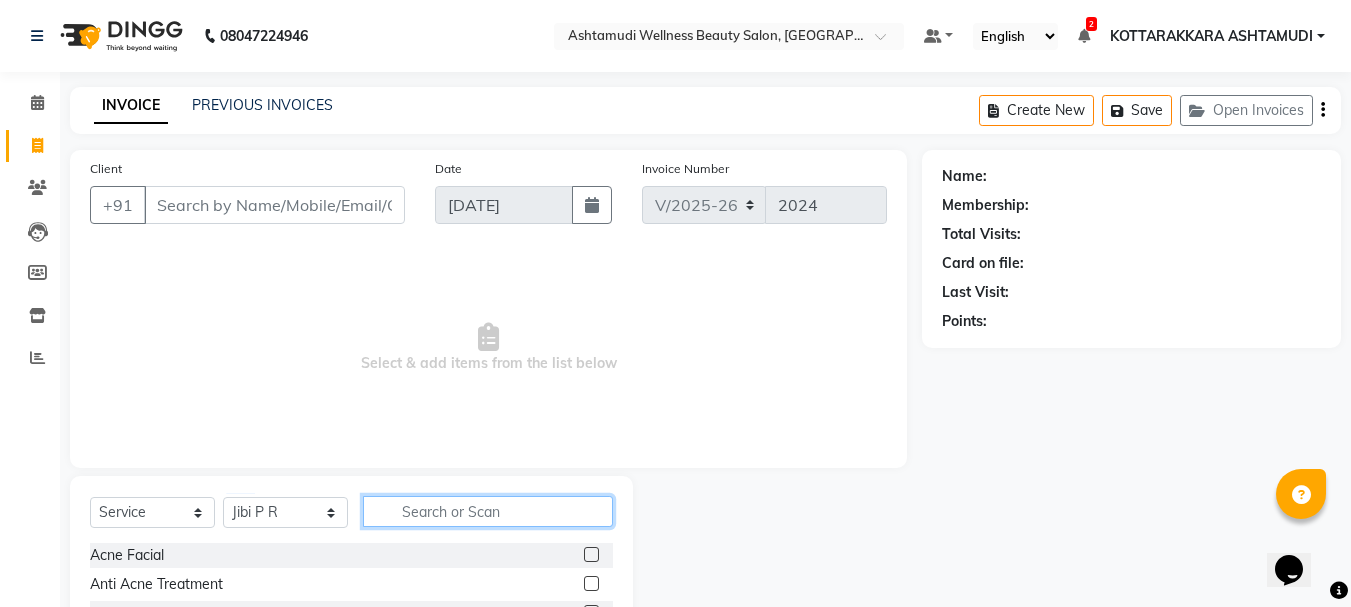 click 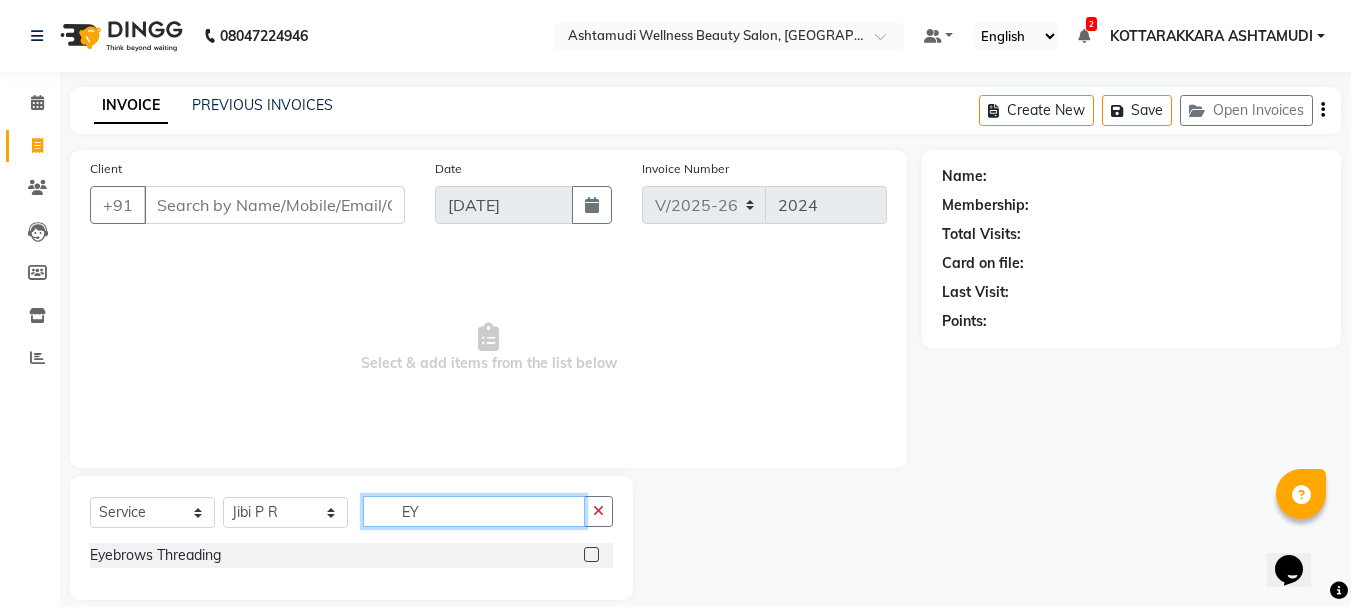 type on "EY" 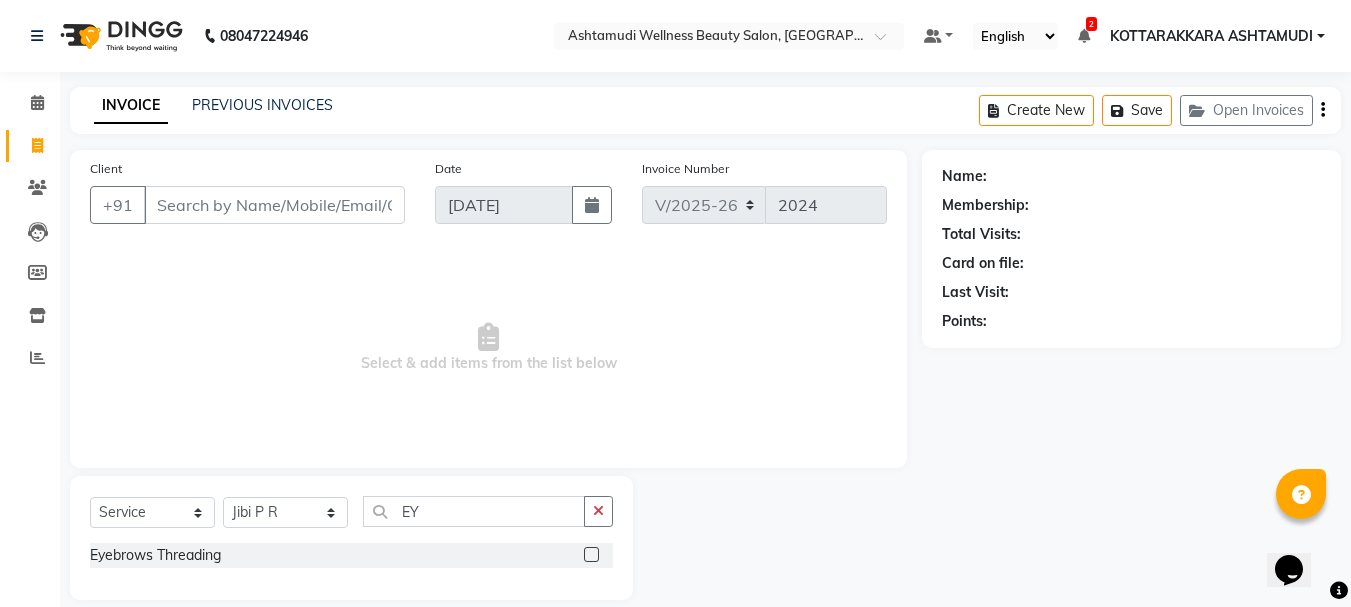click 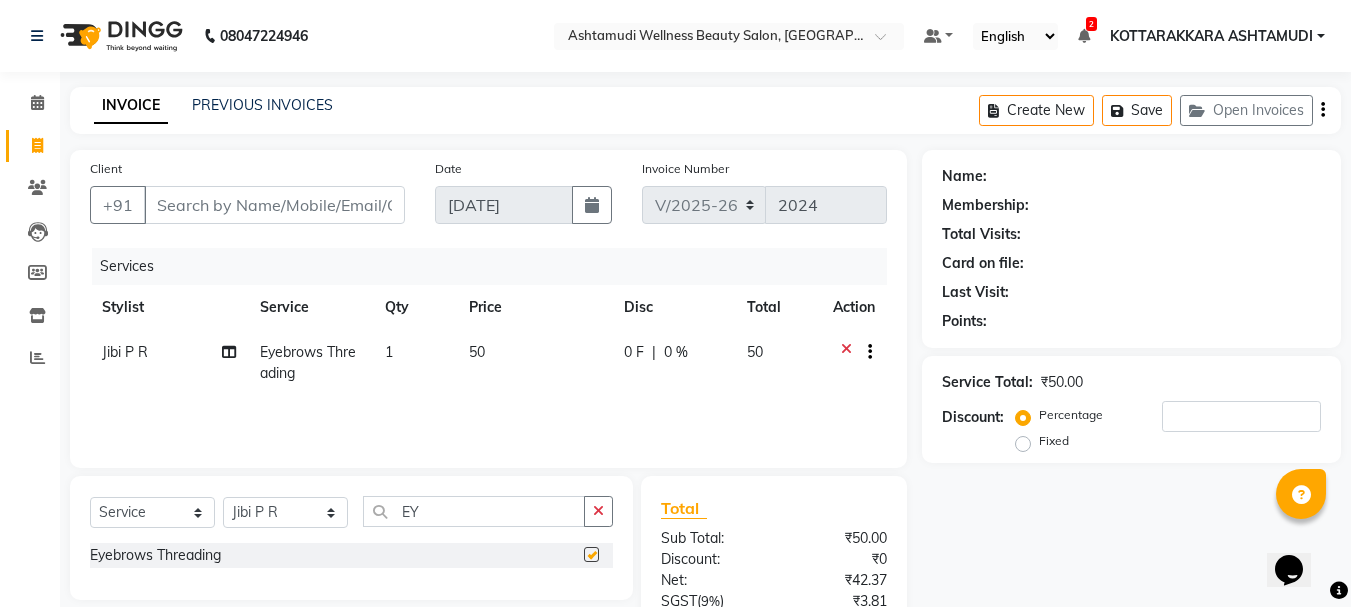 checkbox on "false" 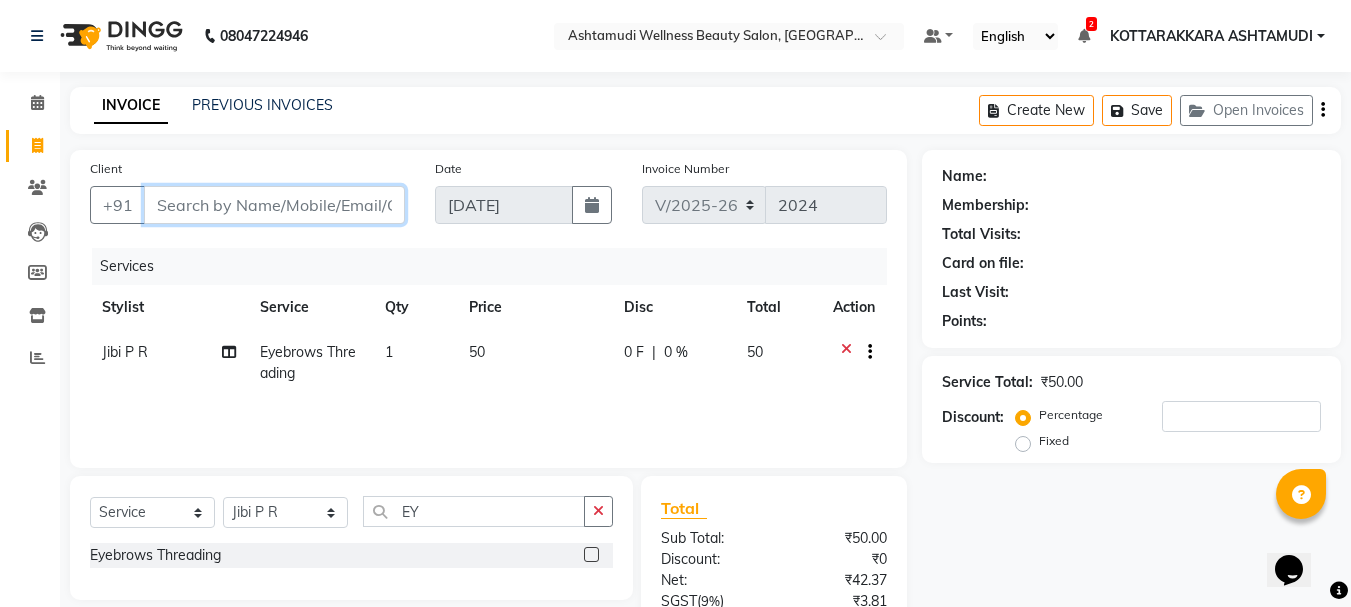 click on "Client" at bounding box center (274, 205) 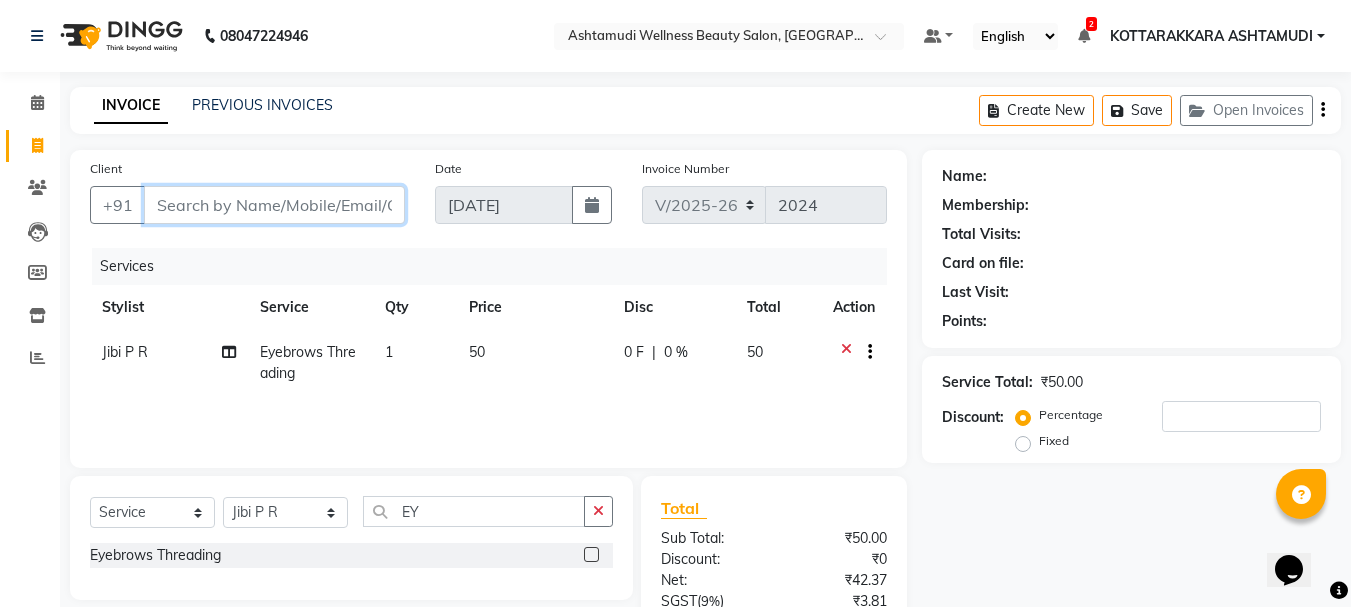 type on "8" 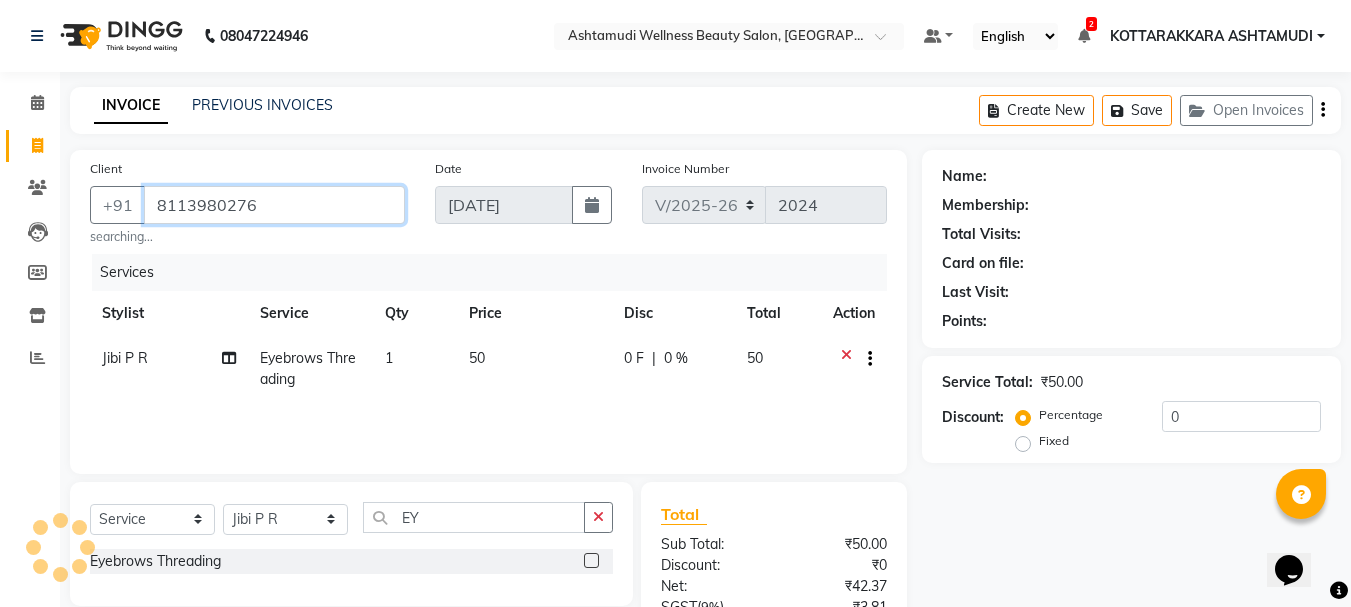 type on "8113980276" 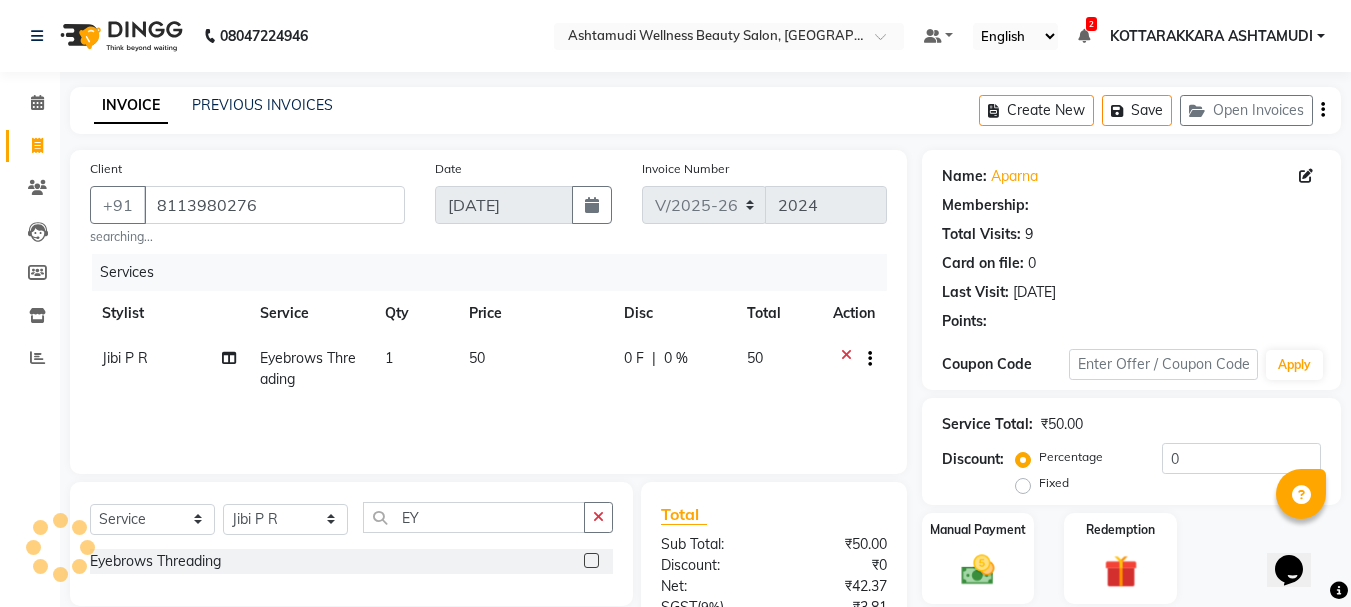 select on "1: Object" 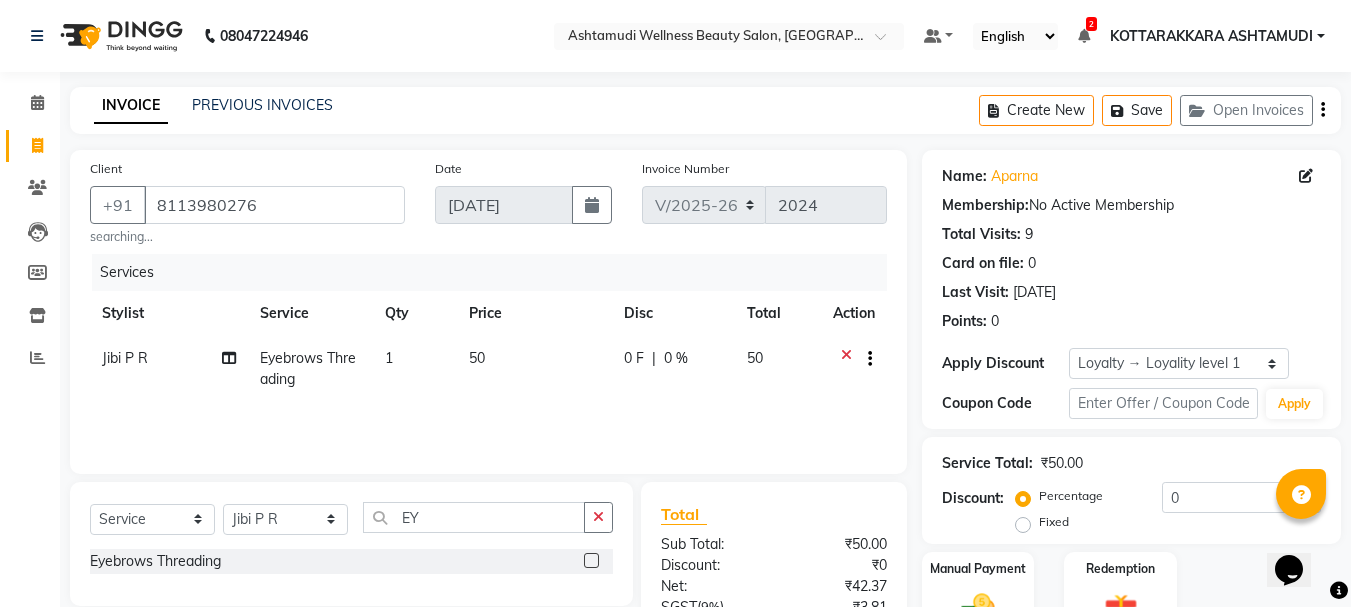 scroll, scrollTop: 199, scrollLeft: 0, axis: vertical 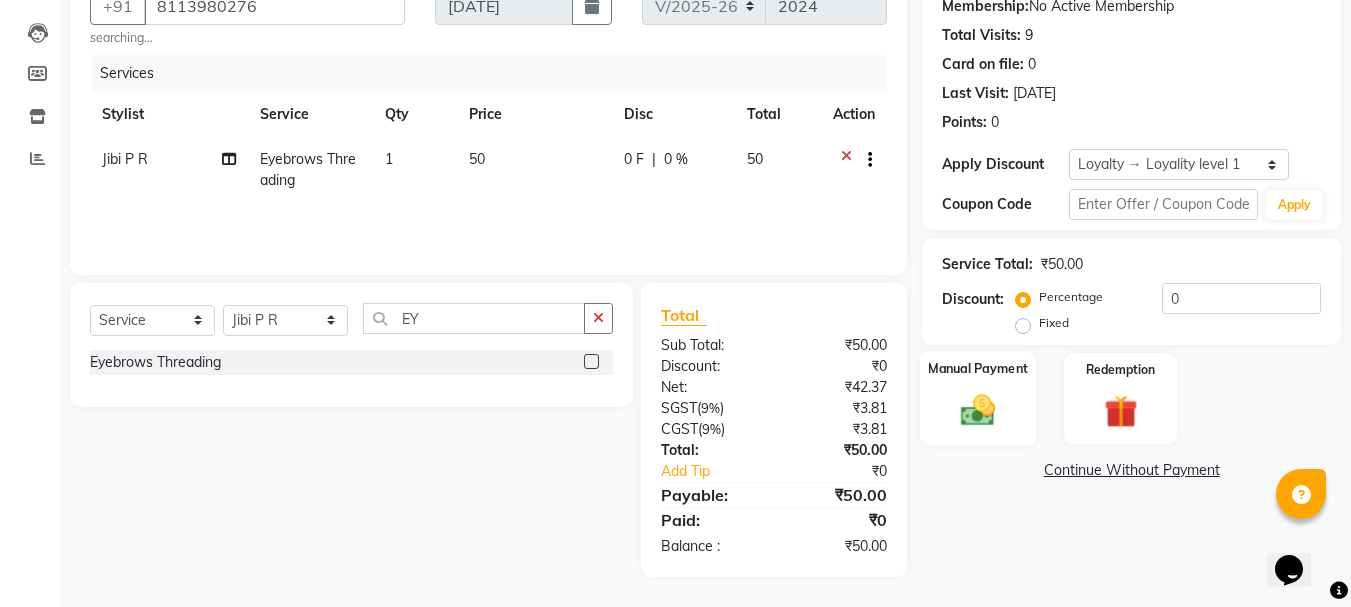click 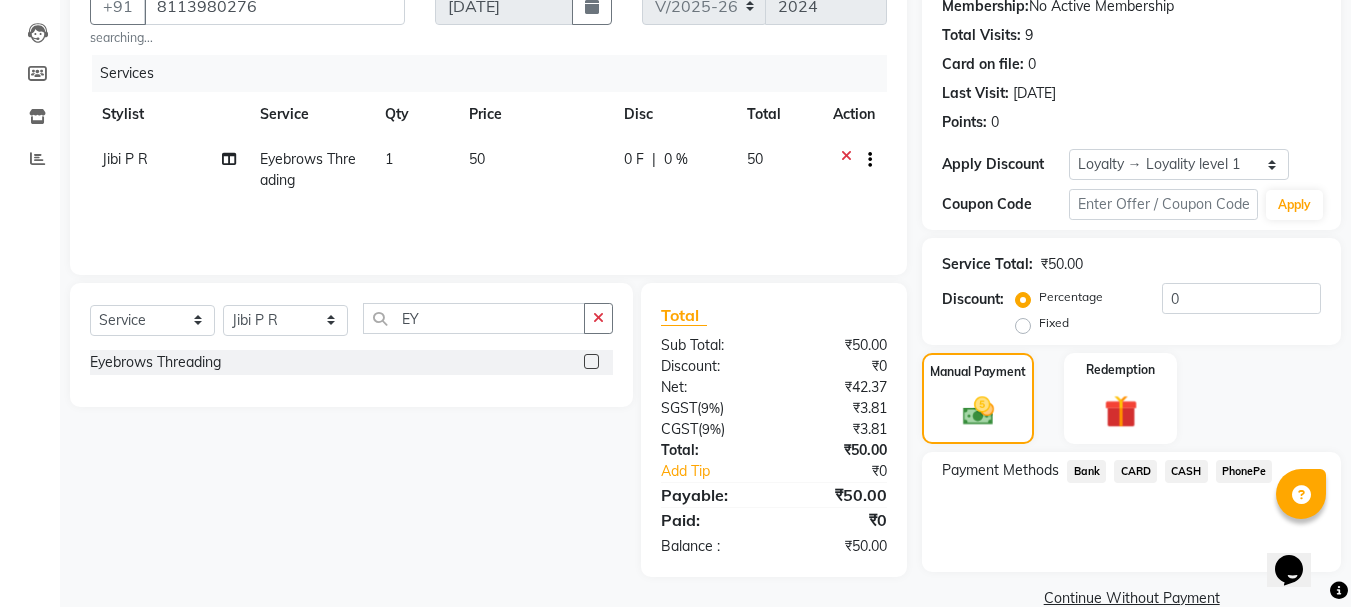 click on "PhonePe" 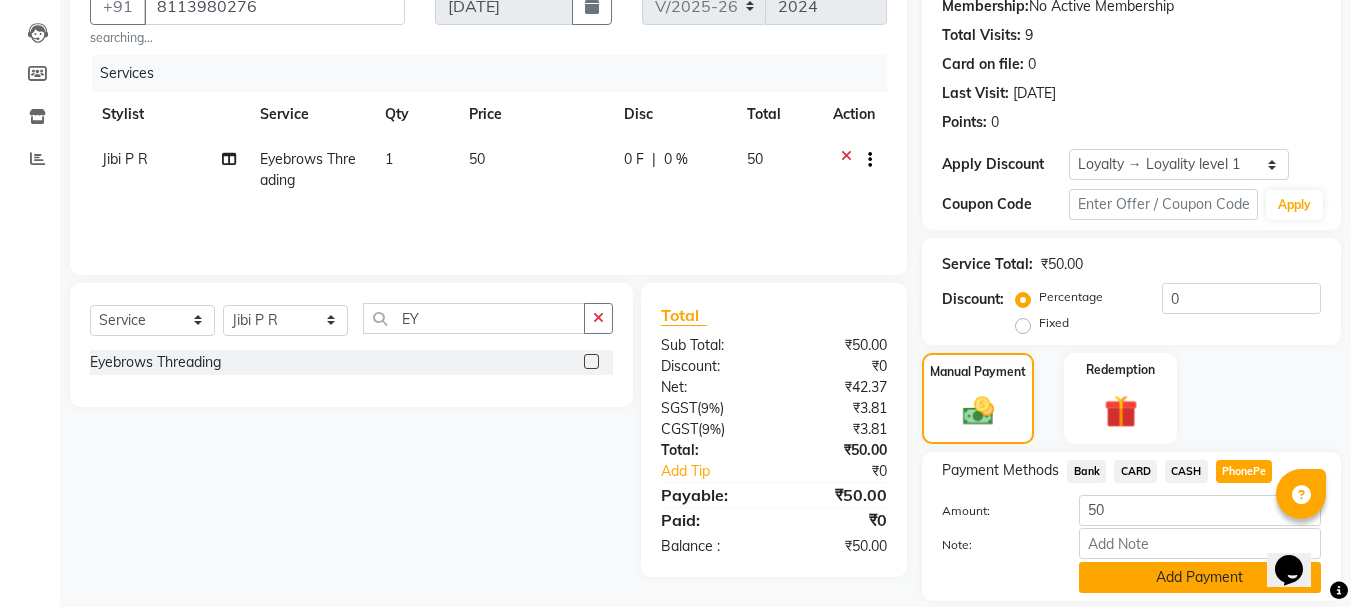 click on "Add Payment" 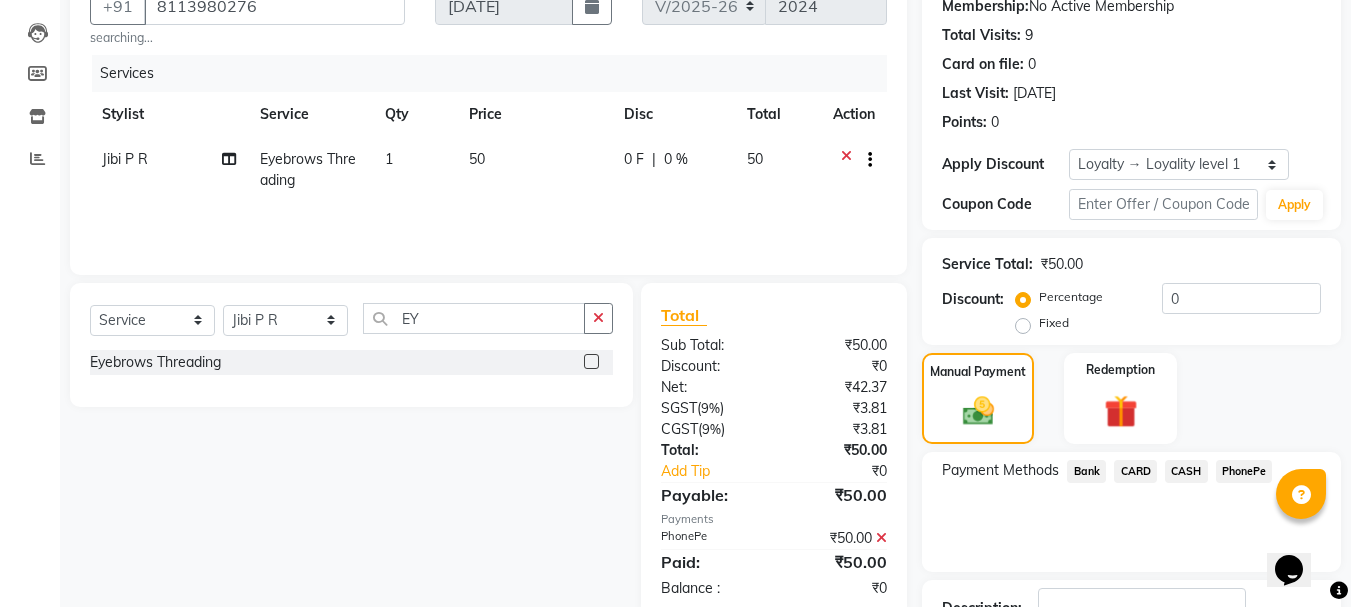 scroll, scrollTop: 348, scrollLeft: 0, axis: vertical 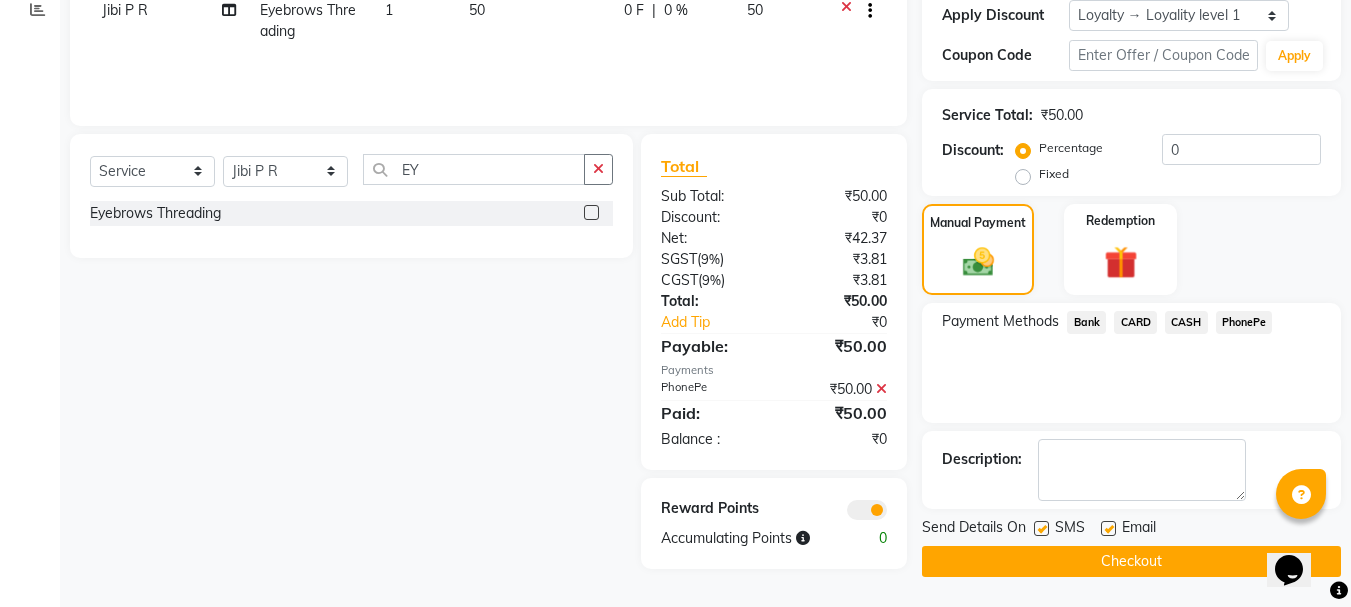 click on "Checkout" 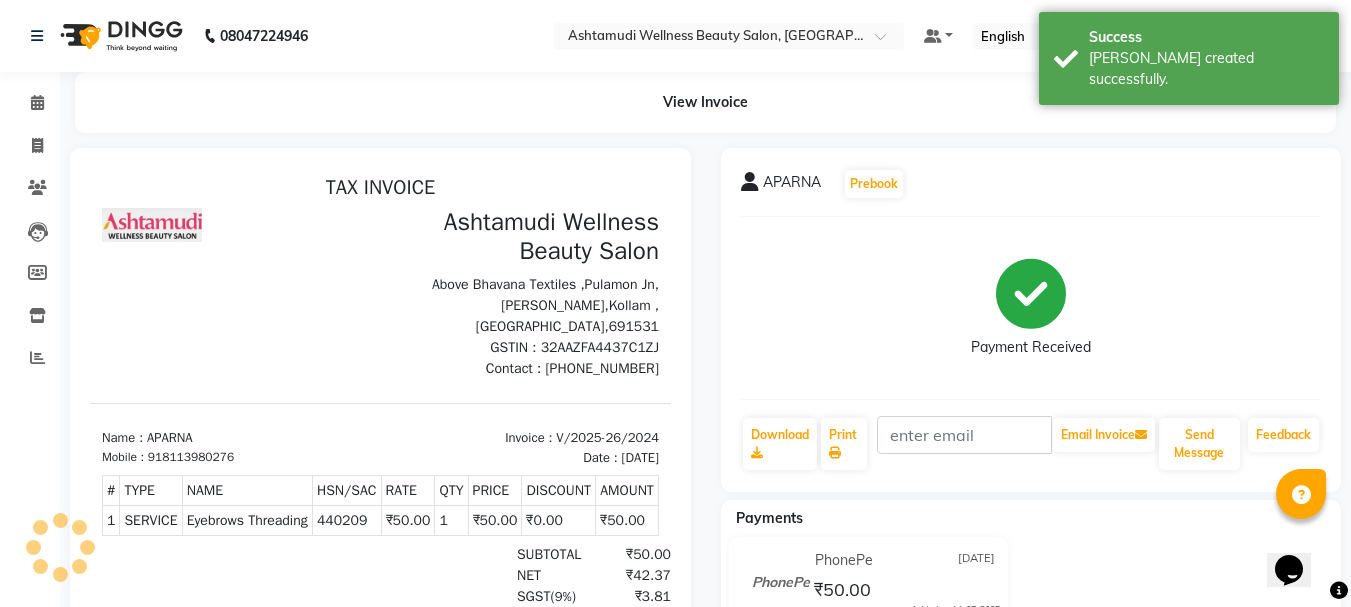 scroll, scrollTop: 0, scrollLeft: 0, axis: both 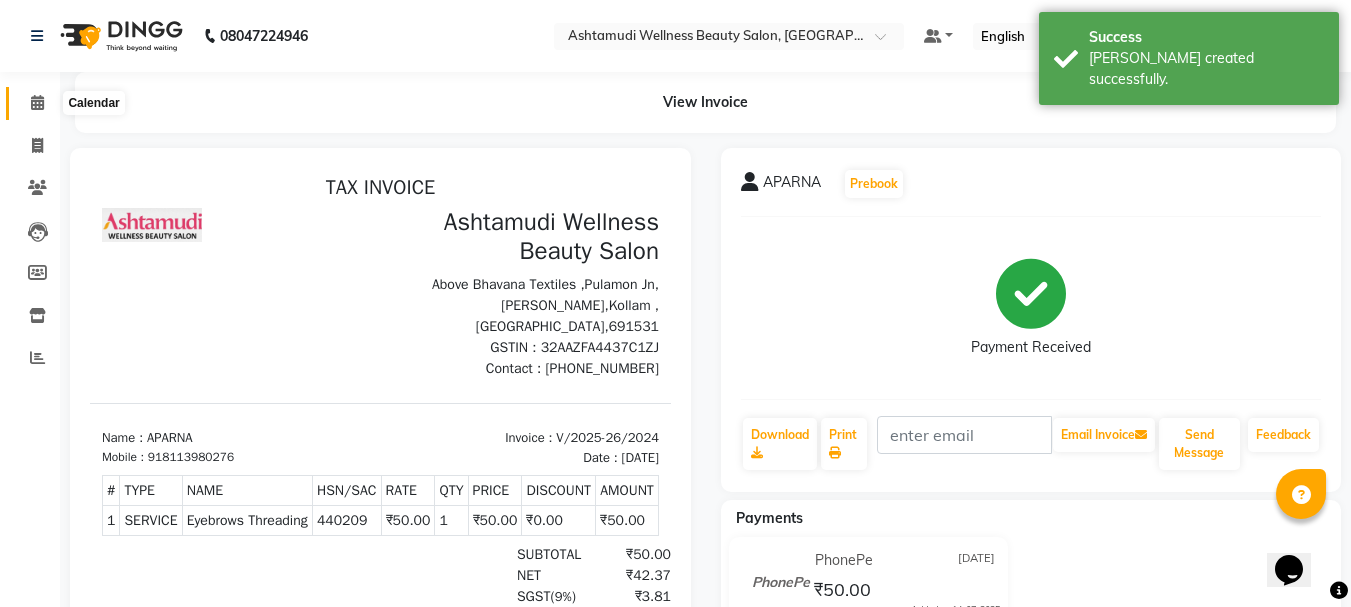 click 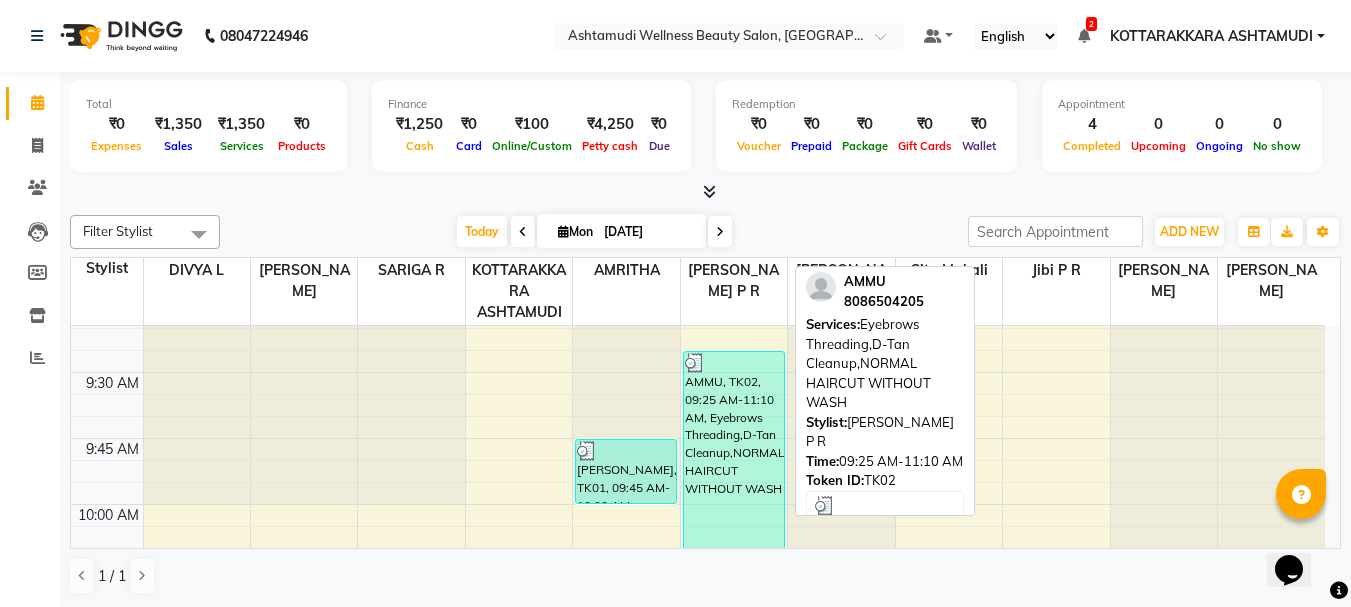 scroll, scrollTop: 100, scrollLeft: 0, axis: vertical 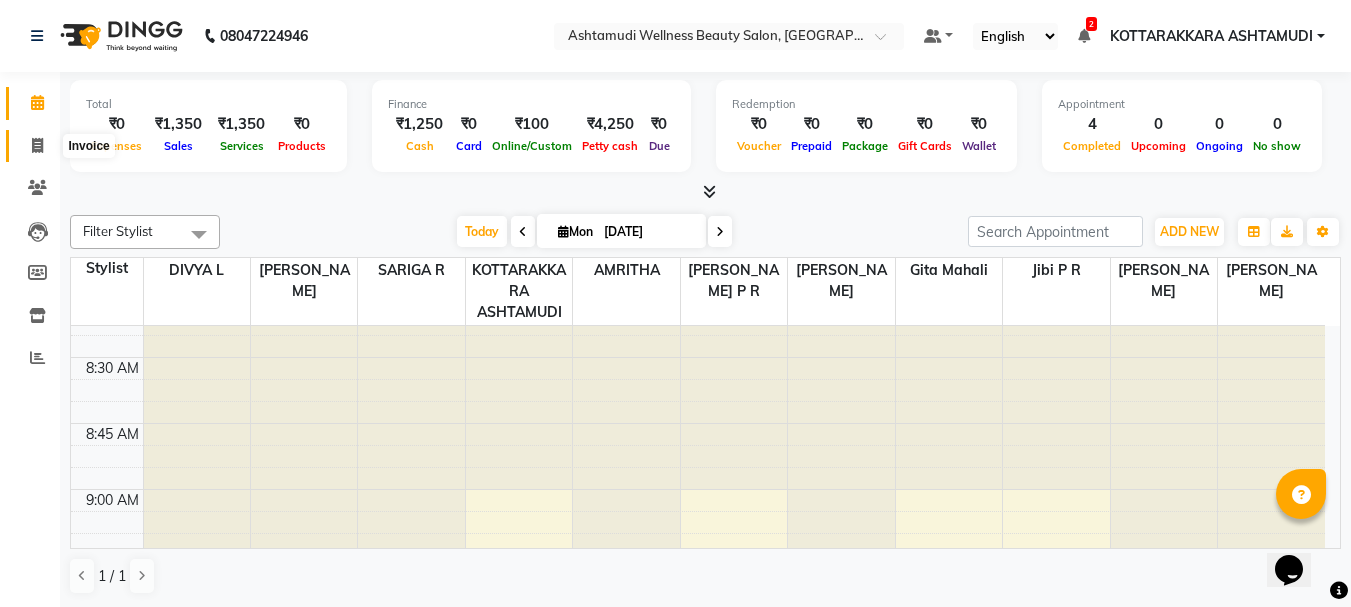click 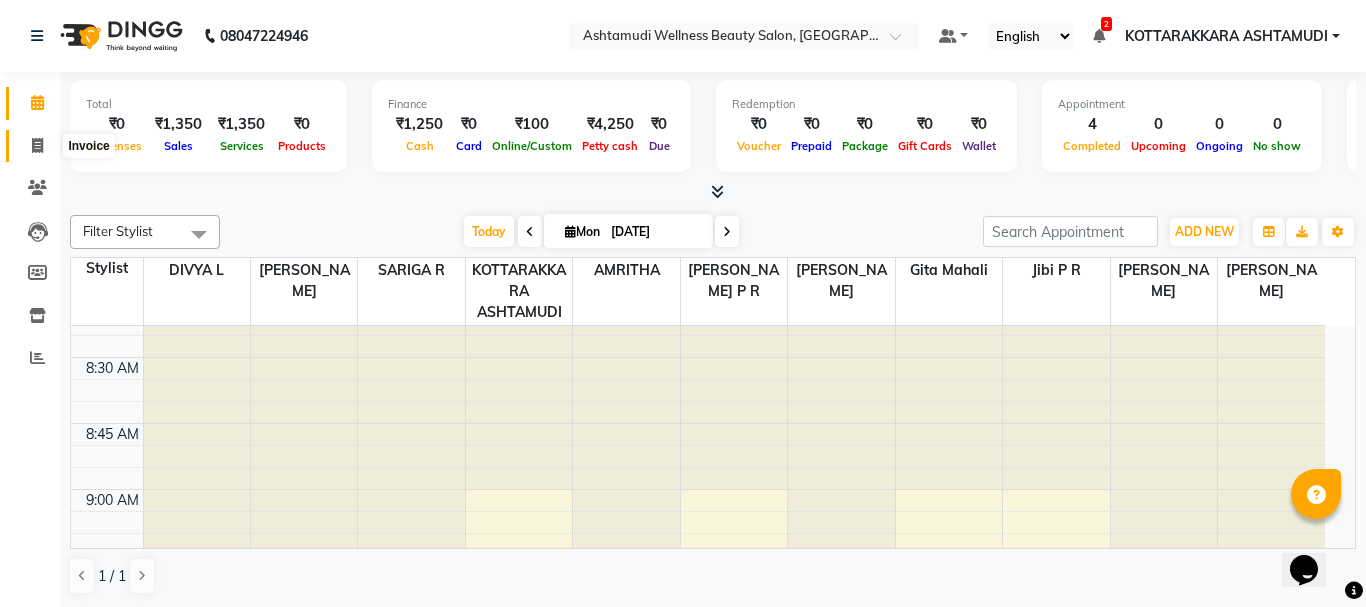 select on "4664" 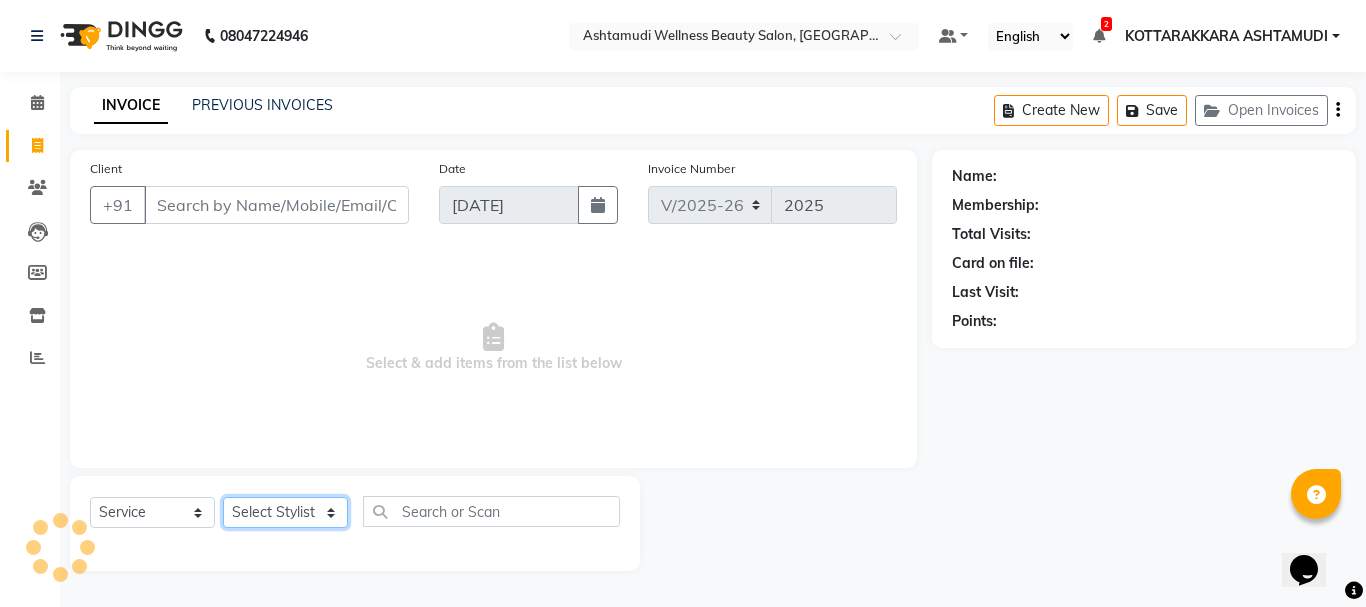 click on "Select Stylist AMRITHA [PERSON_NAME] DIVYA L	 Gita Mahali  Jibi P R [PERSON_NAME]  KOTTARAKKARA ASHTAMUDI [PERSON_NAME] 	 [PERSON_NAME] SARIGA R	 [PERSON_NAME]" 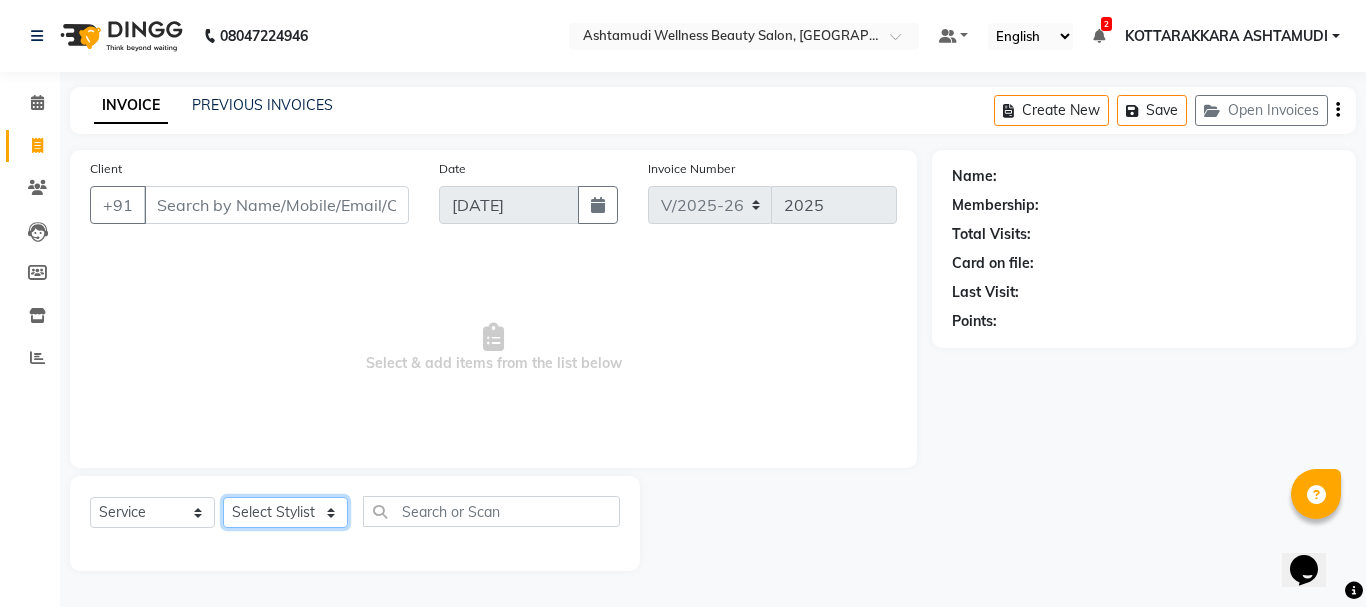 select on "65260" 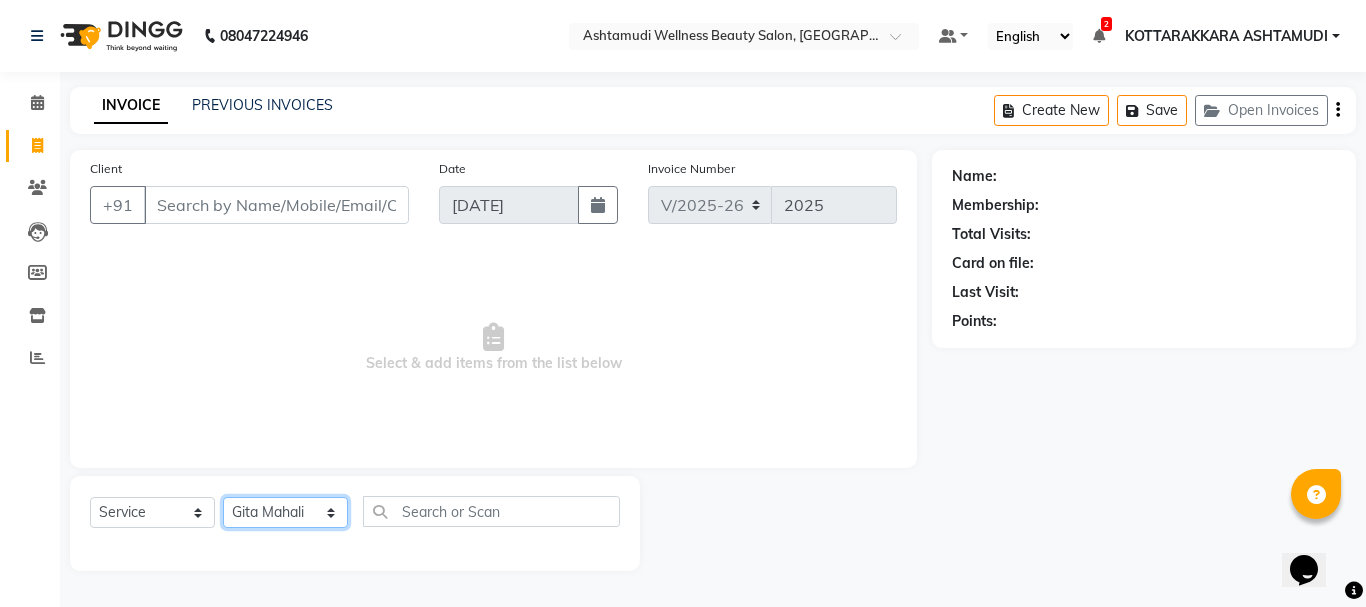click on "Select Stylist AMRITHA [PERSON_NAME] DIVYA L	 Gita Mahali  Jibi P R [PERSON_NAME]  KOTTARAKKARA ASHTAMUDI [PERSON_NAME] 	 [PERSON_NAME] SARIGA R	 [PERSON_NAME]" 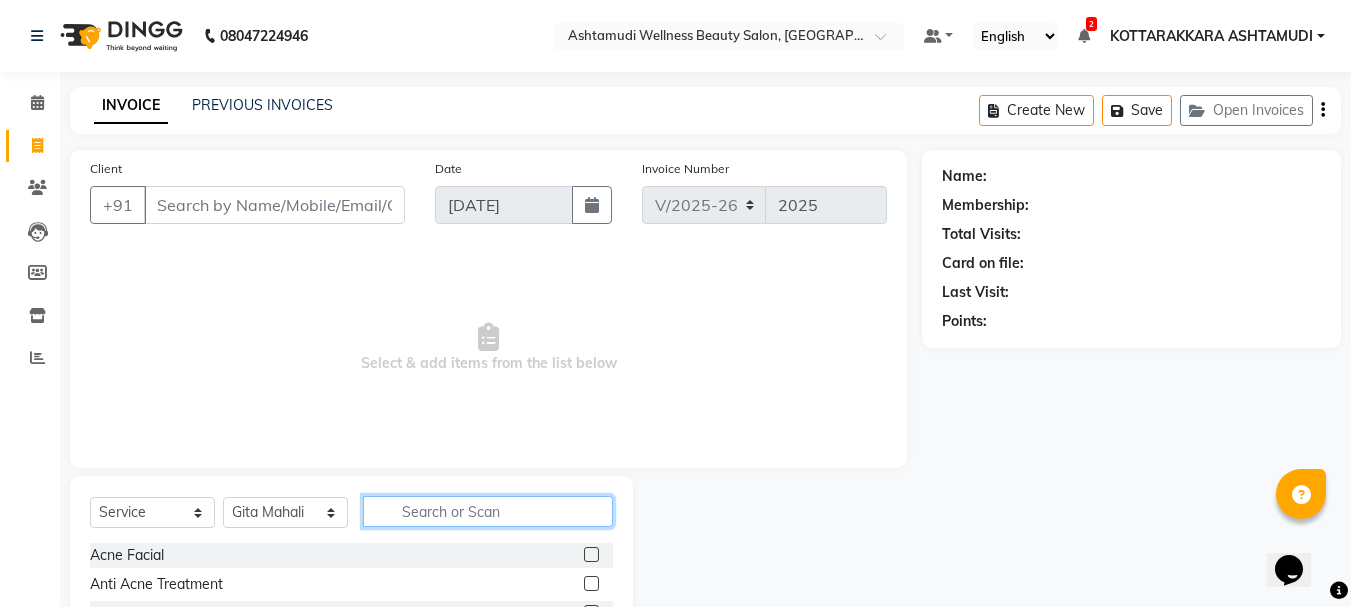 click 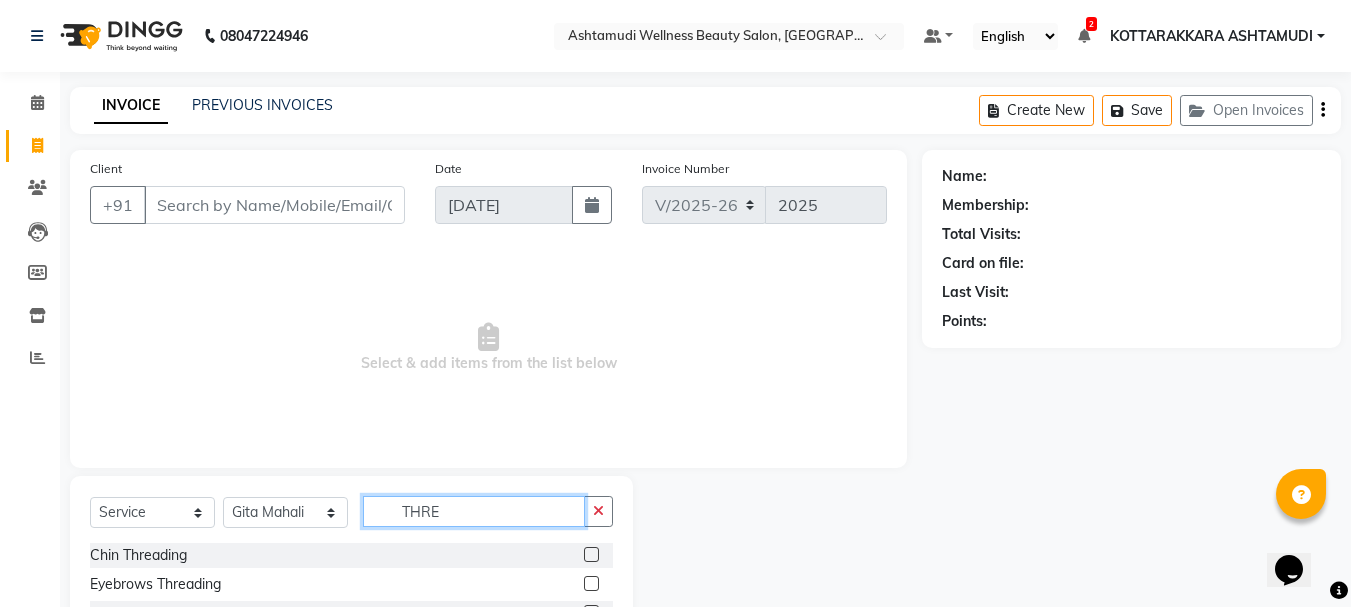 click on "THRE" 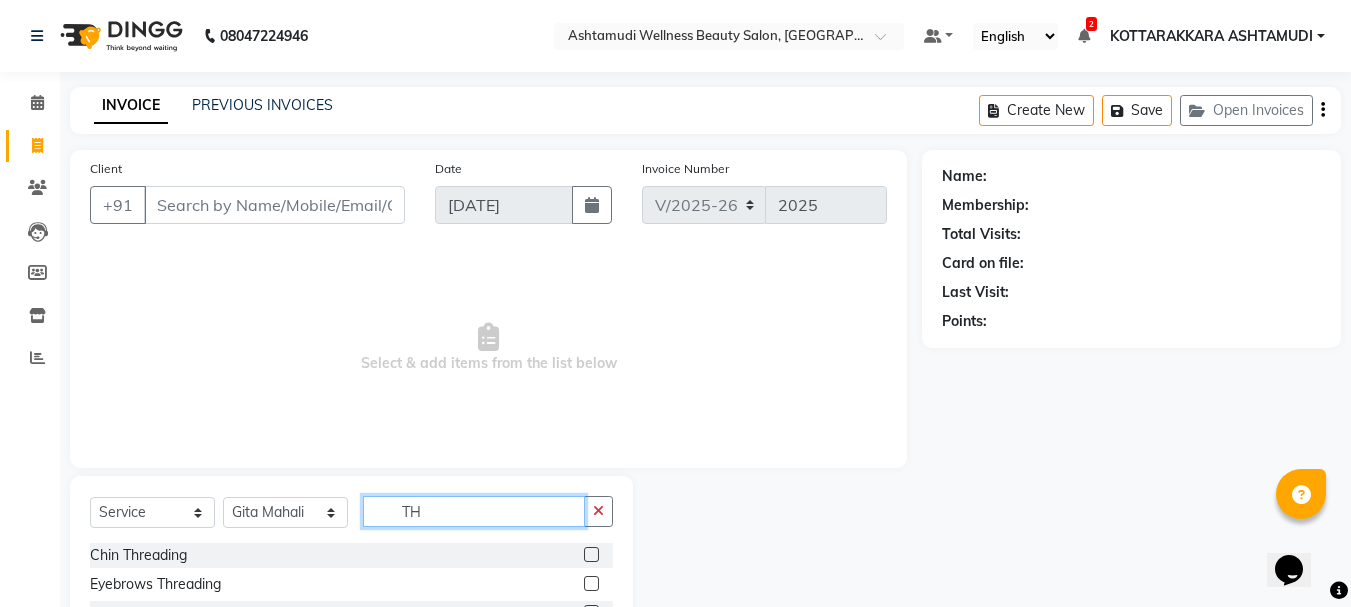 type on "T" 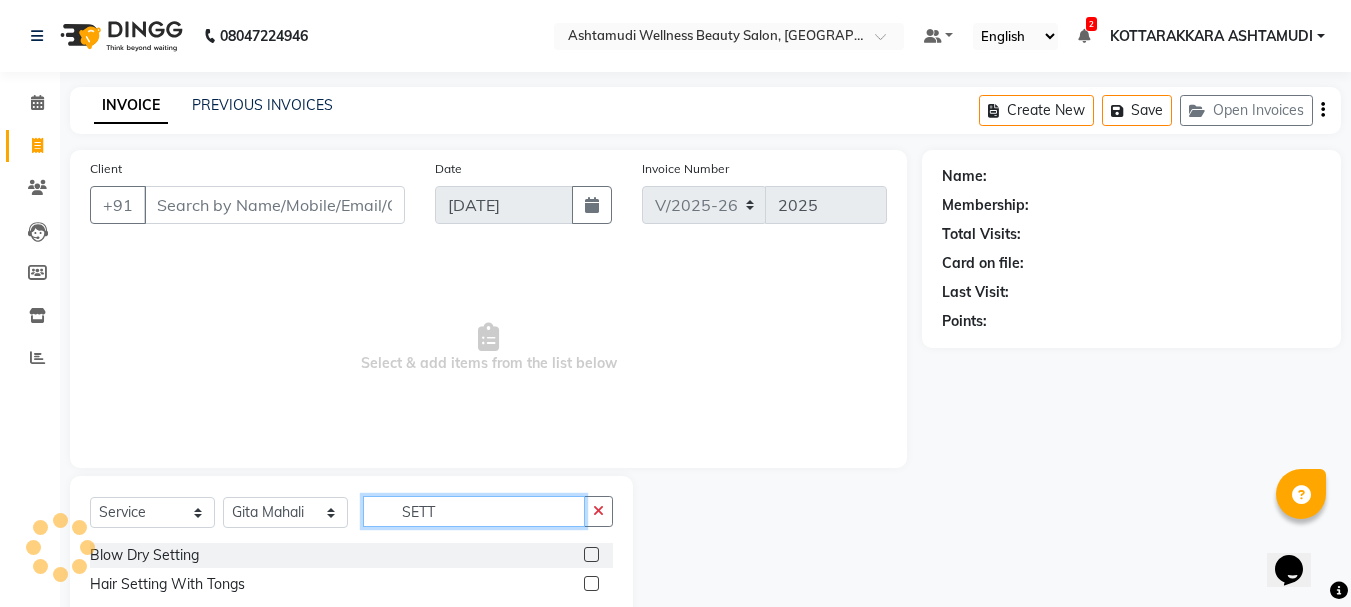 type on "SETT" 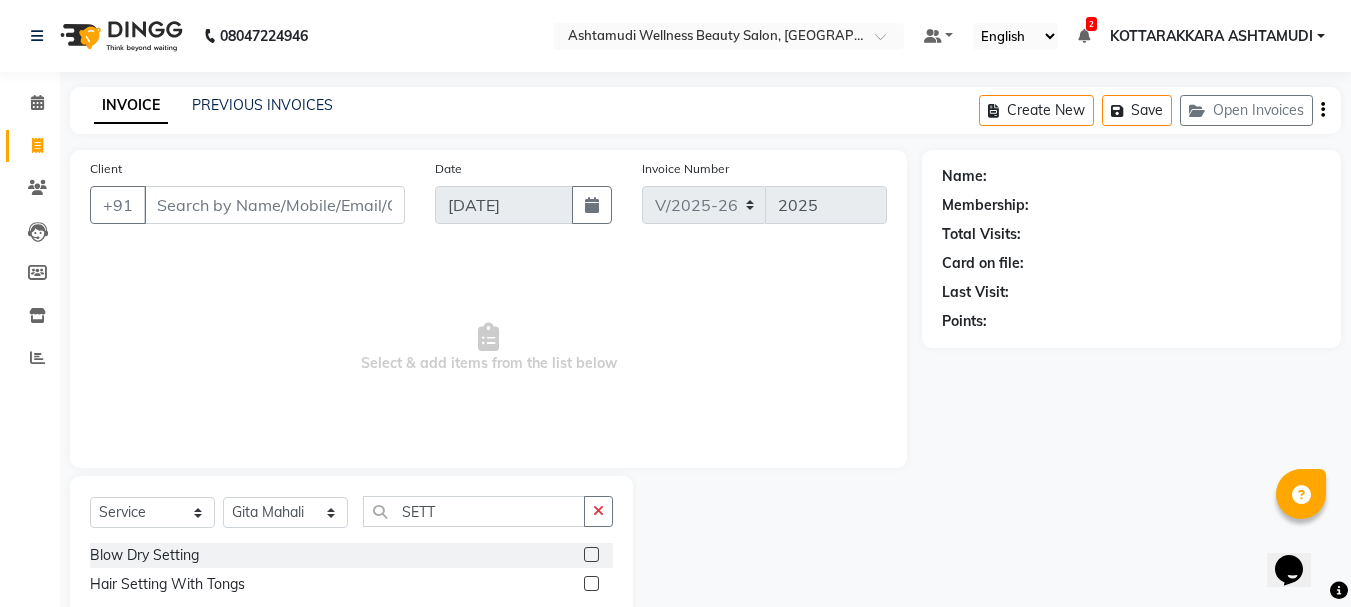 click 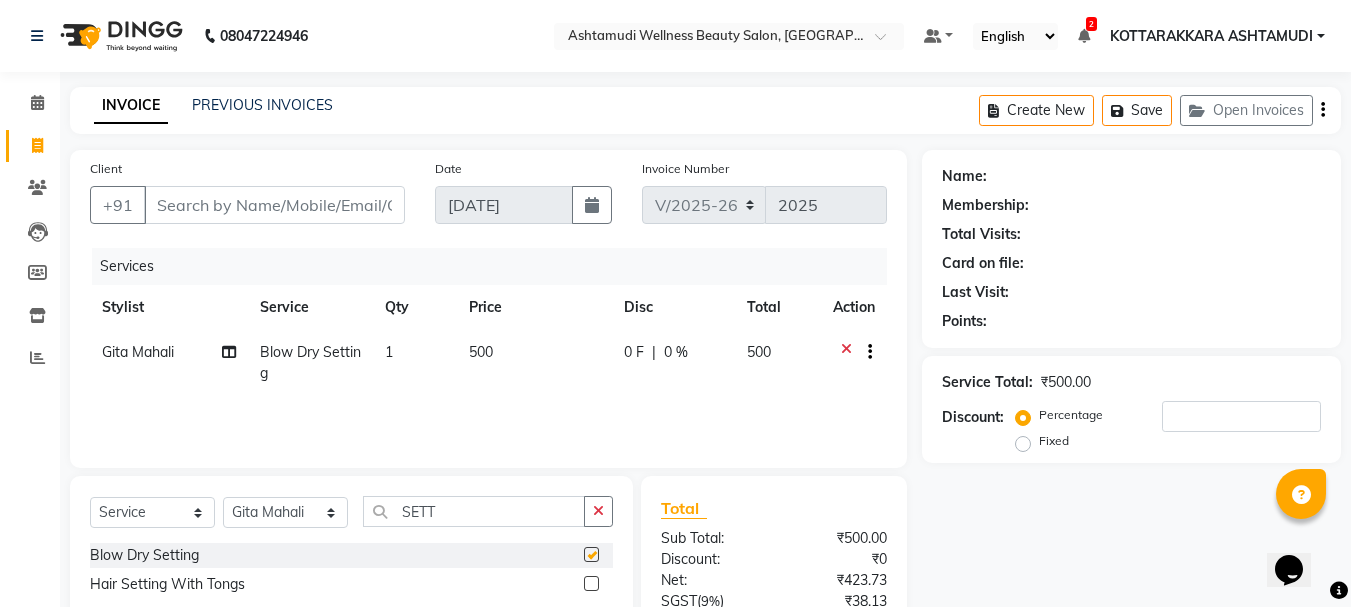 checkbox on "false" 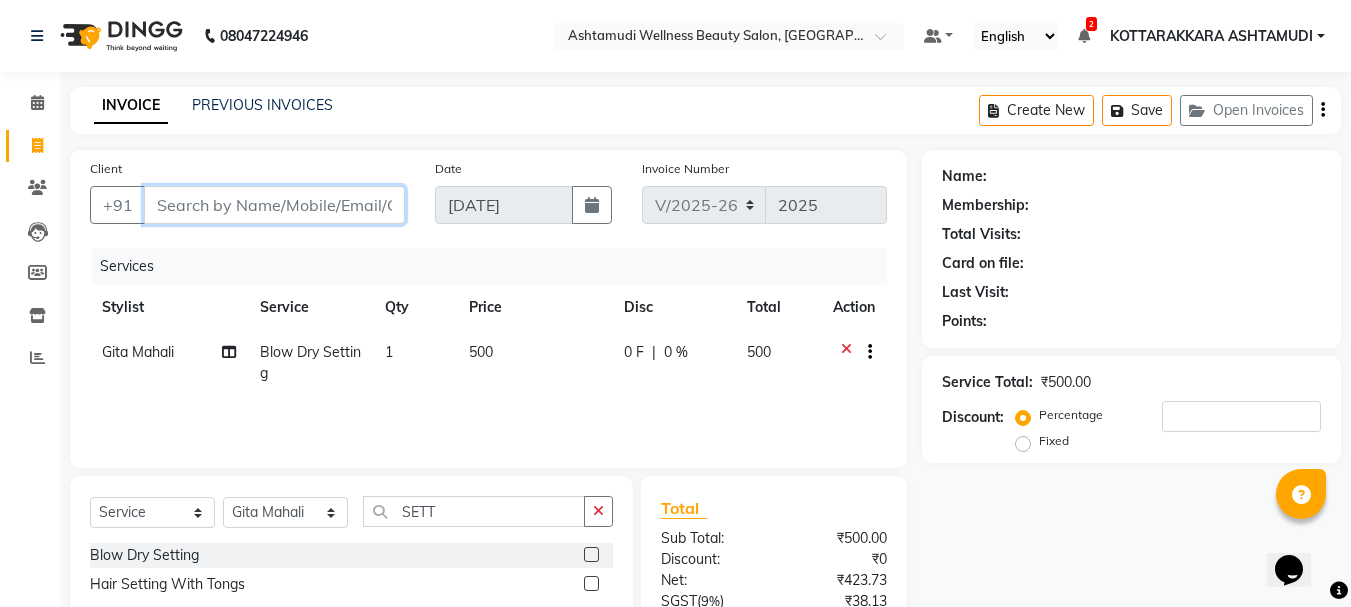 click on "Client" at bounding box center (274, 205) 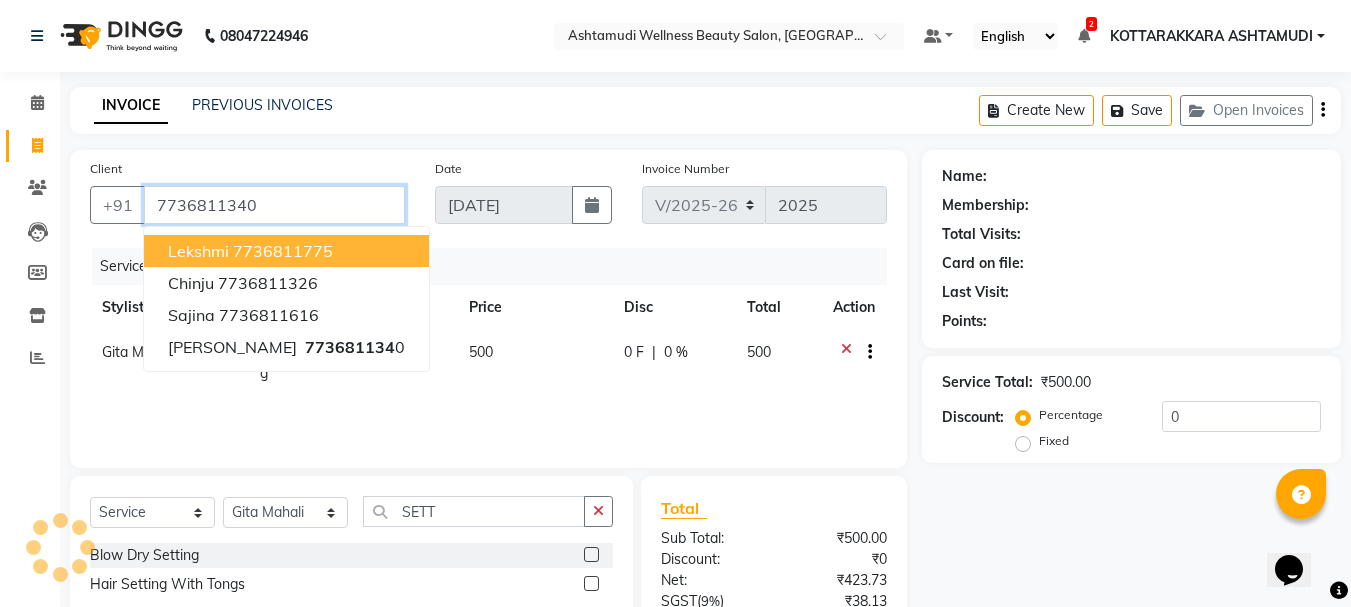 type on "7736811340" 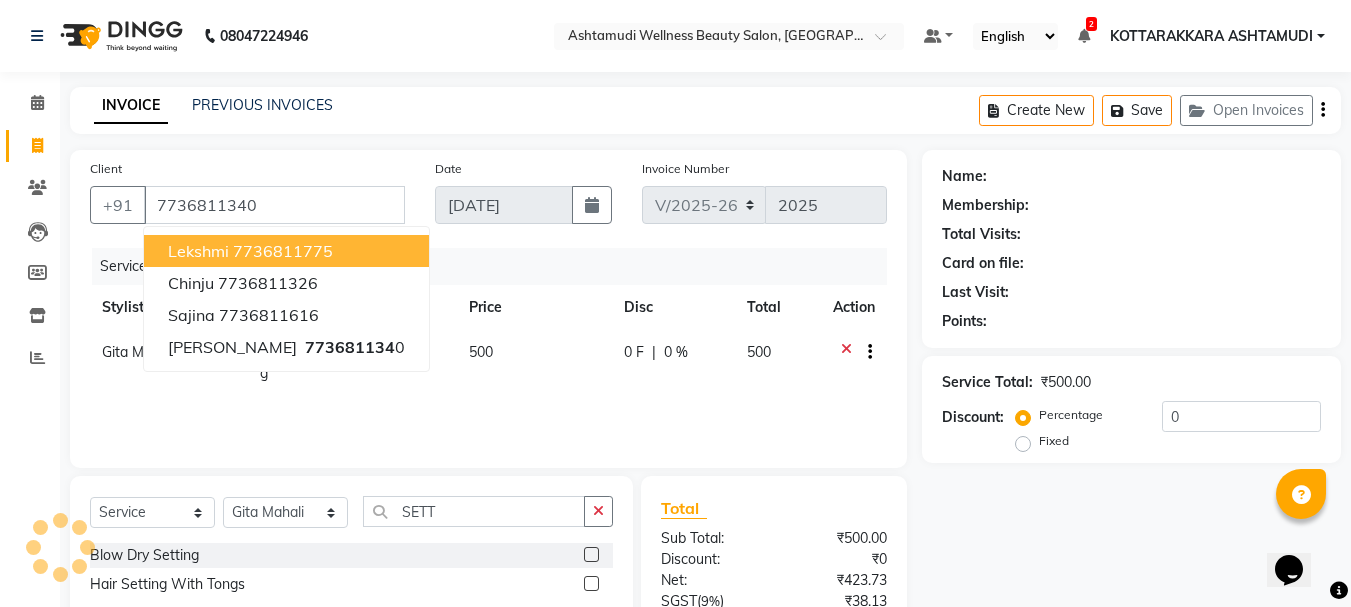 select on "1: Object" 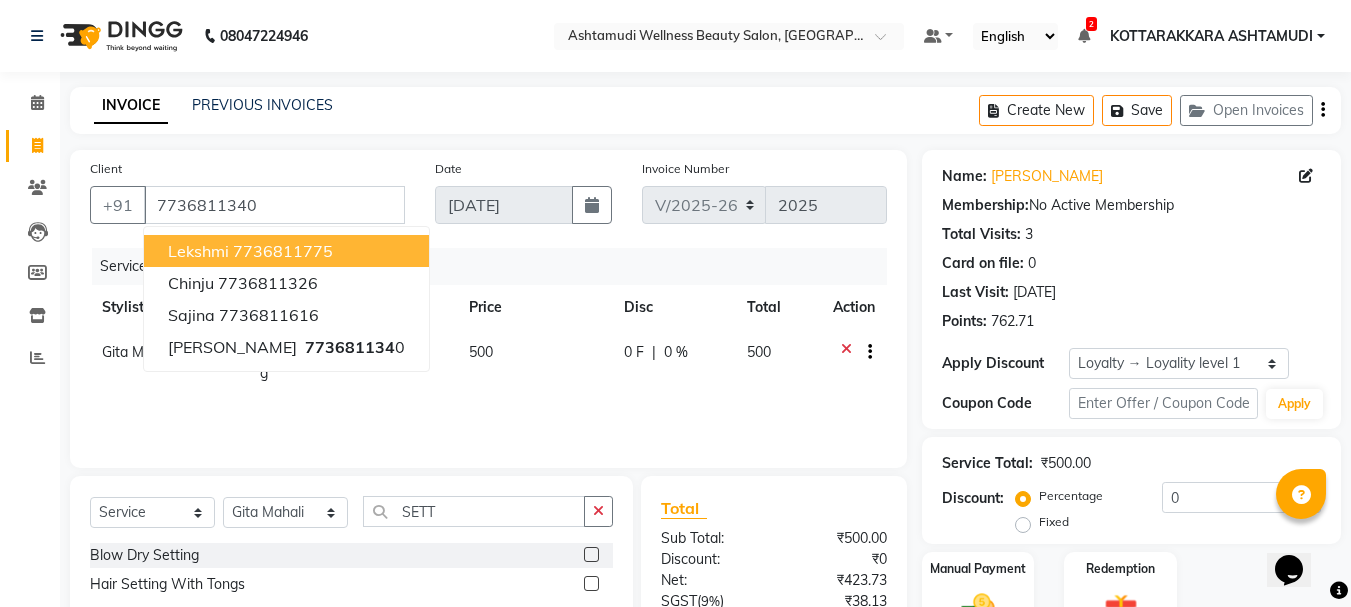 click on "Services Stylist Service Qty Price Disc Total Action Gita Mahali  Blow Dry Setting 1 500 0 F | 0 % 500" 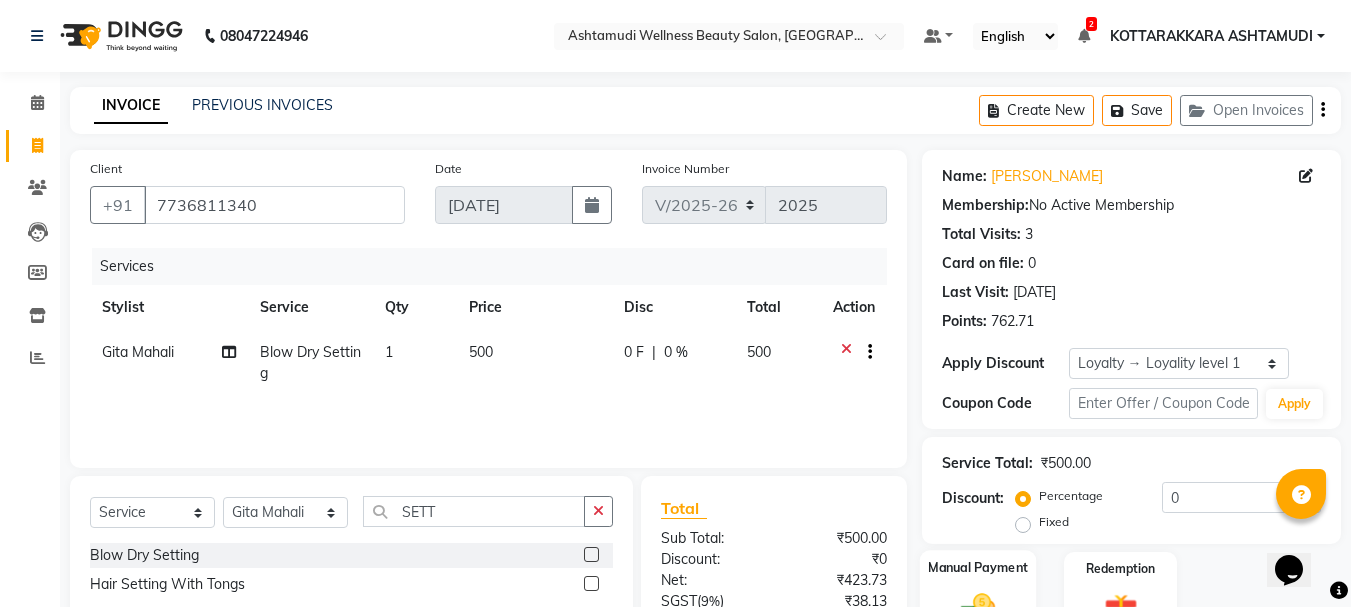 scroll, scrollTop: 193, scrollLeft: 0, axis: vertical 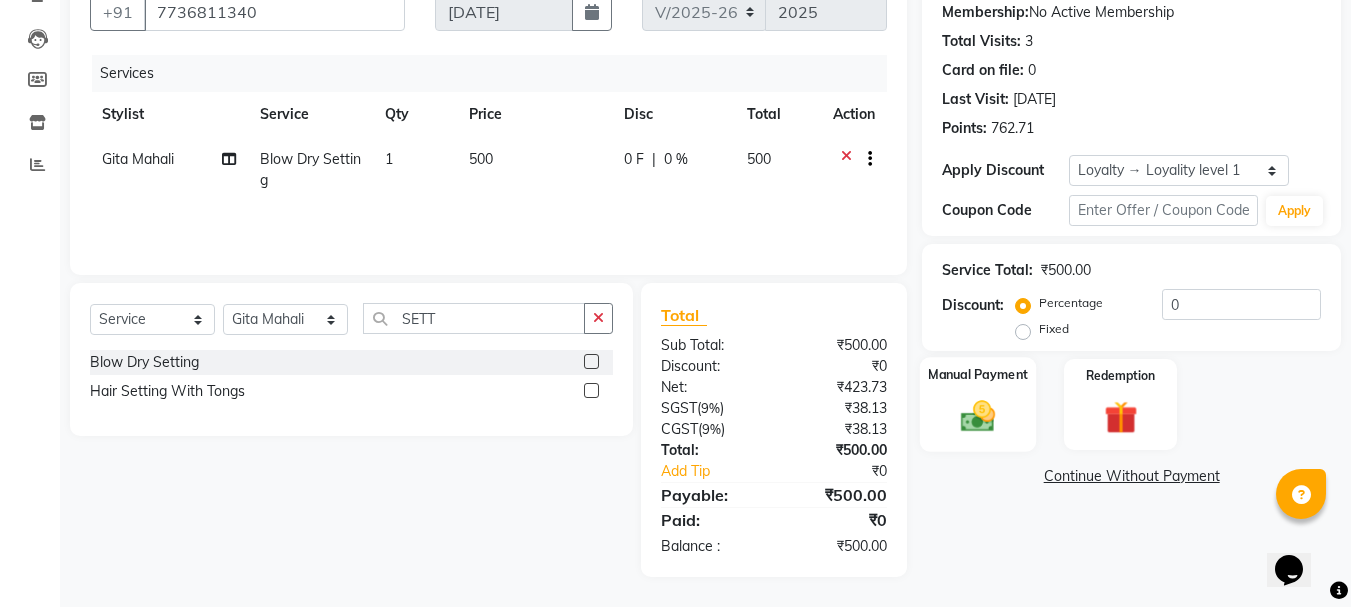 click 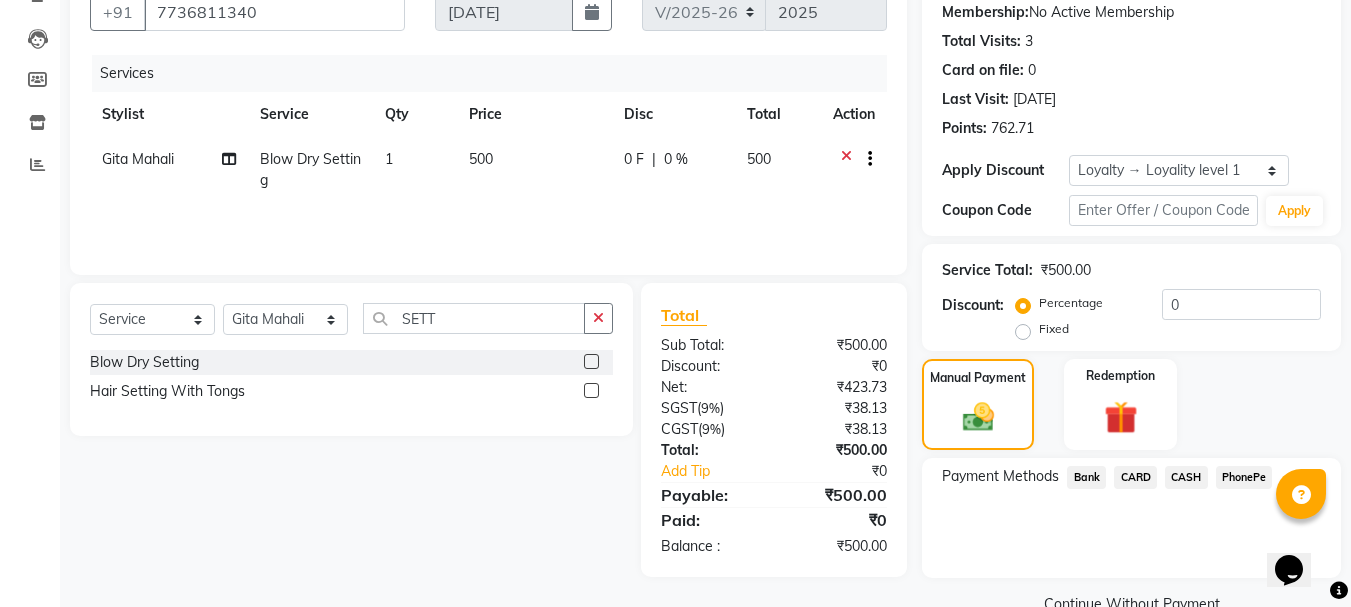 click on "PhonePe" 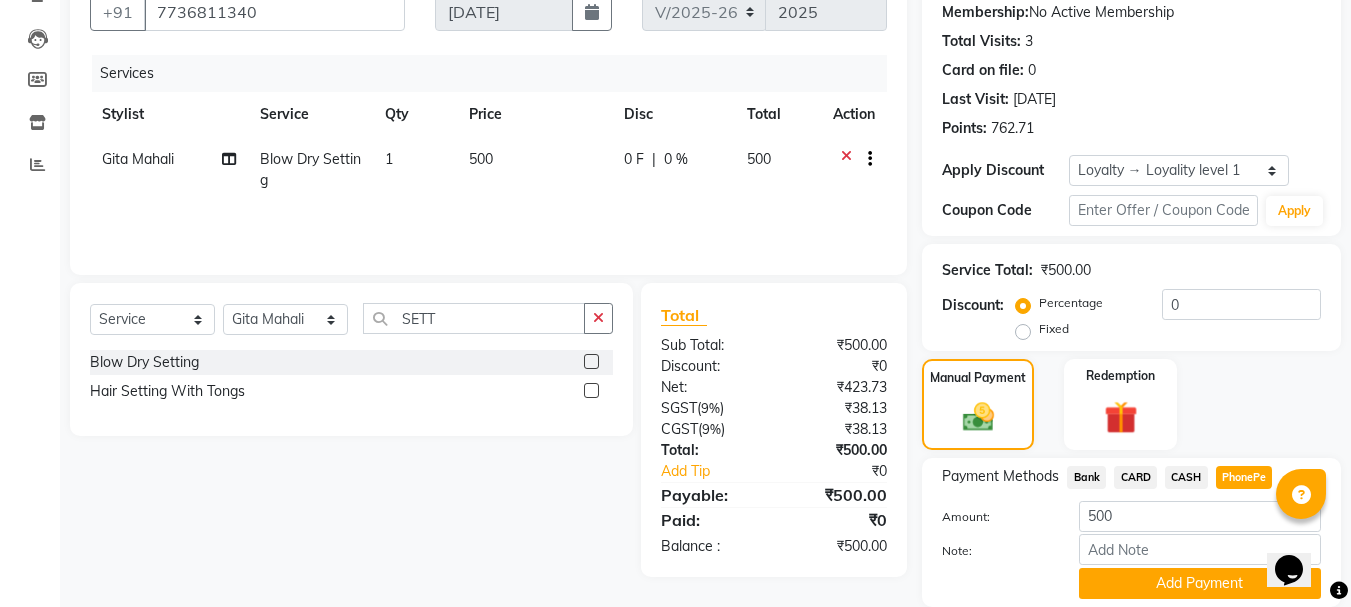 scroll, scrollTop: 264, scrollLeft: 0, axis: vertical 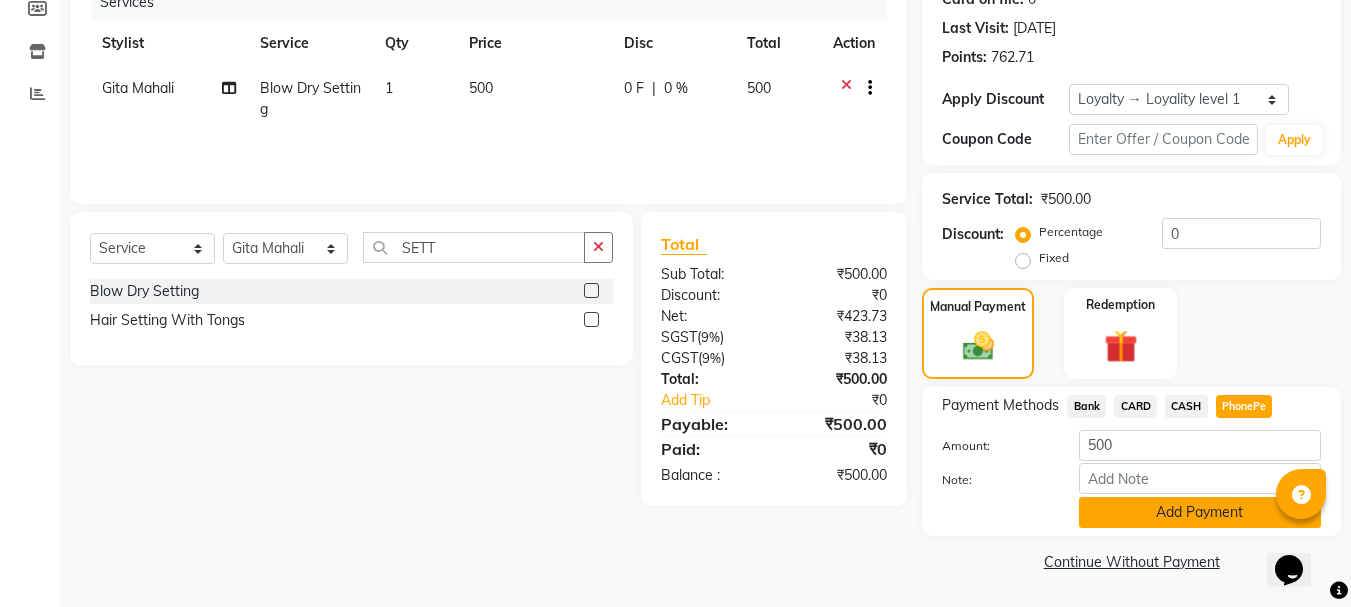 click on "Add Payment" 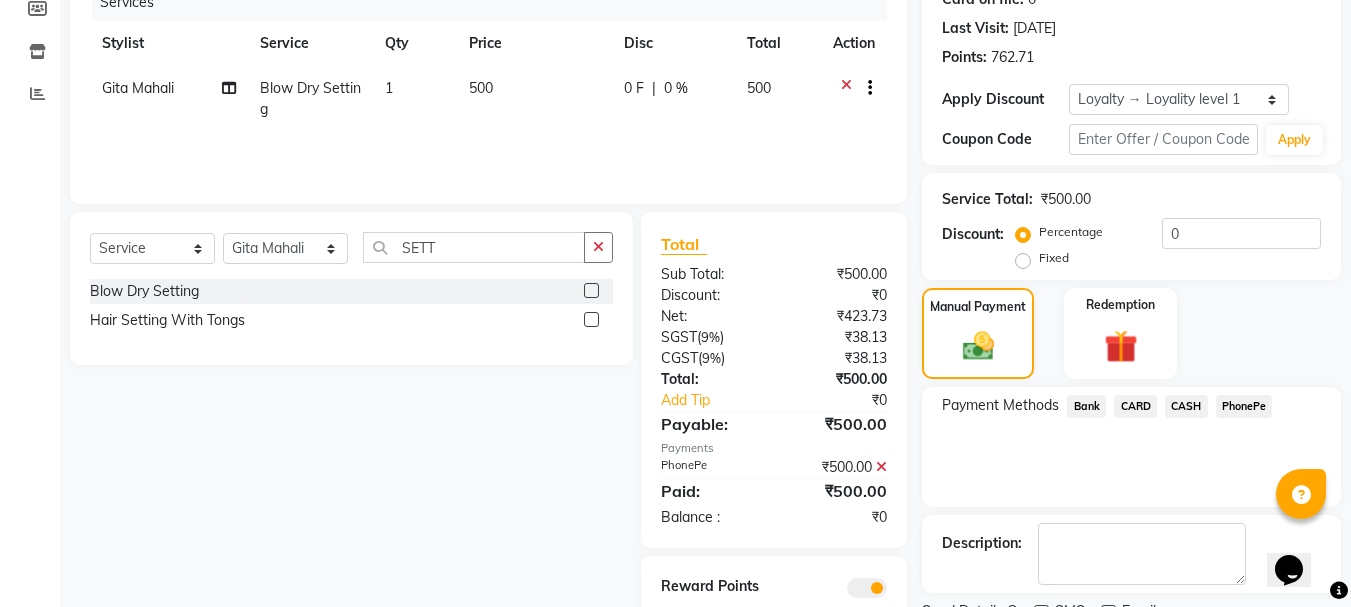 scroll, scrollTop: 355, scrollLeft: 0, axis: vertical 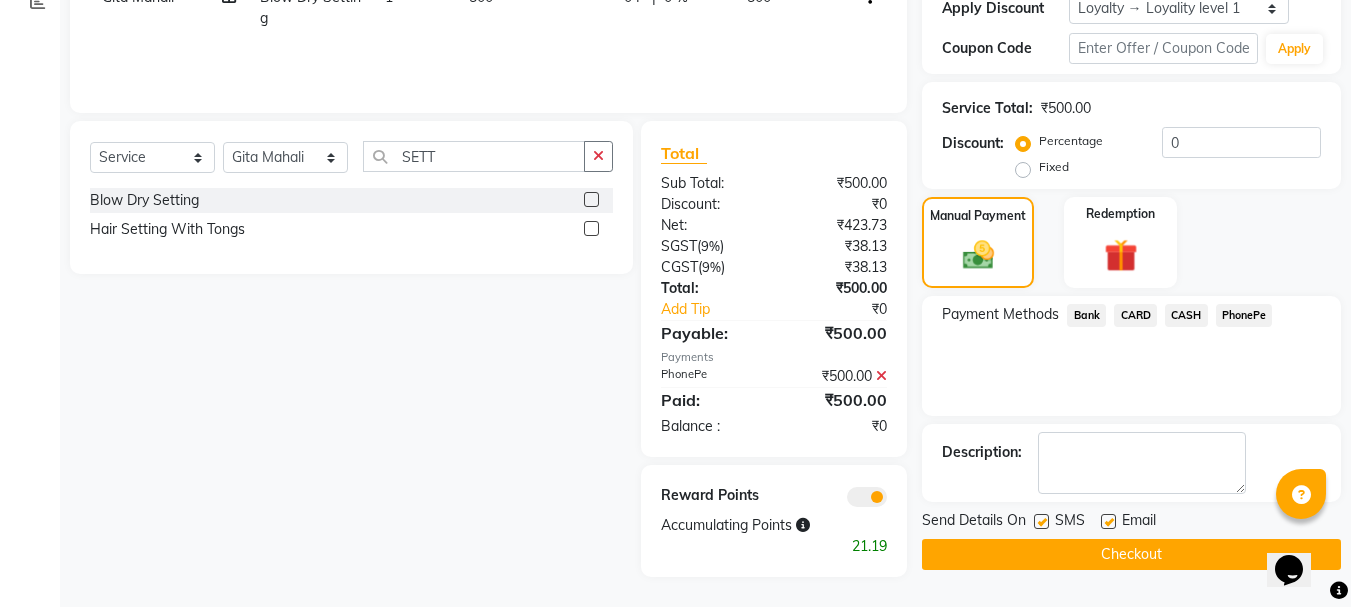click on "Checkout" 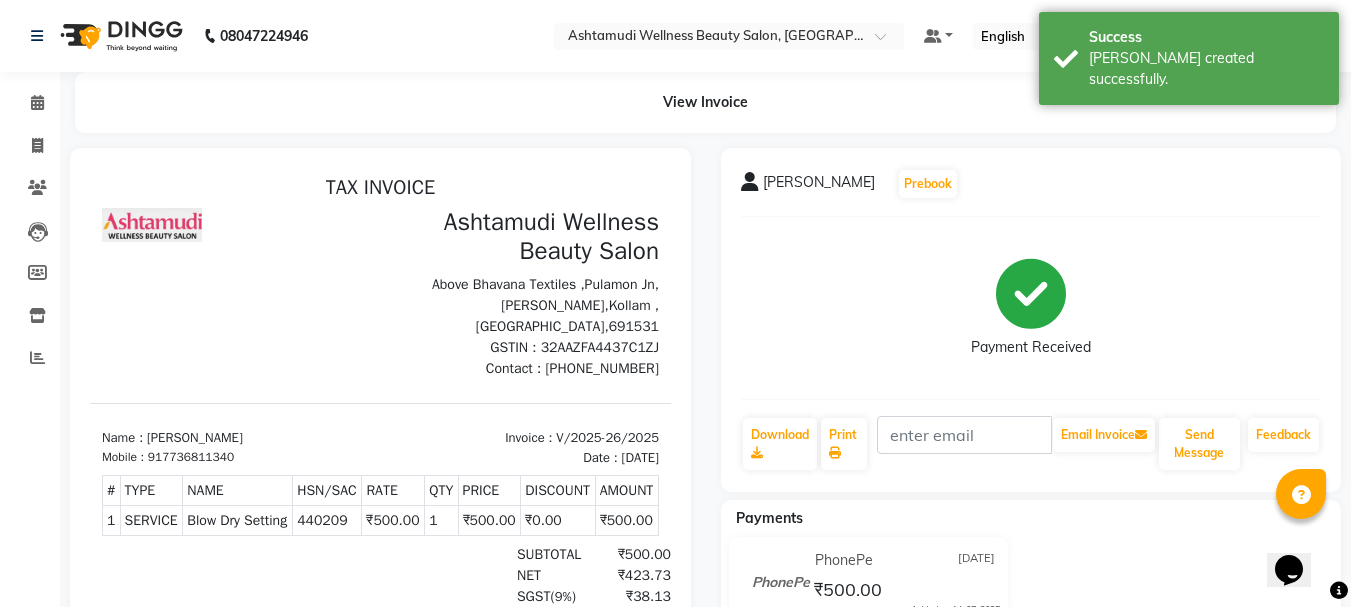 scroll, scrollTop: 0, scrollLeft: 0, axis: both 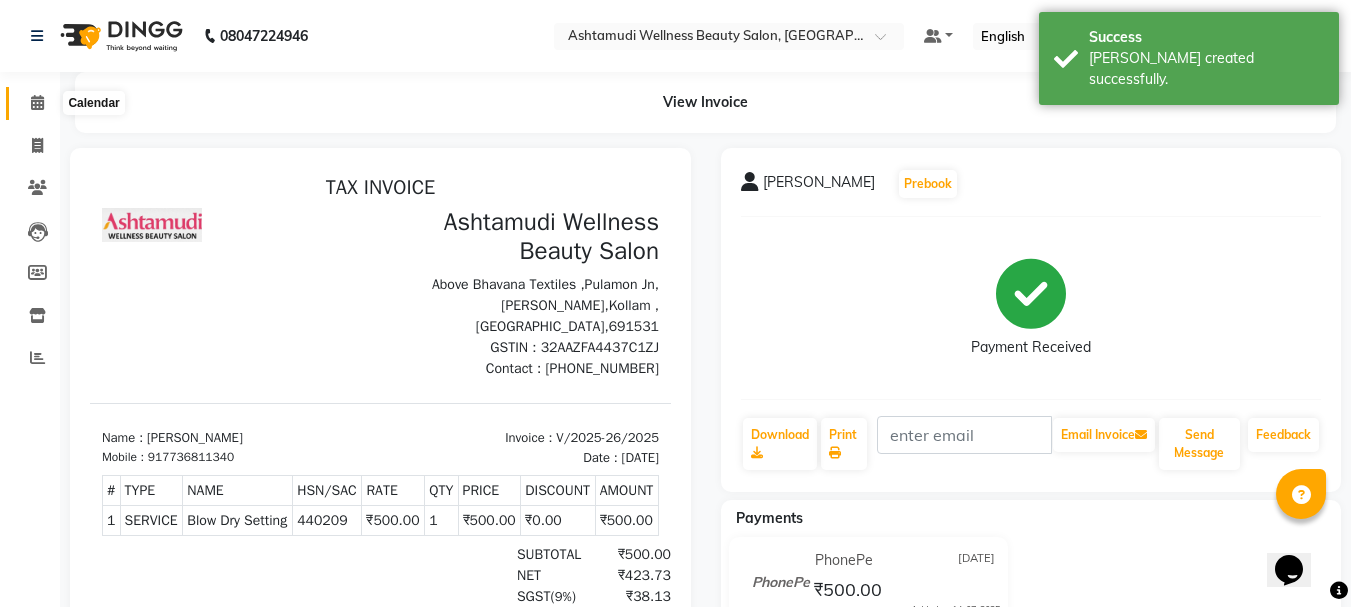 click 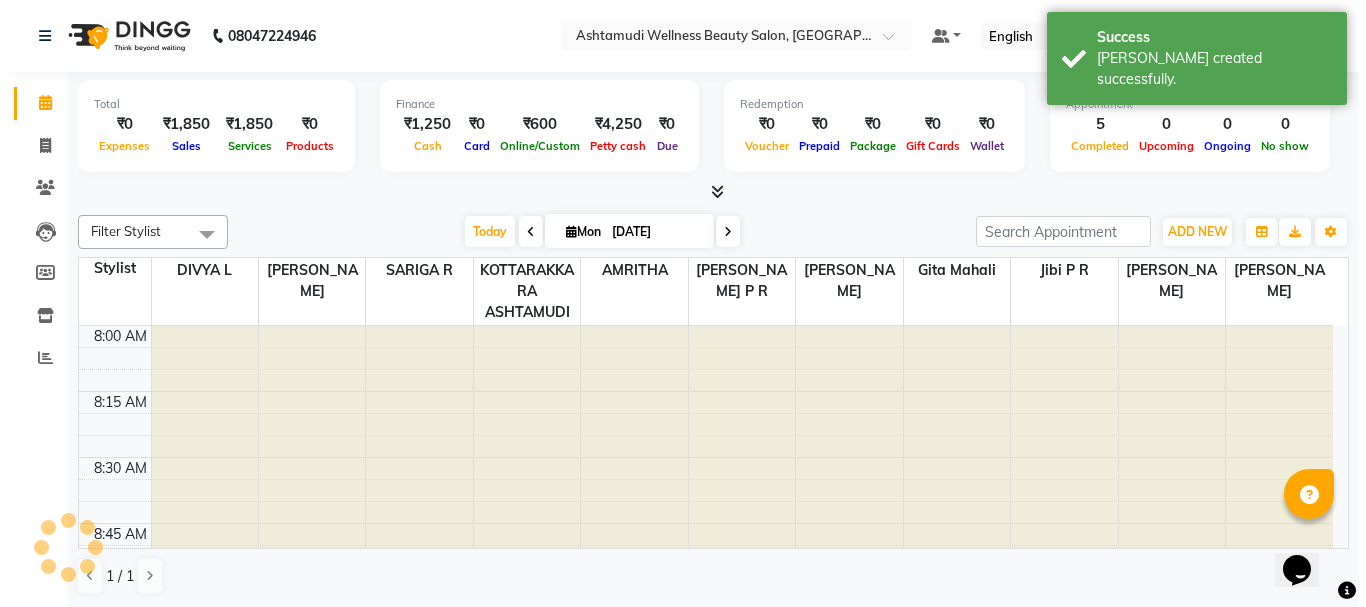 scroll, scrollTop: 0, scrollLeft: 0, axis: both 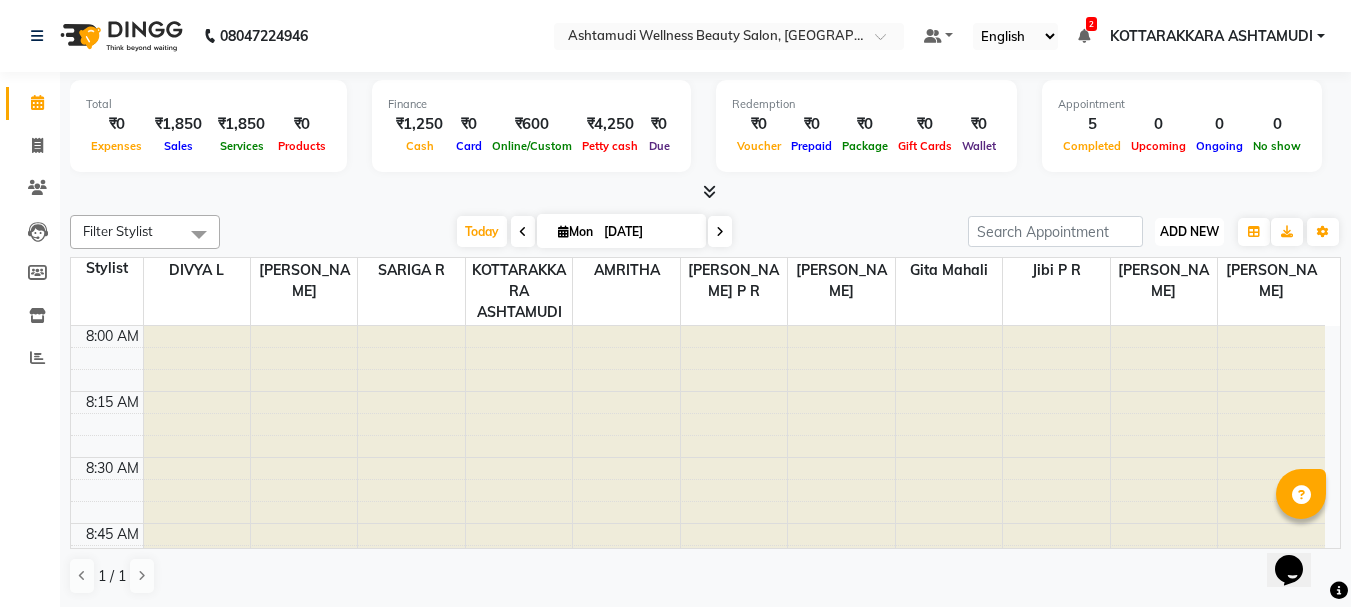 click on "ADD NEW Toggle Dropdown" at bounding box center [1189, 232] 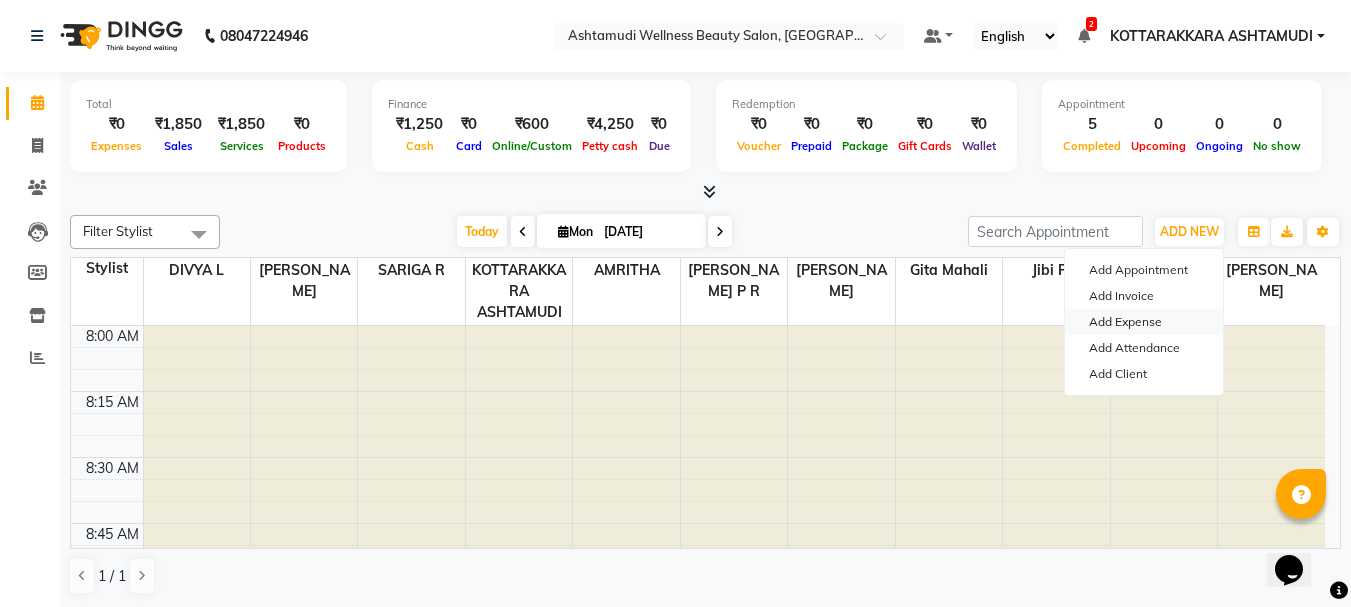 click on "Add Expense" at bounding box center (1144, 322) 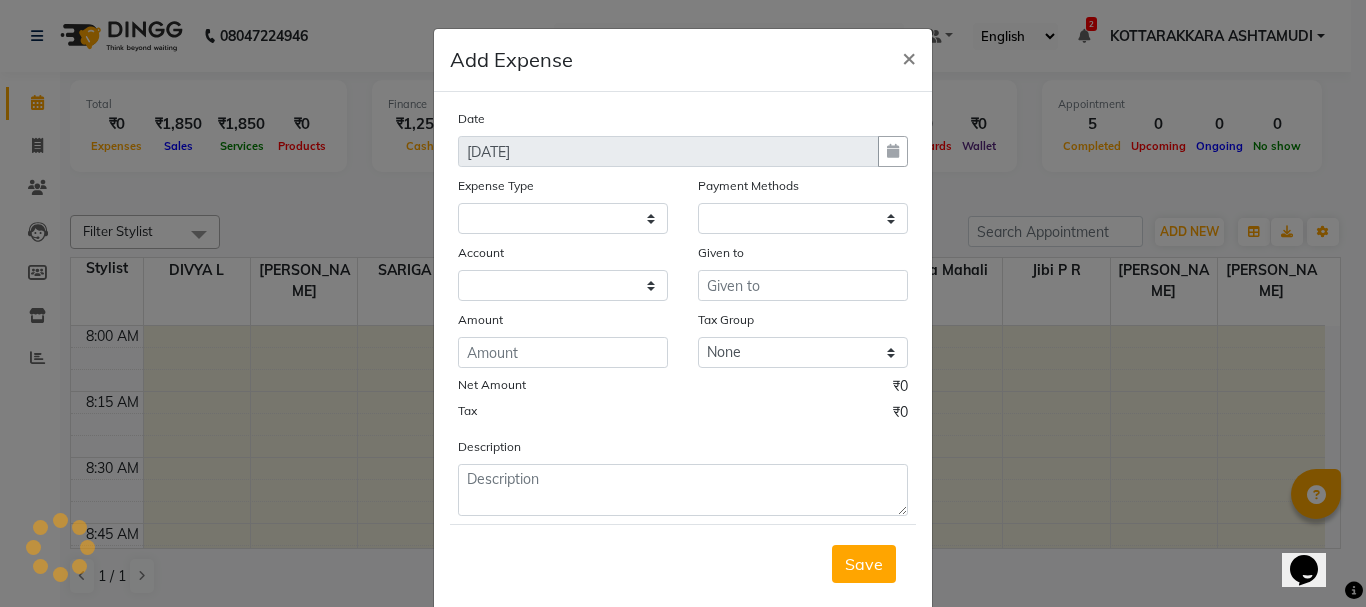 select on "1" 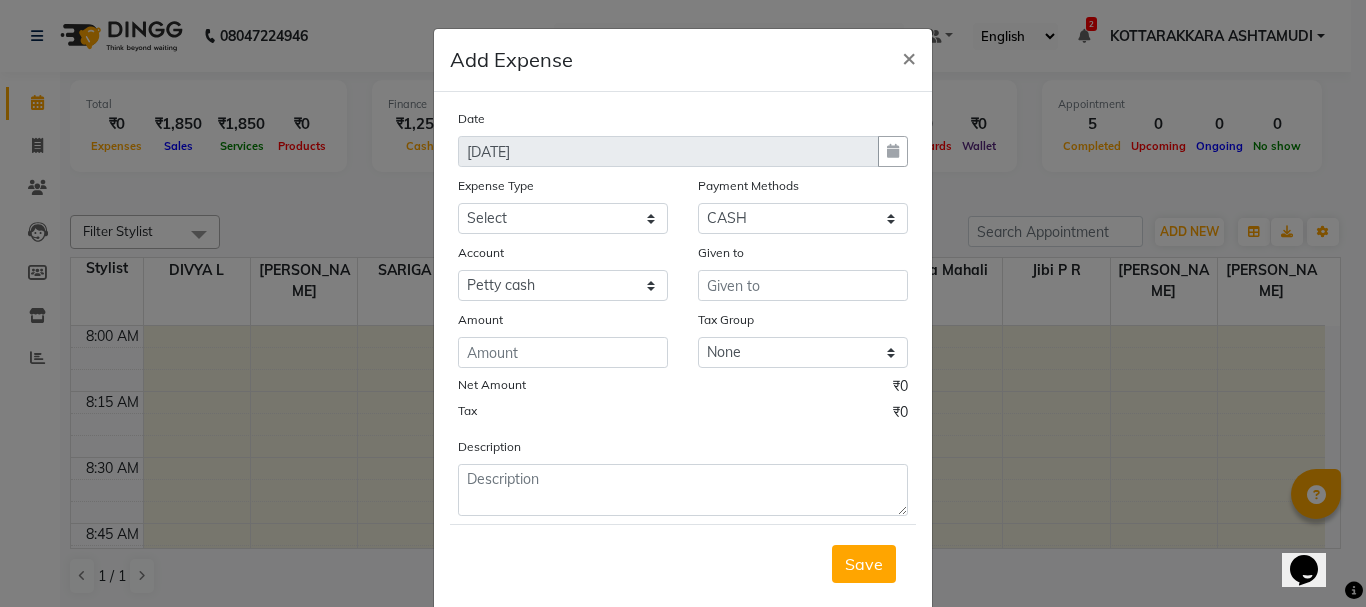 click on "Add Expense  × Date [DATE] Expense Type Select ACCOMODATION EXPENSES ADVERTISEMENT SALES PROMOTIONAL EXPENSES Bonus BRIDAL ACCESSORIES REFUND BRIDAL COMMISSION BRIDAL FOOD BRIDAL INCENTIVES BRIDAL ORNAMENTS REFUND BRIDAL TA CASH DEPOSIT RAK BANK COMPUTER ACCESSORIES MOBILE PHONE Donation and Charity Expenses ELECTRICITY CHARGES ELECTRONICS FITTINGS Event Expense FISH FOOD EXPENSES FOOD REFRESHMENT FOR CLIENTS FOOD REFRESHMENT FOR STAFFS Freight And Forwarding Charges FUEL FOR GENERATOR FURNITURE AND EQUIPMENTS Gifts for Clients GIFTS FOR STAFFS GOKULAM CHITS HOSTEL RENT LAUNDRY EXPENSES LICENSE OTHER FEES LOADING UNLOADING CHARGES Medical Expenses MEHNDI PAYMENTS MISCELLANEOUS EXPENSES NEWSPAPER PERIODICALS Ornaments Maintenance Expense OVERTIME ALLOWANCES Payment For Pest Control Perfomance based incentives POSTAGE COURIER CHARGES Printing PRINTING STATIONERY EXPENSES PROFESSIONAL TAX REPAIRS MAINTENANCE ROUND OFF Salary SALARY ADVANCE Sales Incentives Membership Card SALES INCENTIVES PRODUCT Select" 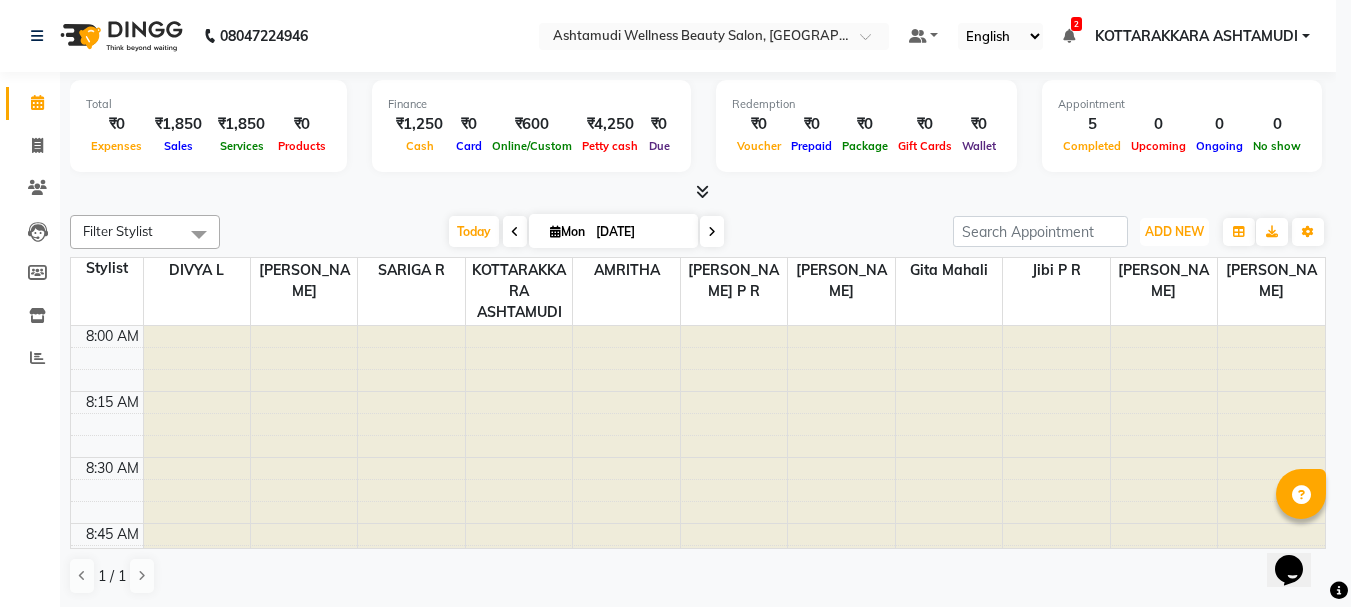 click on "ADD NEW" at bounding box center (1174, 231) 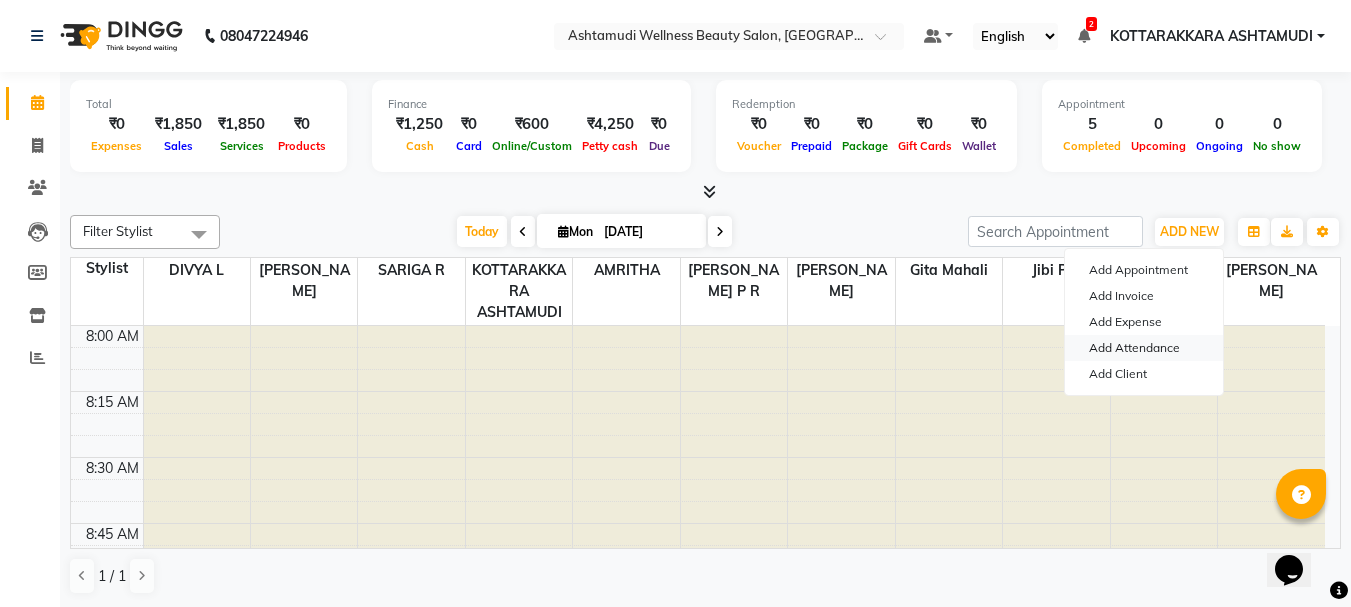 click on "Add Attendance" at bounding box center [1144, 348] 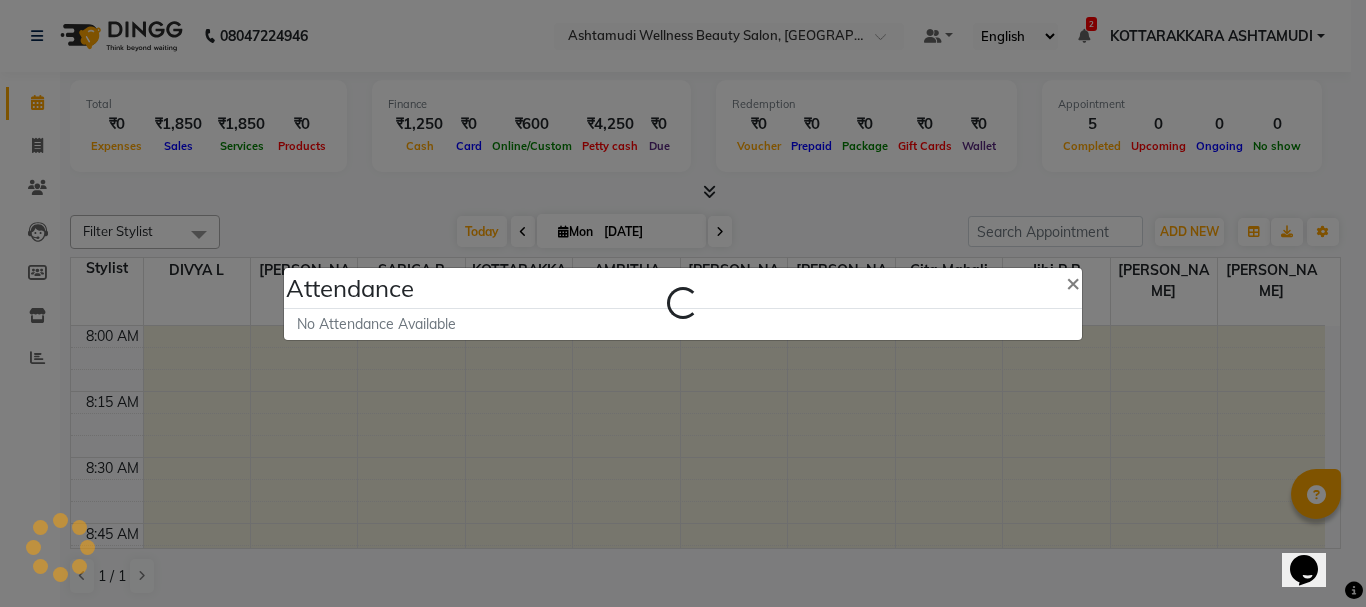 select on "A" 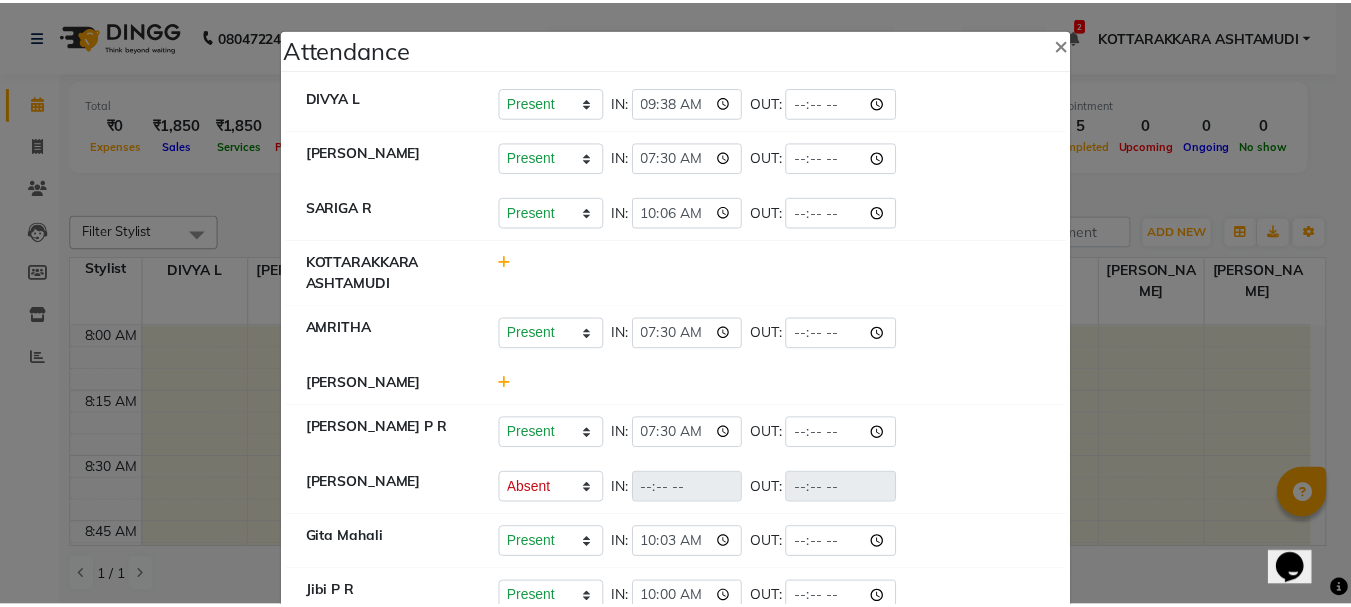 scroll, scrollTop: 174, scrollLeft: 0, axis: vertical 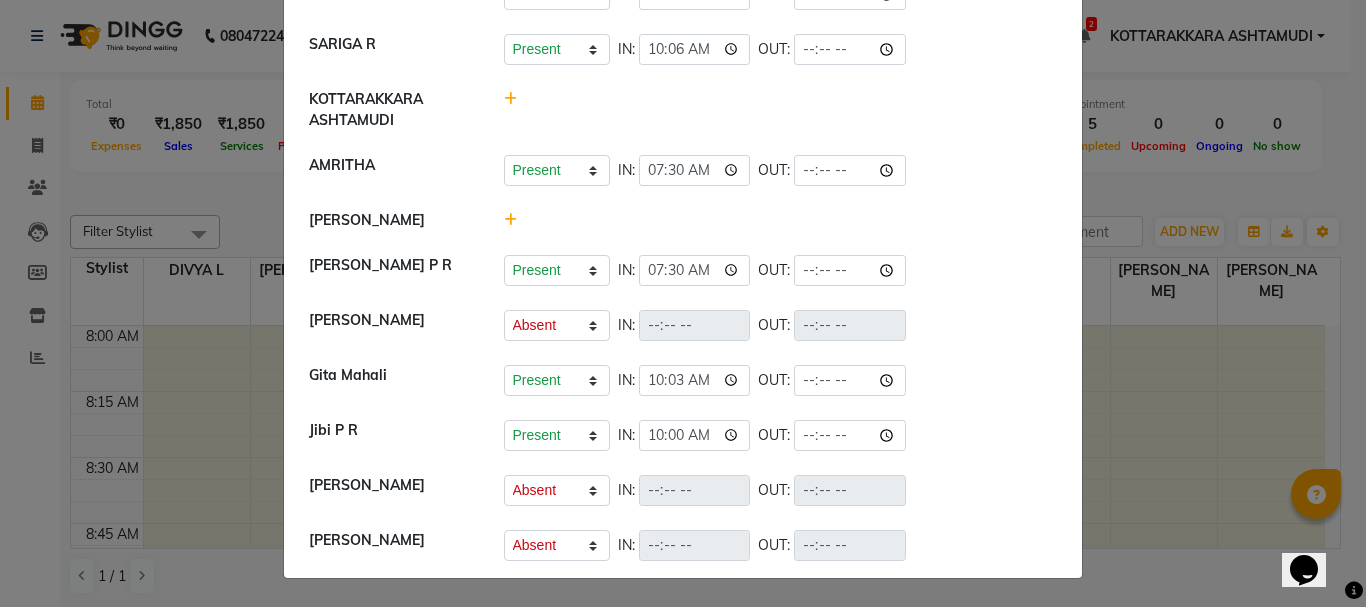 click on "Attendance ×  DIVYA L	   Present   Absent   Late   Half Day   Weekly Off  IN:  09:38 OUT:   [PERSON_NAME] 	   Present   Absent   Late   Half Day   Weekly Off  IN:  07:30 OUT:   SARIGA R	   Present   Absent   Late   Half Day   Weekly Off  IN:  10:06 OUT:   [PERSON_NAME]   AMRITHA   Present   Absent   Late   Half Day   Weekly Off  IN:  07:30 OUT:   [PERSON_NAME] P R   Present   Absent   Late   Half Day   Weekly Off  IN:  07:30 OUT:   [PERSON_NAME]   Present   Absent   Late   Half Day   Weekly Off  IN:  OUT:   [PERSON_NAME]    Present   Absent   Late   Half Day   Weekly Off  IN:  10:03 OUT:   Jibi P R   Present   Absent   Late   Half Day   Weekly Off  IN:  10:00 OUT:   [PERSON_NAME]   Present   Absent   Late   Half Day   Weekly Off  IN:  OUT:   [PERSON_NAME]    Present   Absent   Late   Half Day   Weekly Off  IN:  OUT:" 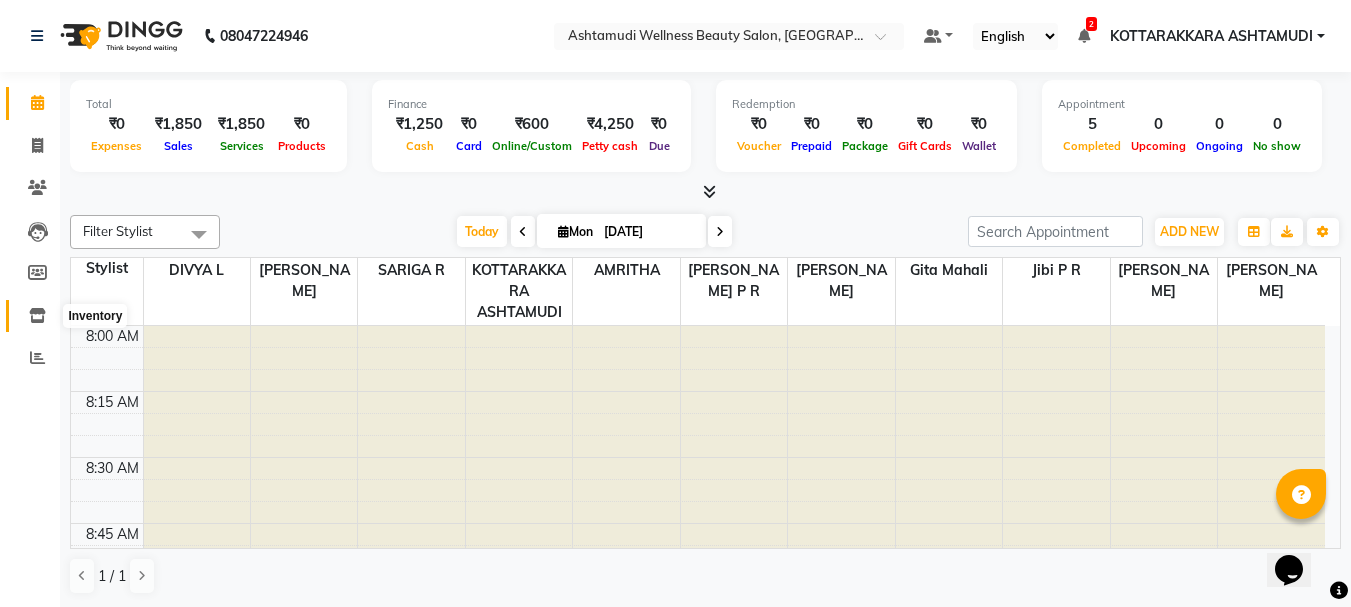 drag, startPoint x: 32, startPoint y: 318, endPoint x: 64, endPoint y: 302, distance: 35.77709 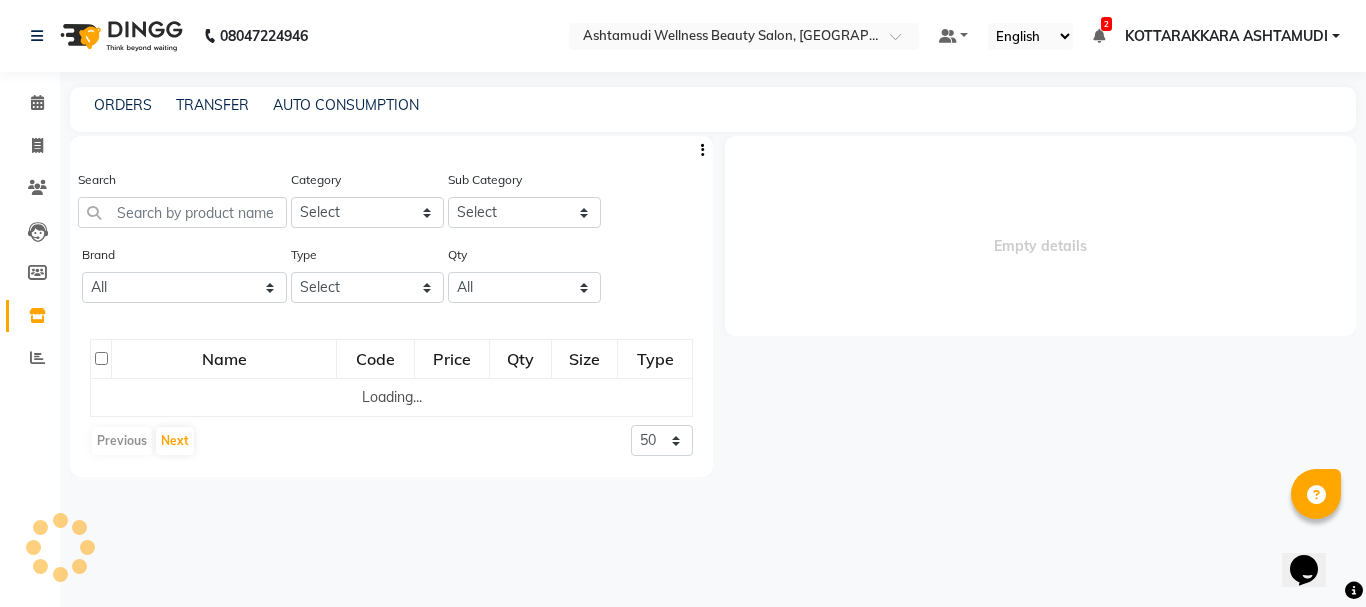 select 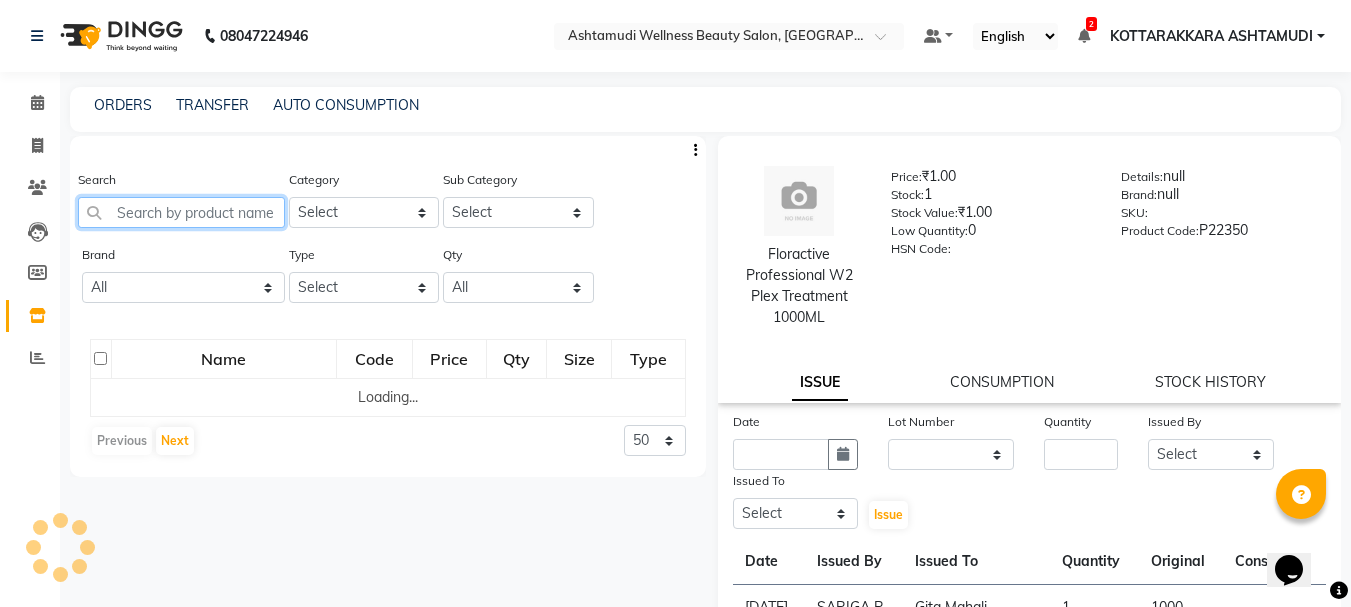 click 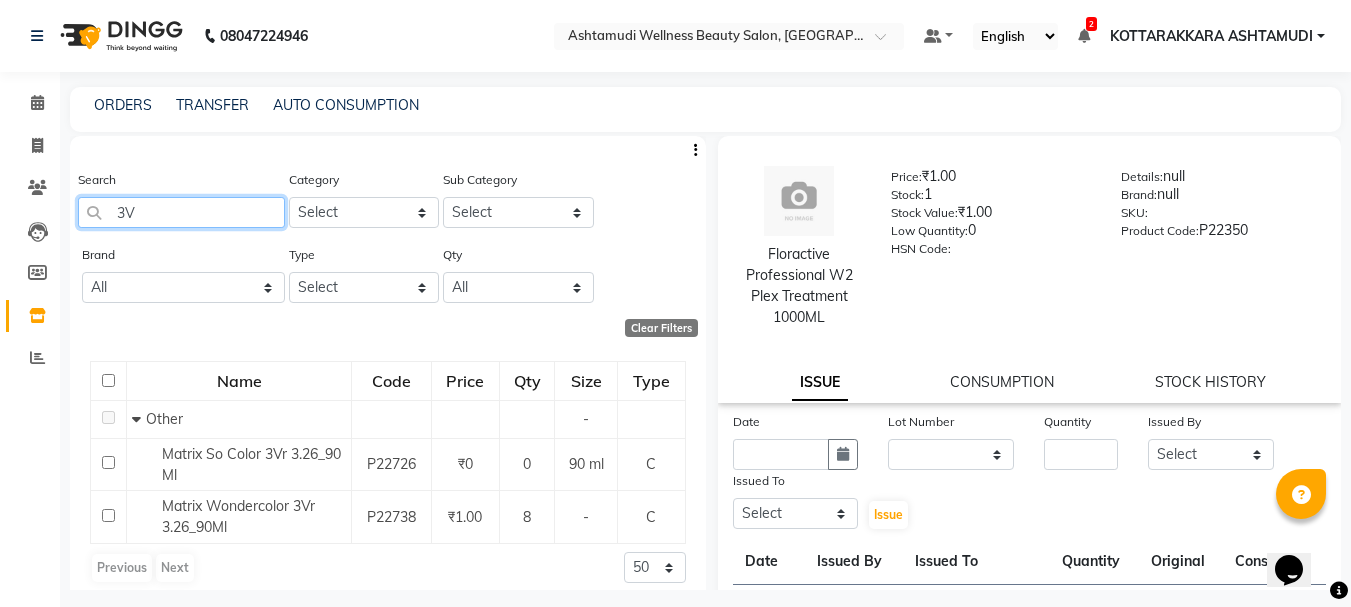 type on "3" 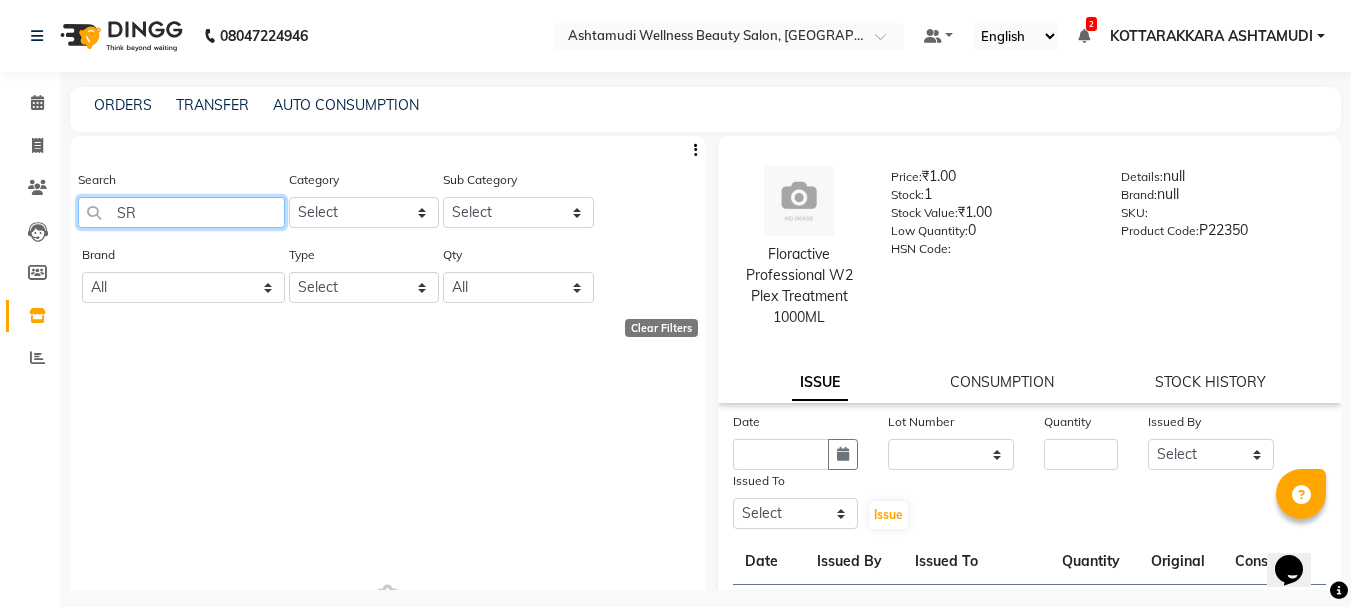 type on "S" 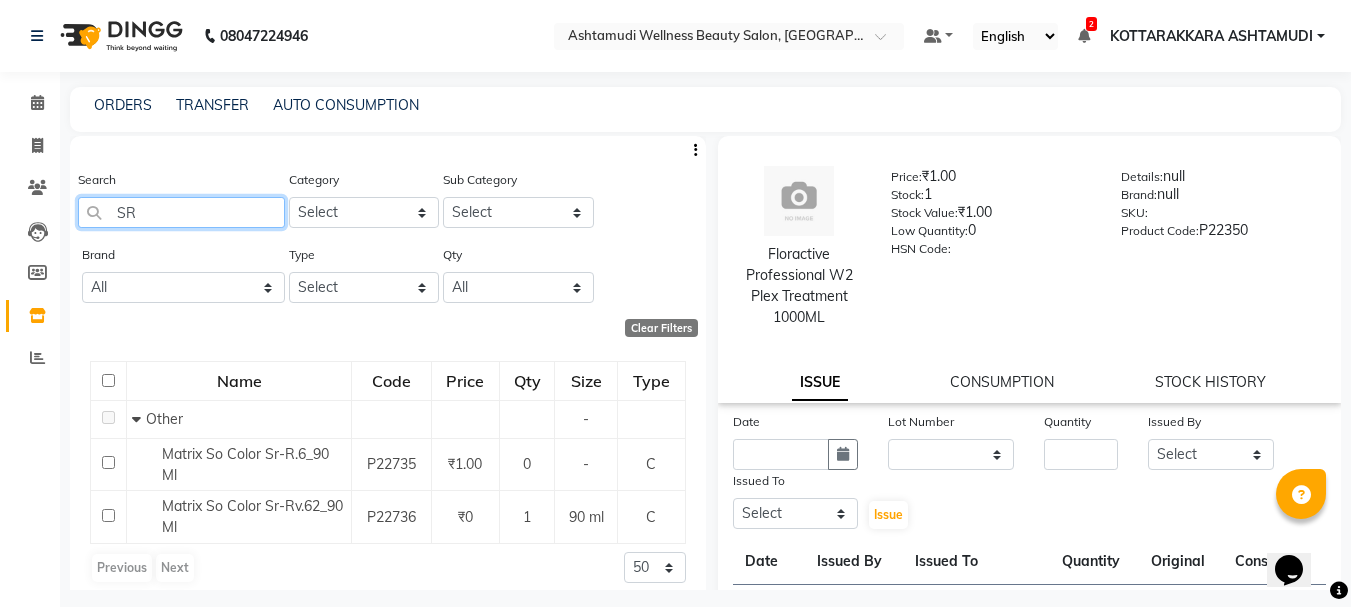 type on "S" 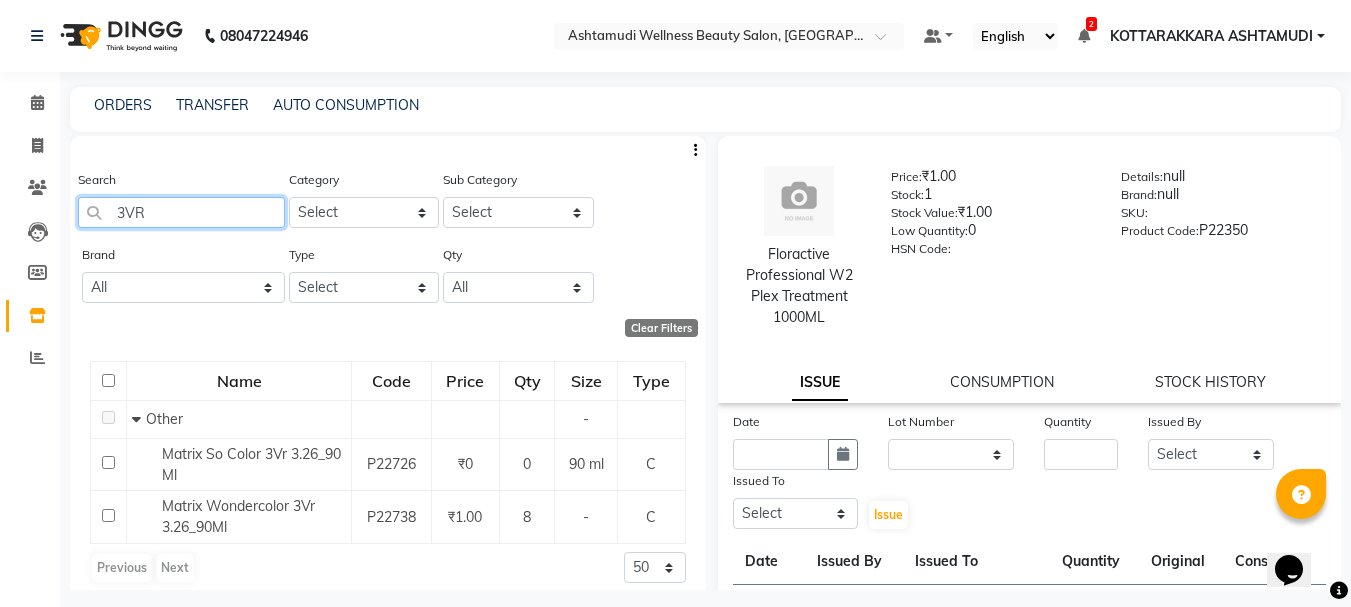 click on "3VR" 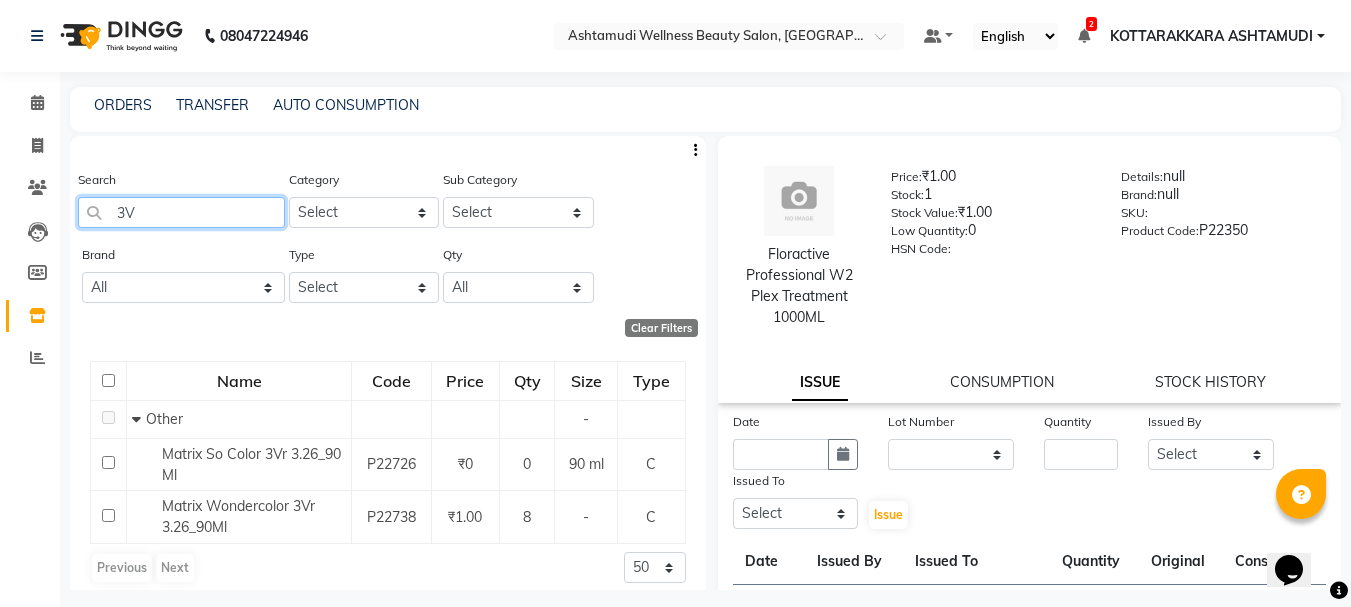 type on "3" 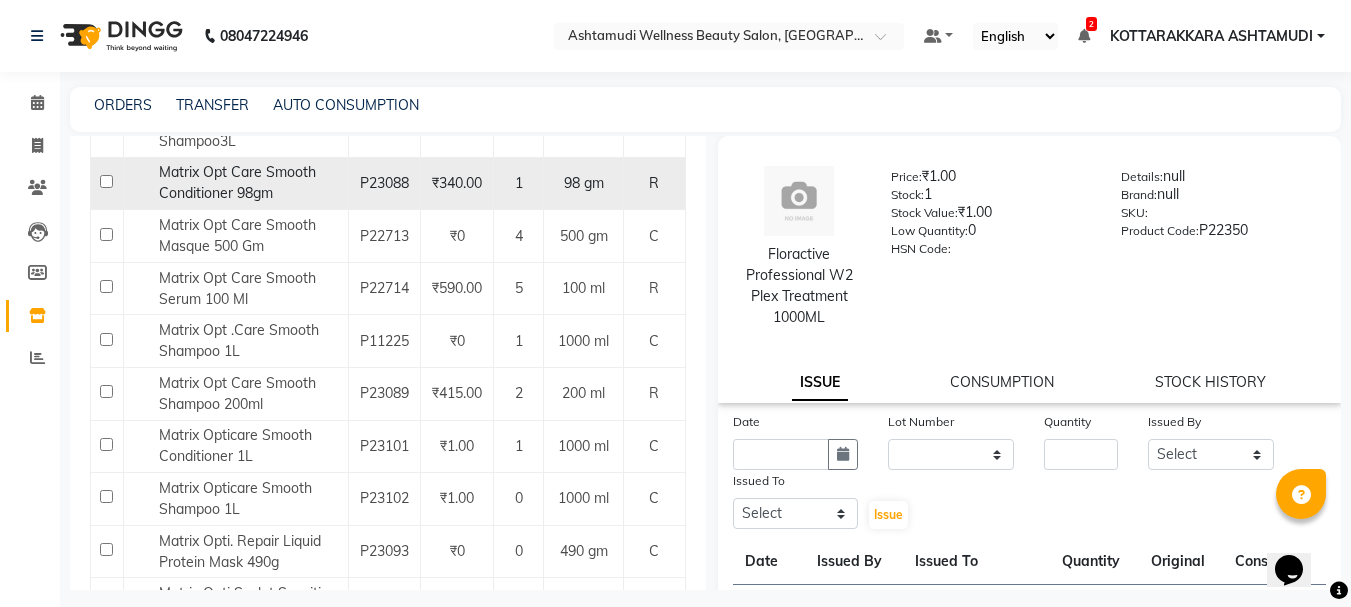 scroll, scrollTop: 600, scrollLeft: 0, axis: vertical 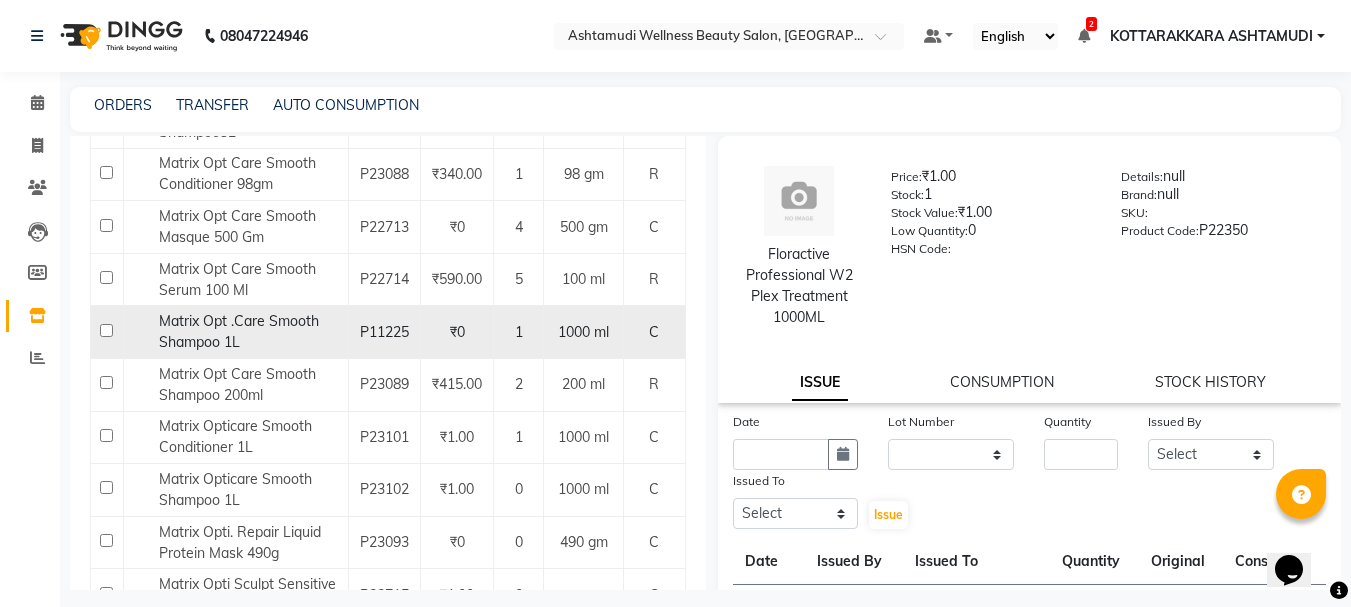 type on "MATRIX" 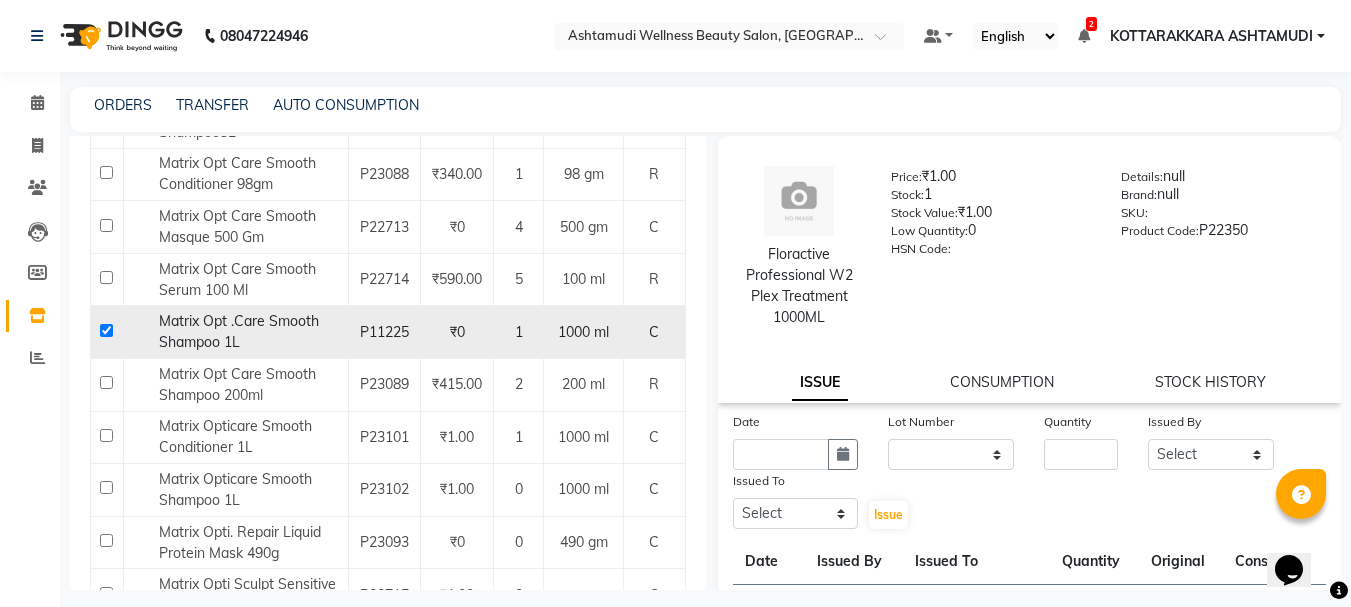 checkbox on "true" 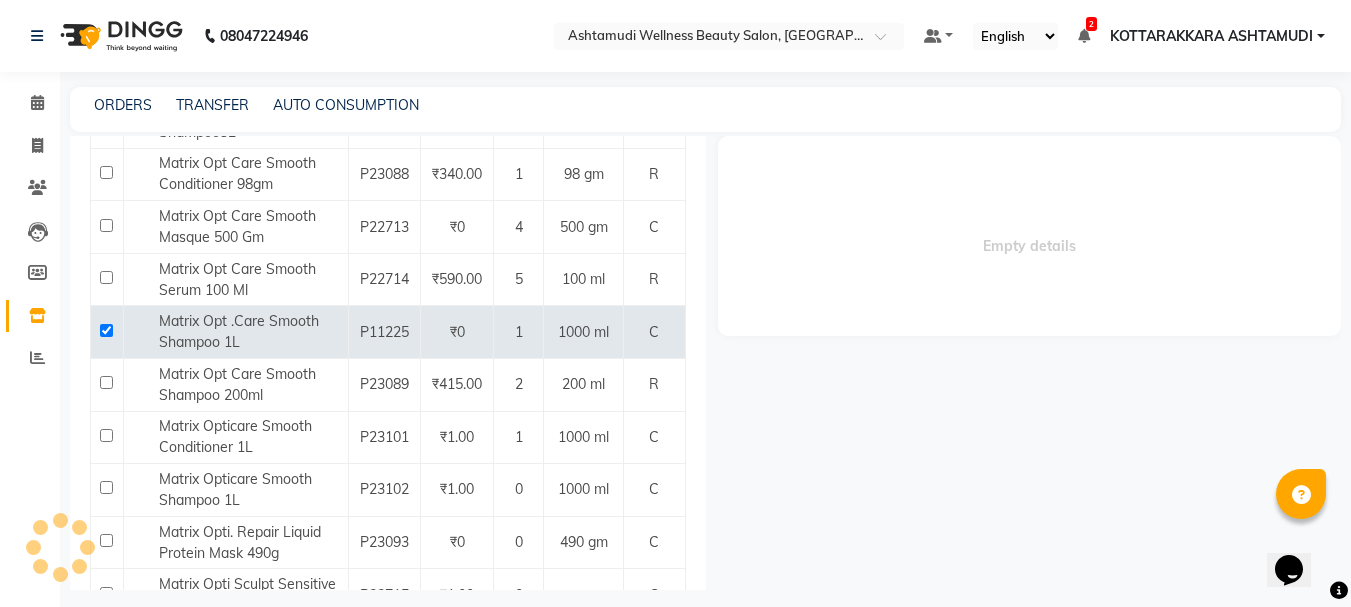 select 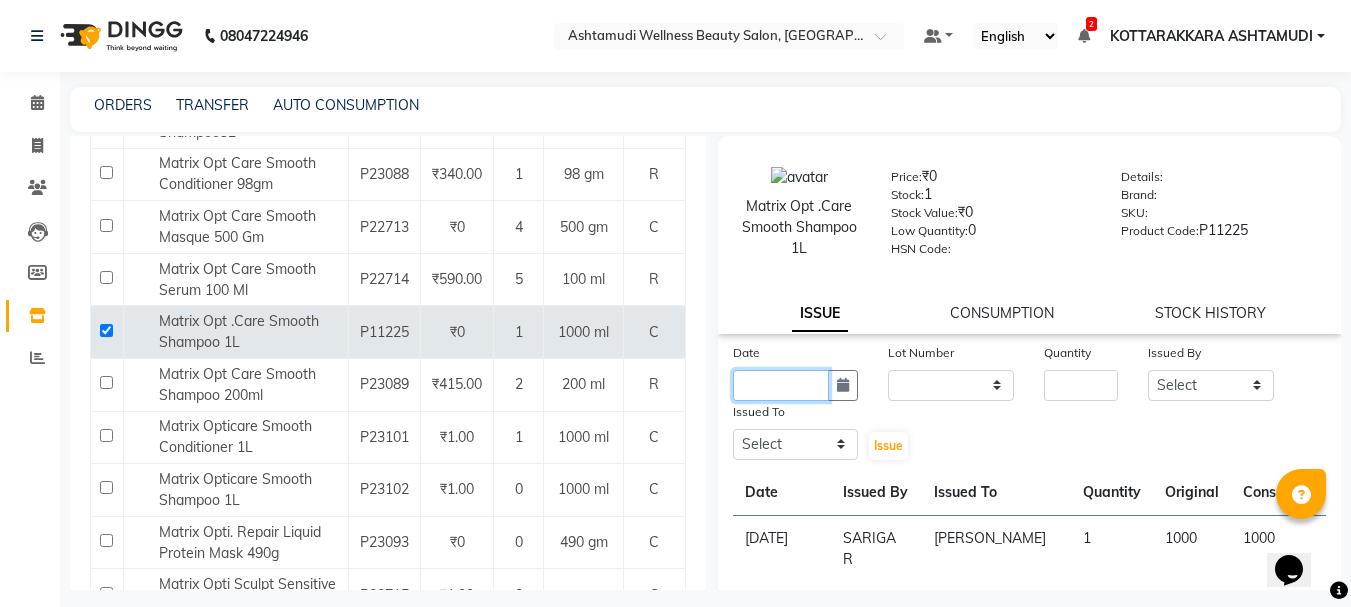 click 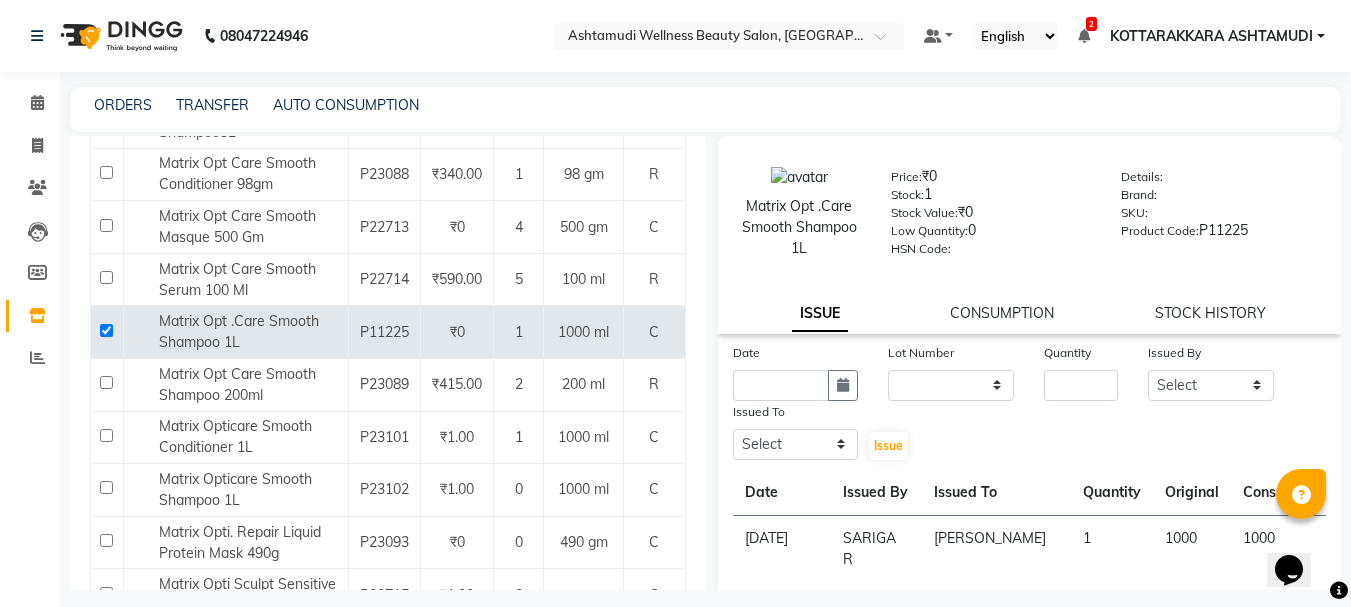 select on "7" 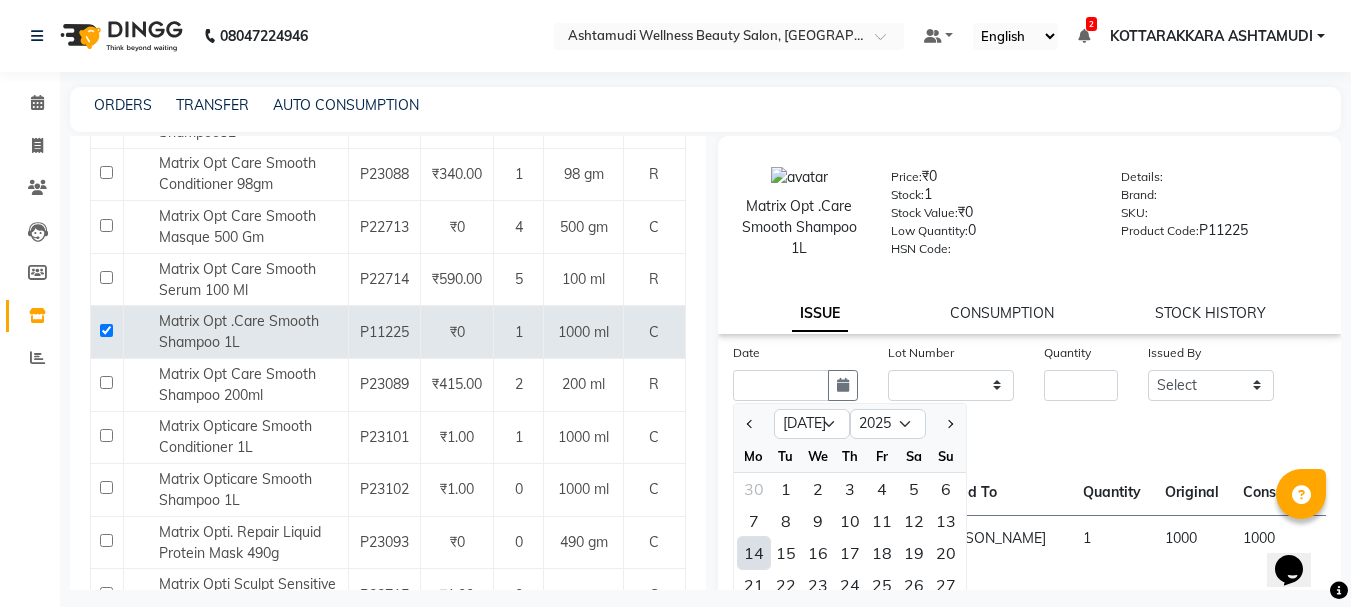 click on "14" 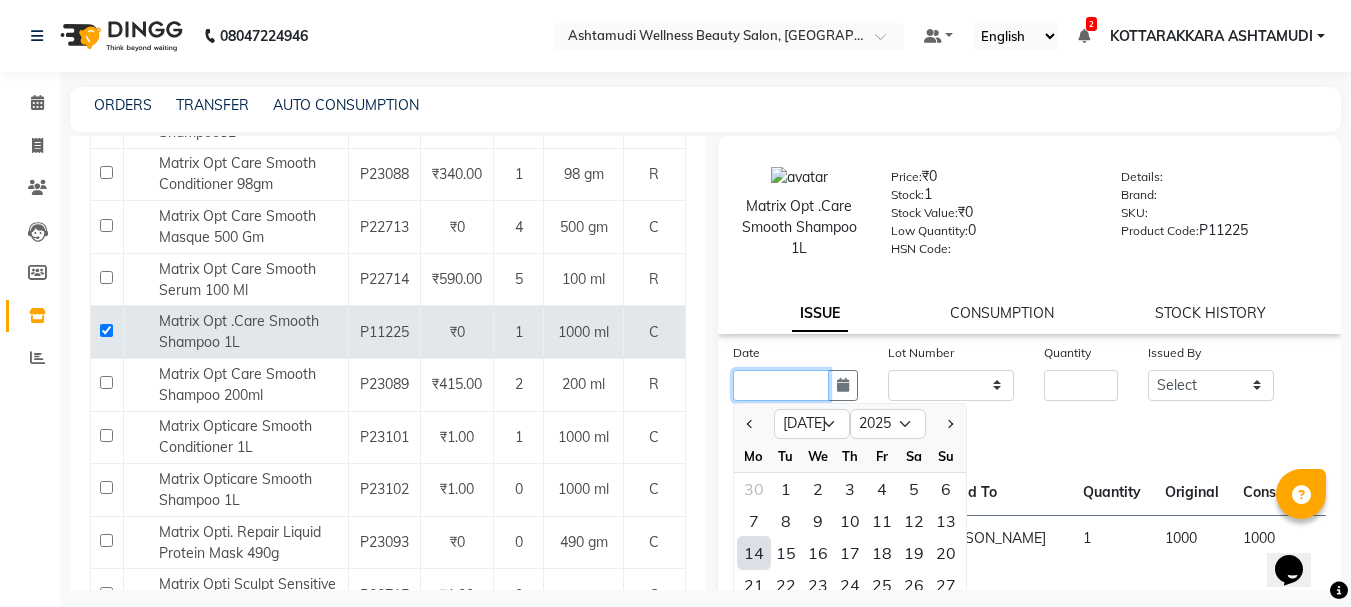 type on "[DATE]" 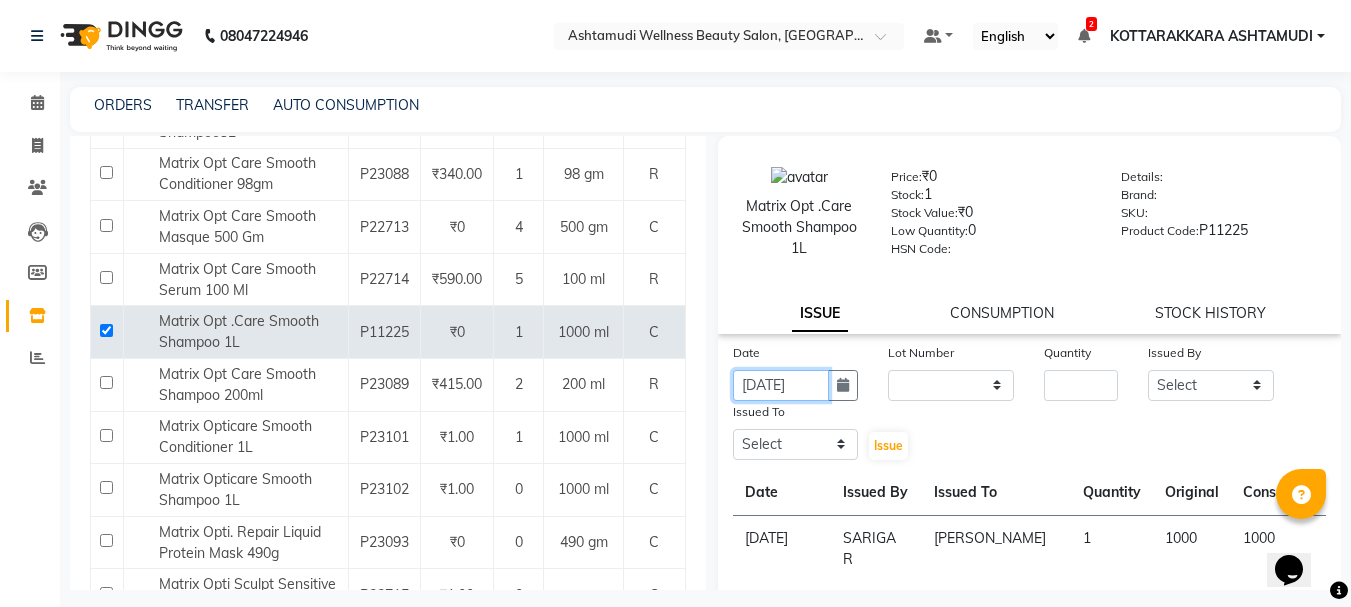 scroll, scrollTop: 0, scrollLeft: 4, axis: horizontal 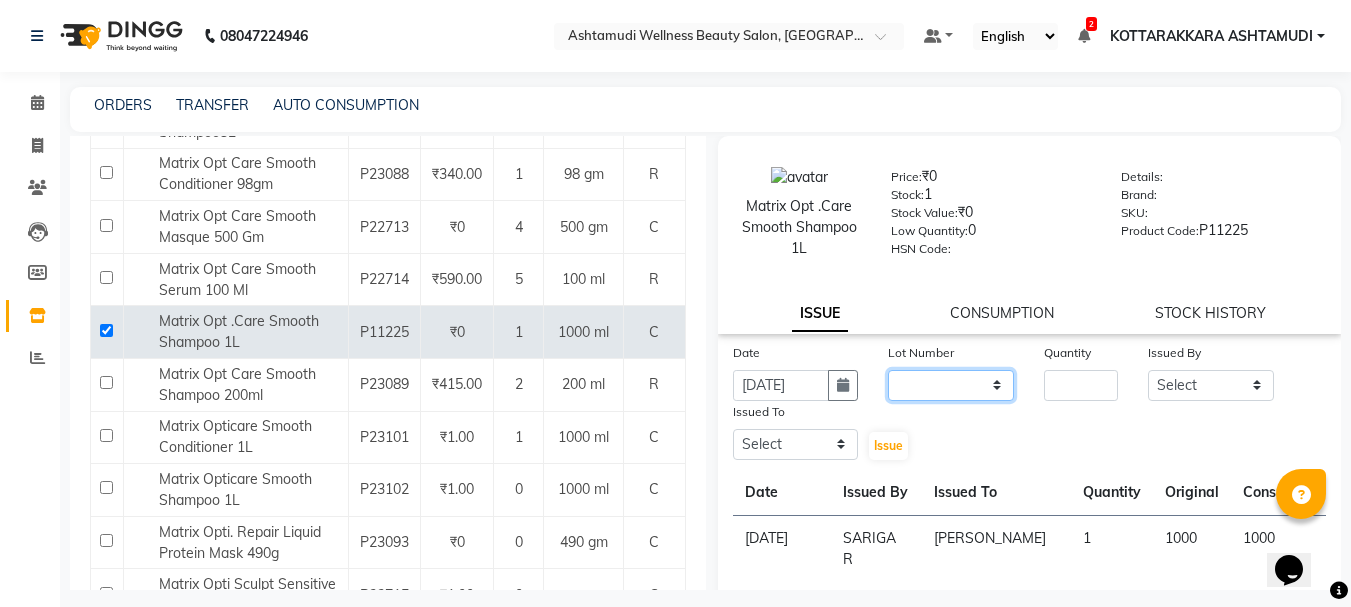 drag, startPoint x: 964, startPoint y: 379, endPoint x: 964, endPoint y: 400, distance: 21 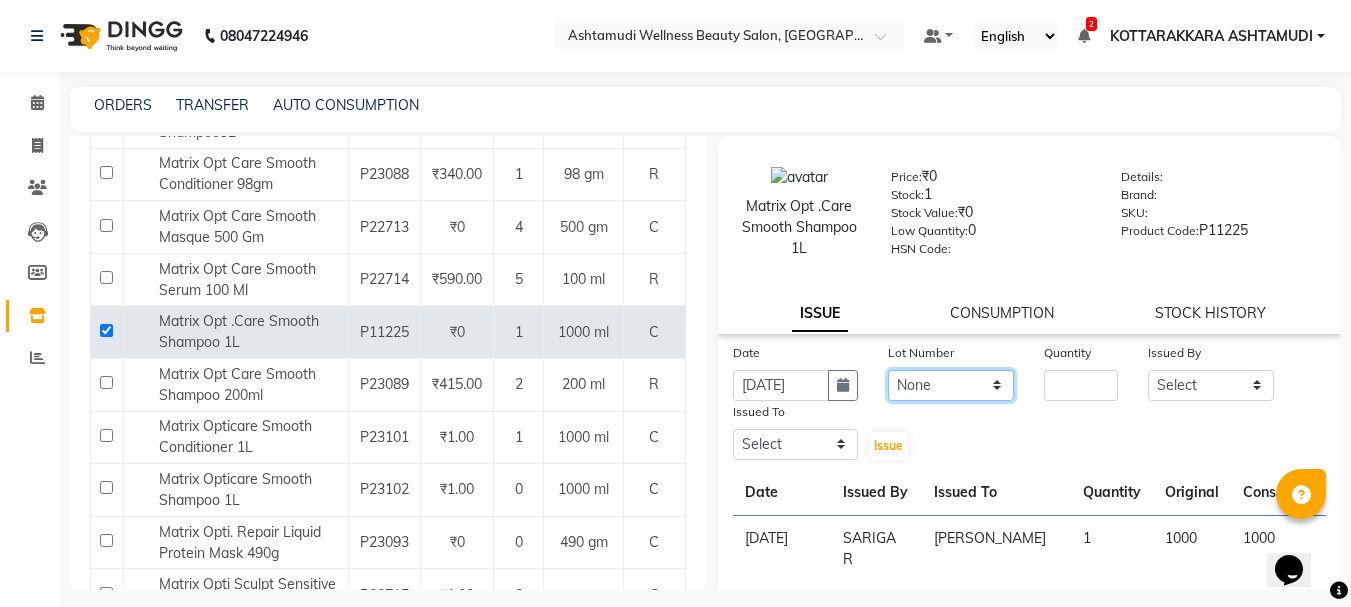click on "None" 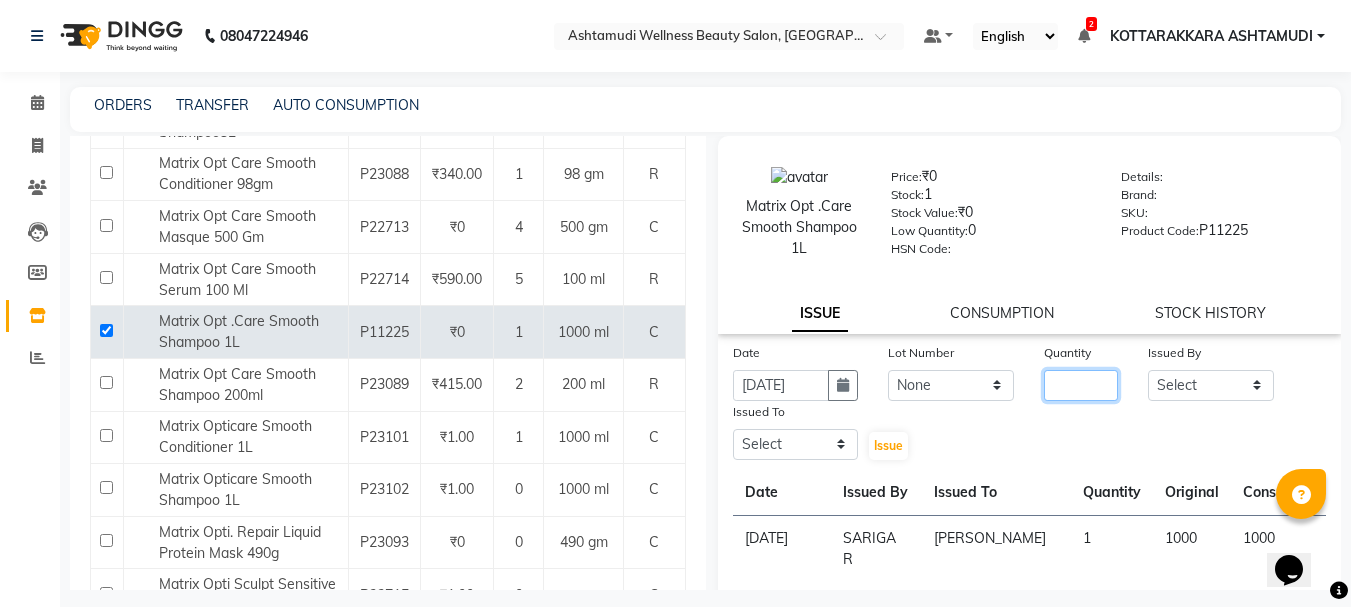 click 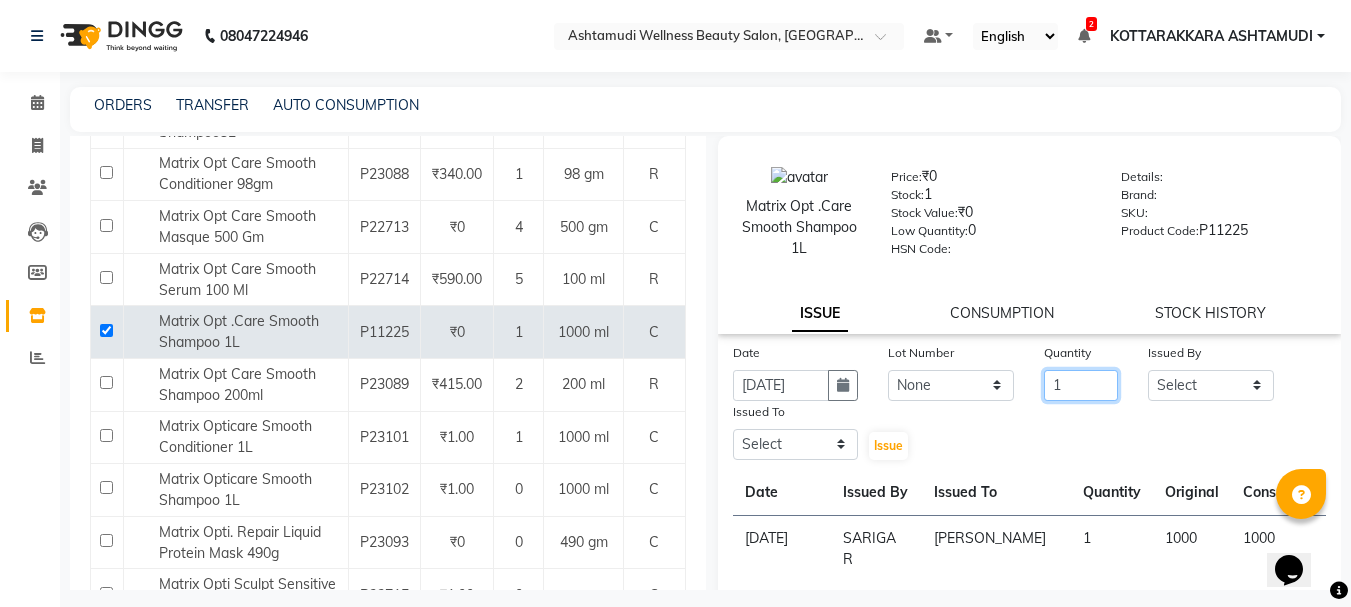 type on "1" 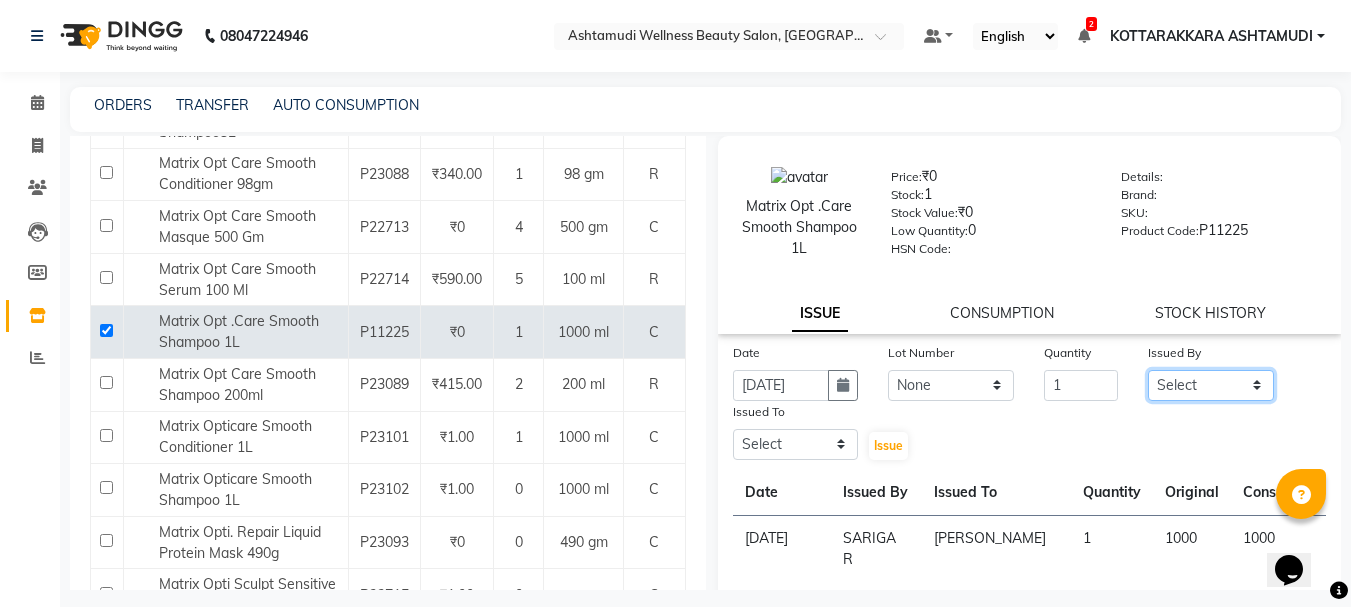 click on "Select AMRITHA [PERSON_NAME] DIVYA L	 Gita Mahali  Jibi P R [PERSON_NAME] ASHTAMUDI [PERSON_NAME] 	 [PERSON_NAME] SARIGA R	 [PERSON_NAME]" 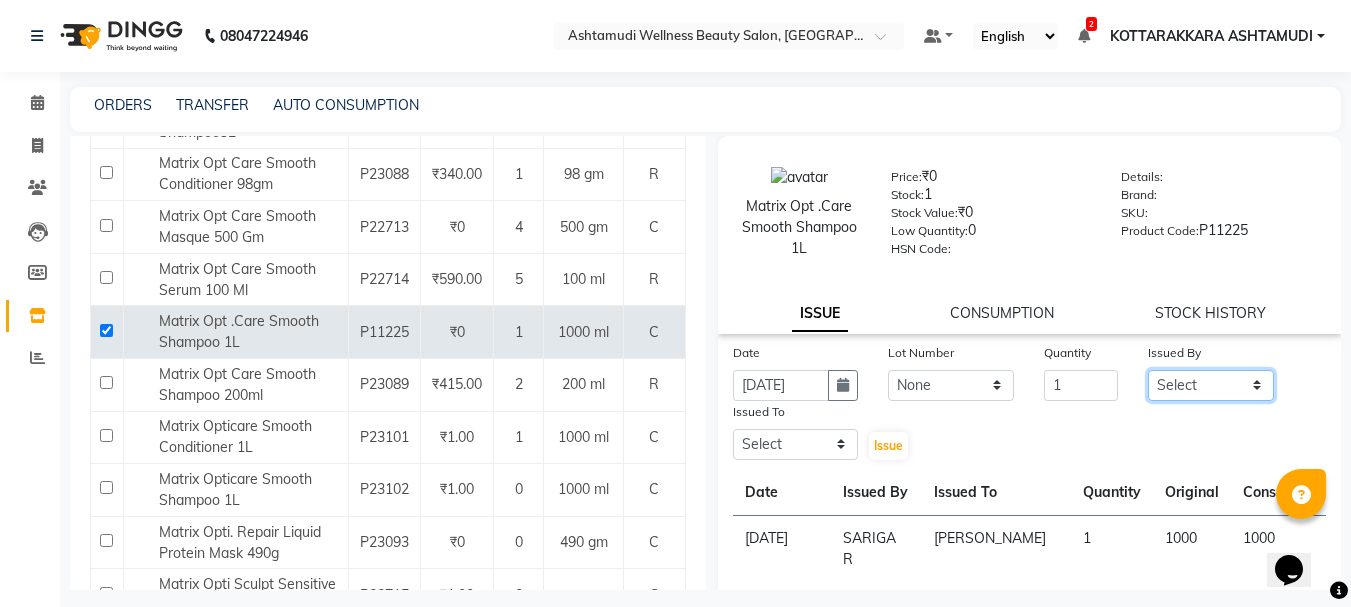 select on "27428" 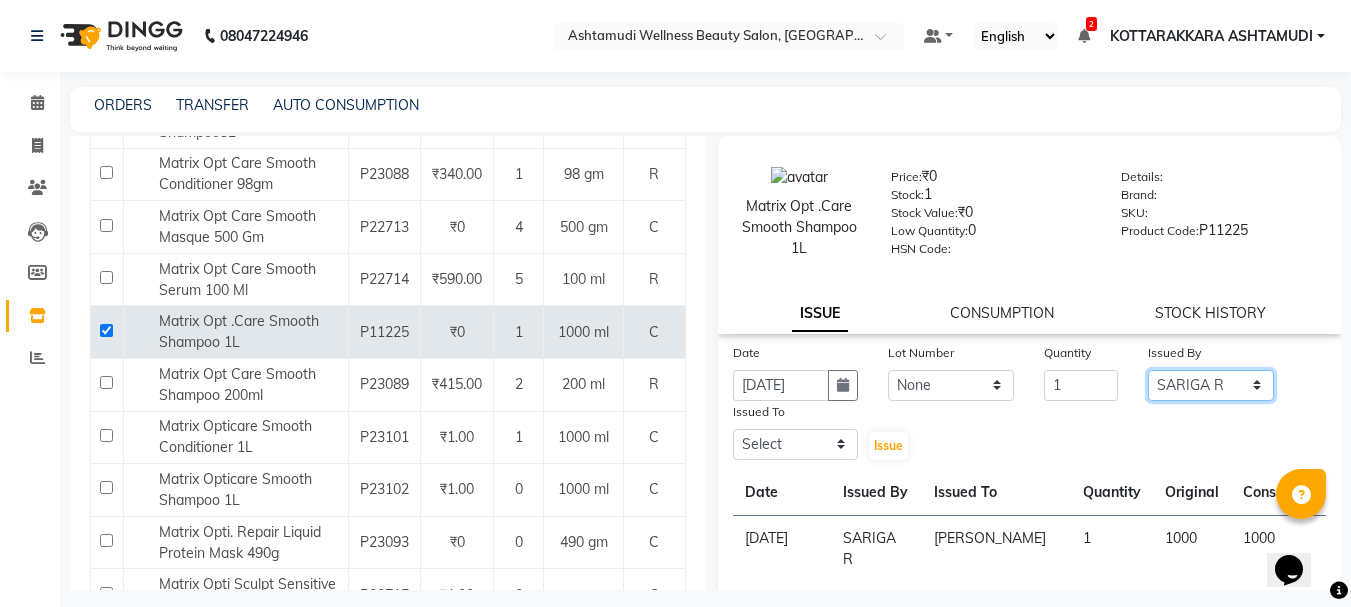 click on "Select AMRITHA [PERSON_NAME] DIVYA L	 Gita Mahali  Jibi P R [PERSON_NAME] ASHTAMUDI [PERSON_NAME] 	 [PERSON_NAME] SARIGA R	 [PERSON_NAME]" 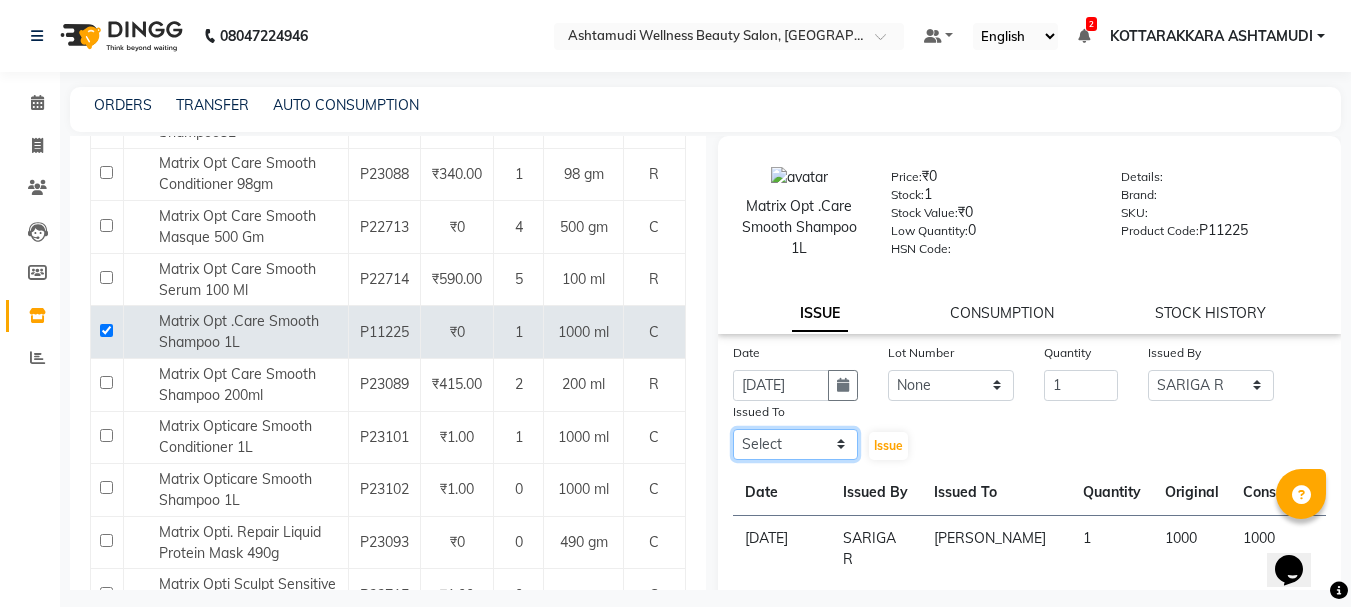 click on "Select AMRITHA [PERSON_NAME] DIVYA L	 Gita Mahali  Jibi P R [PERSON_NAME] ASHTAMUDI [PERSON_NAME] 	 [PERSON_NAME] SARIGA R	 [PERSON_NAME]" 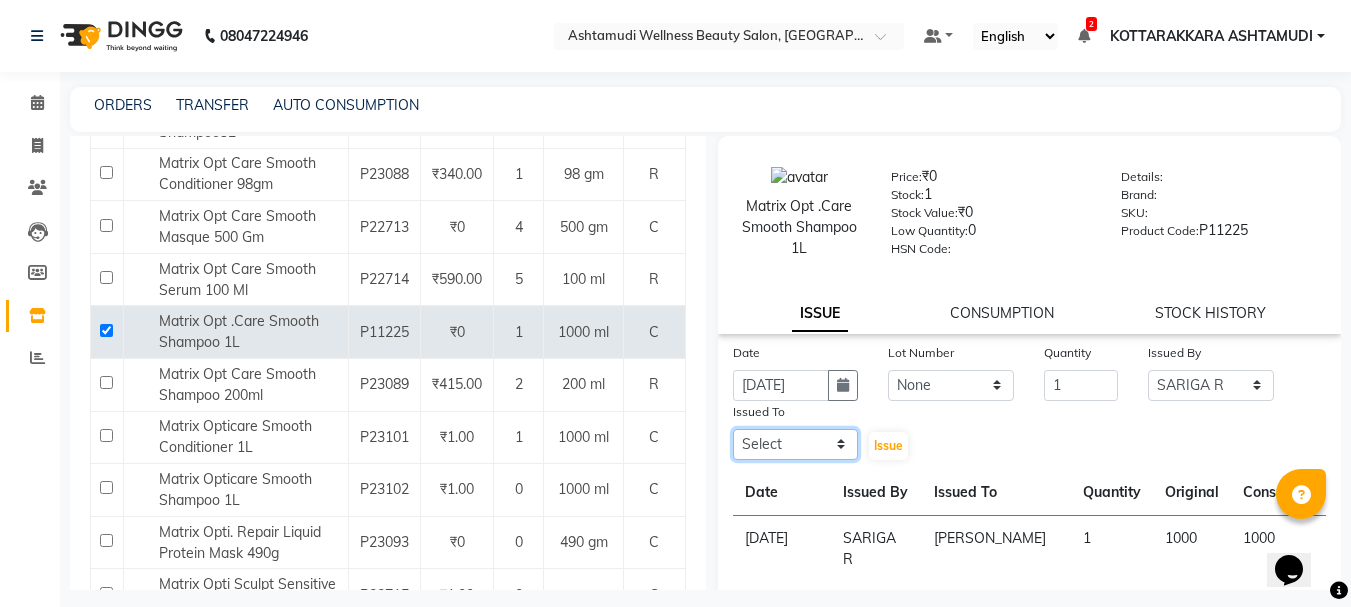 select on "27465" 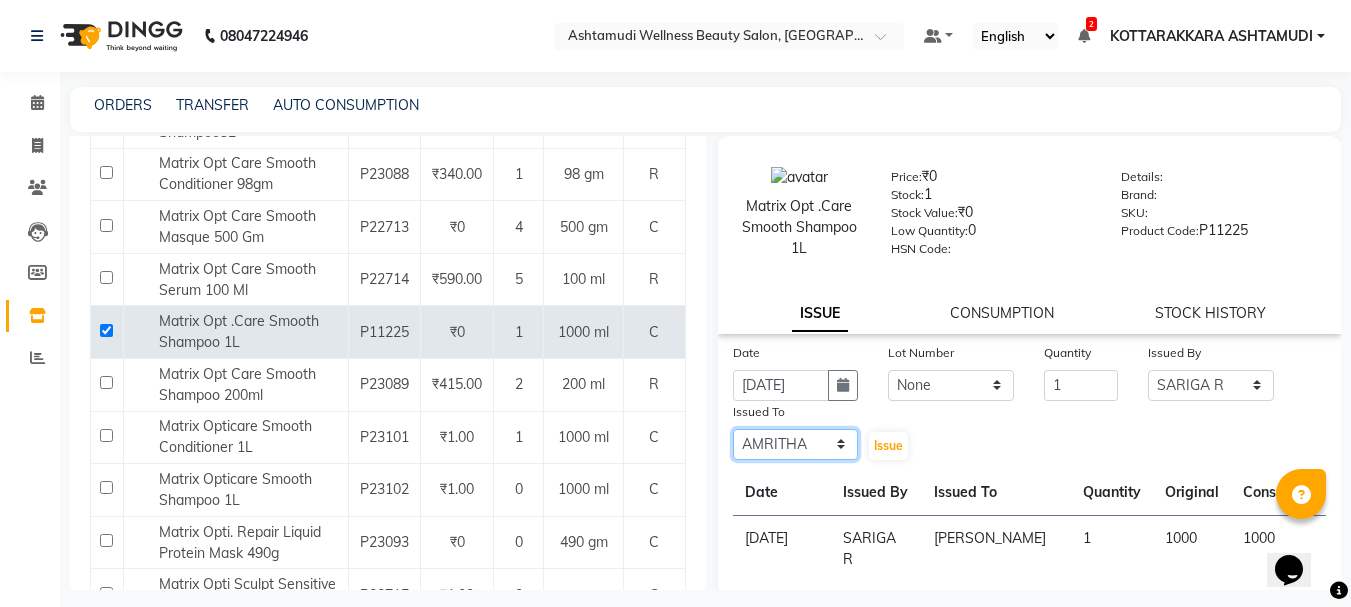 click on "Select AMRITHA [PERSON_NAME] DIVYA L	 Gita Mahali  Jibi P R [PERSON_NAME] ASHTAMUDI [PERSON_NAME] 	 [PERSON_NAME] SARIGA R	 [PERSON_NAME]" 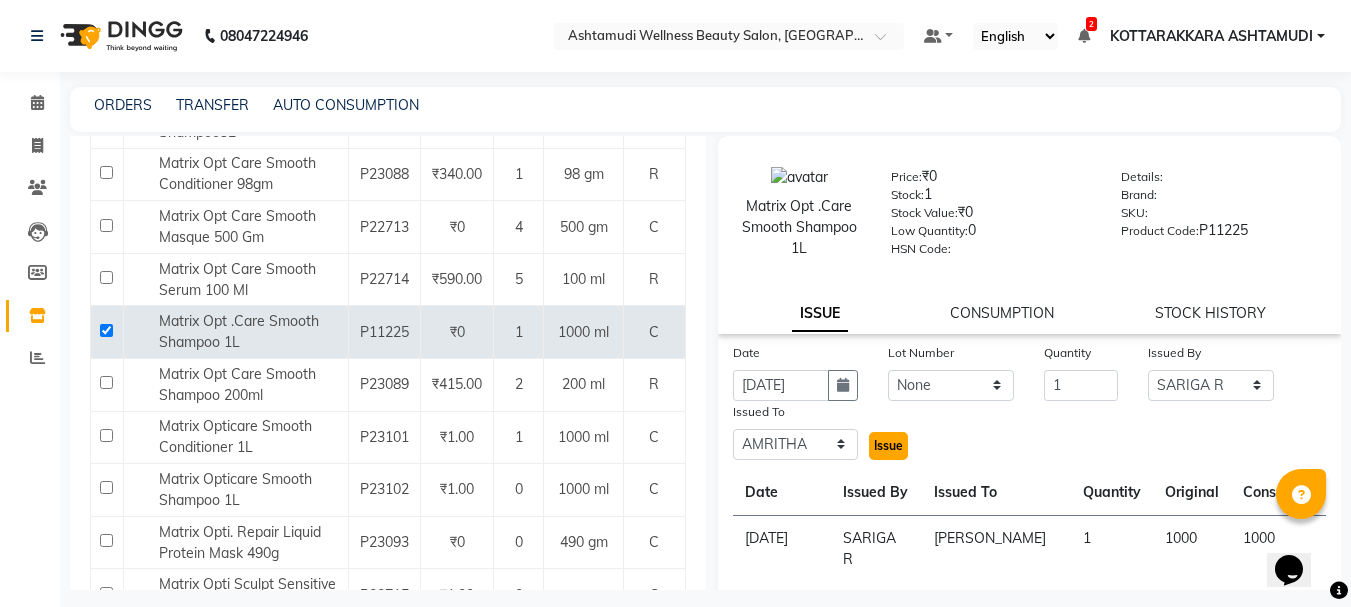 click on "Issue" 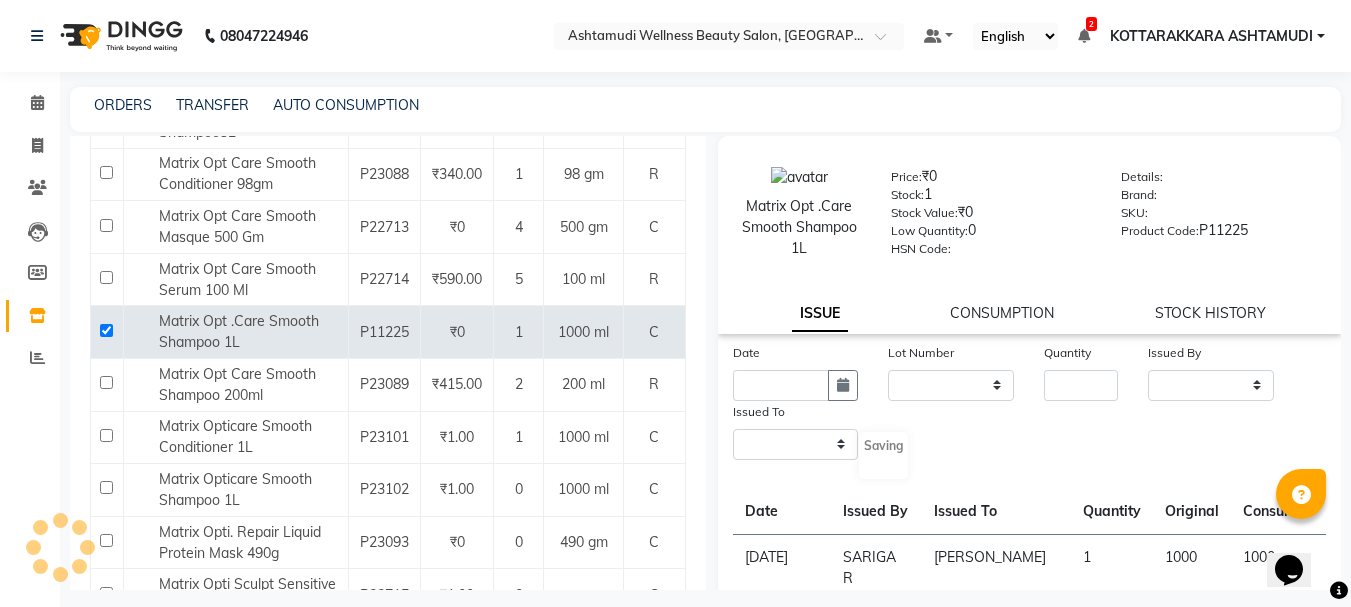 select 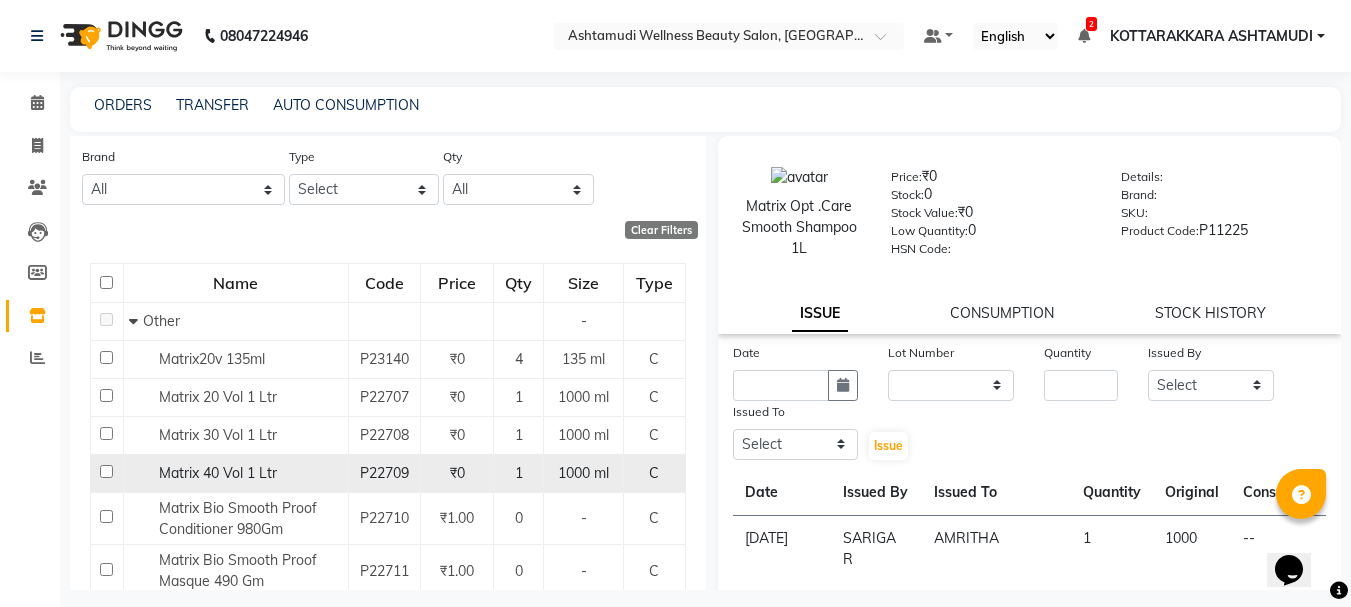 scroll, scrollTop: 0, scrollLeft: 0, axis: both 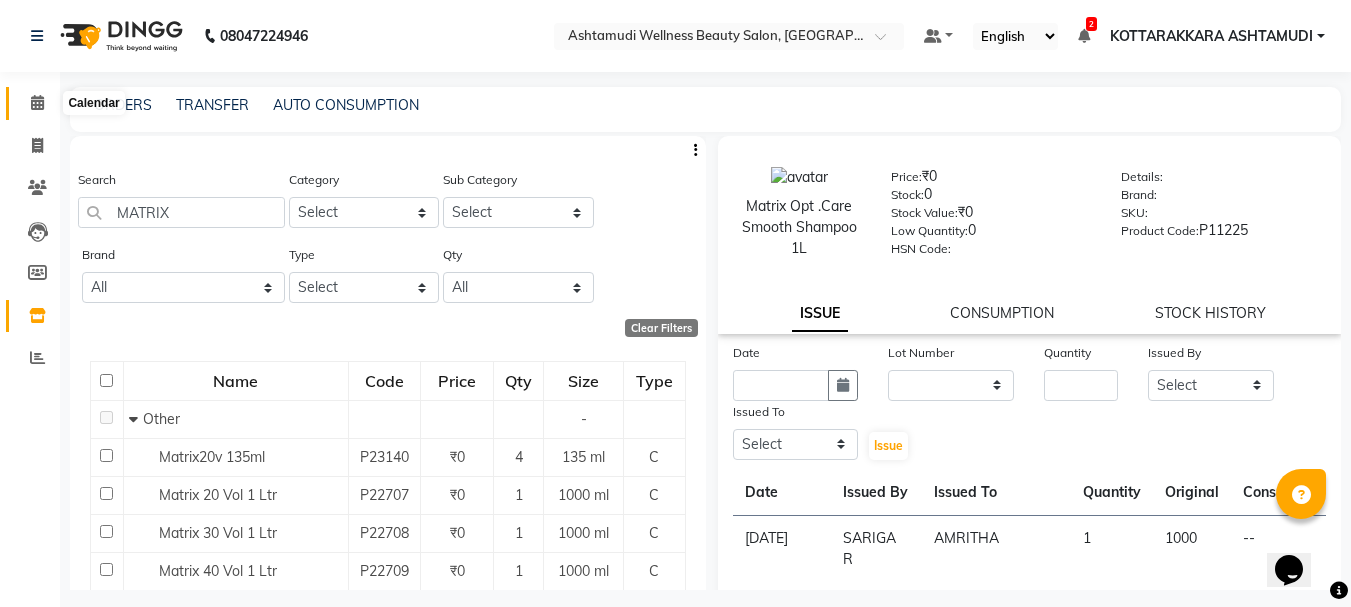 click 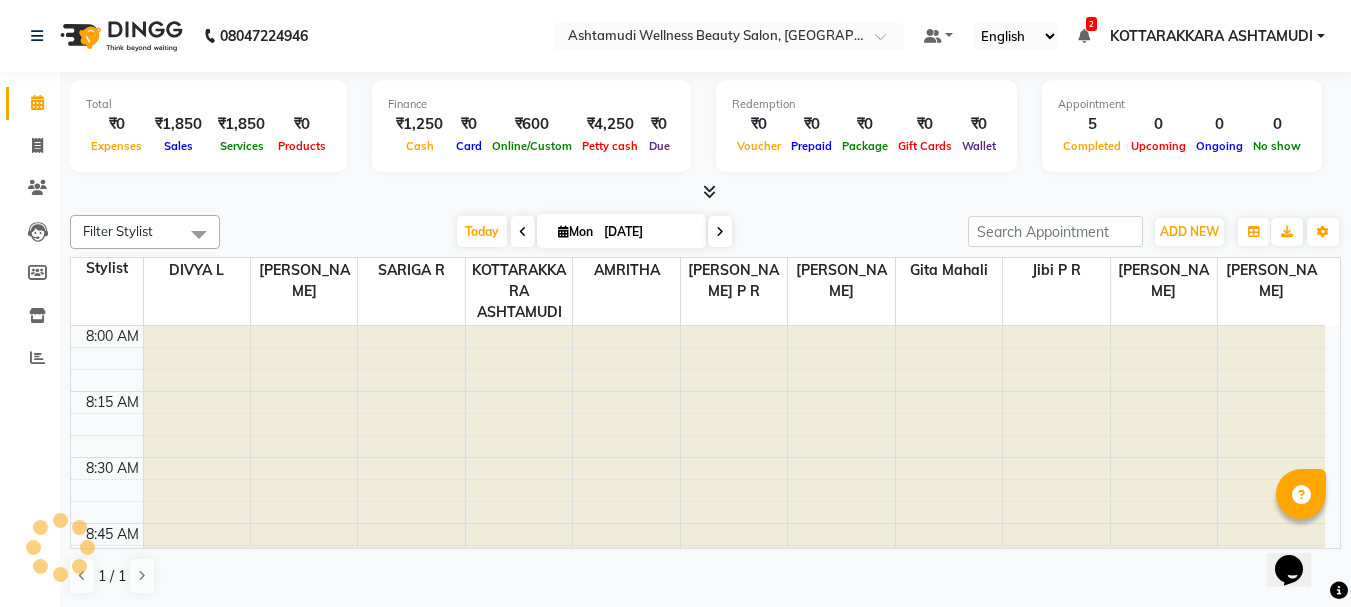 scroll, scrollTop: 0, scrollLeft: 0, axis: both 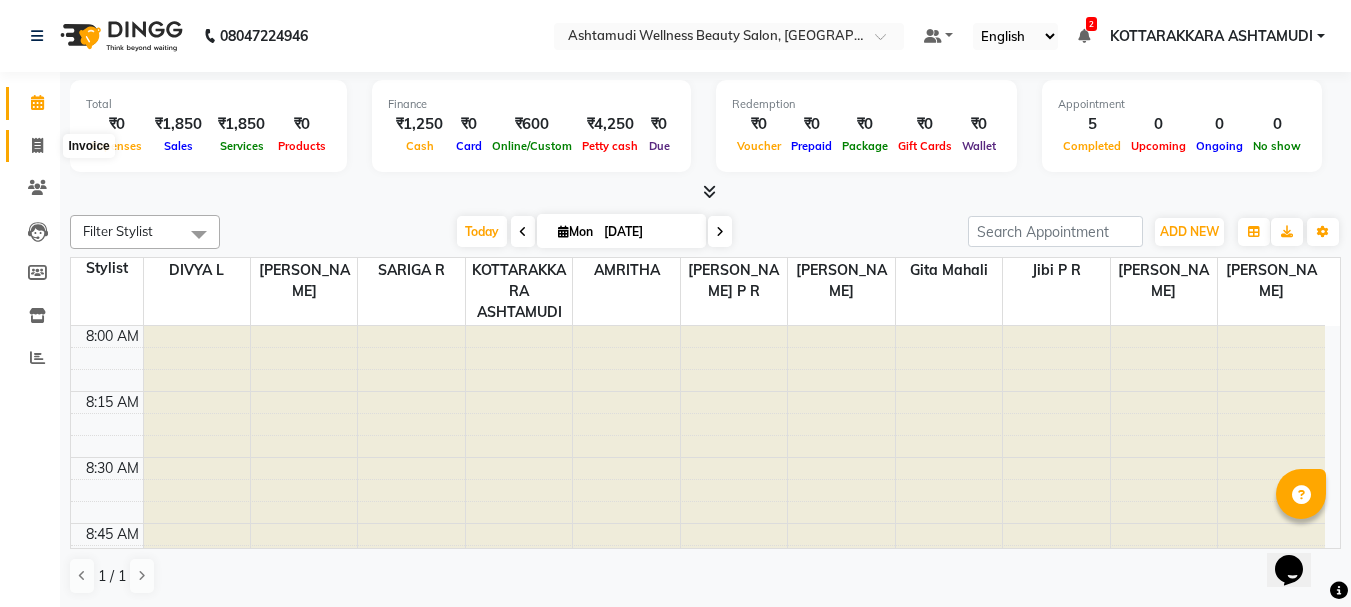 click 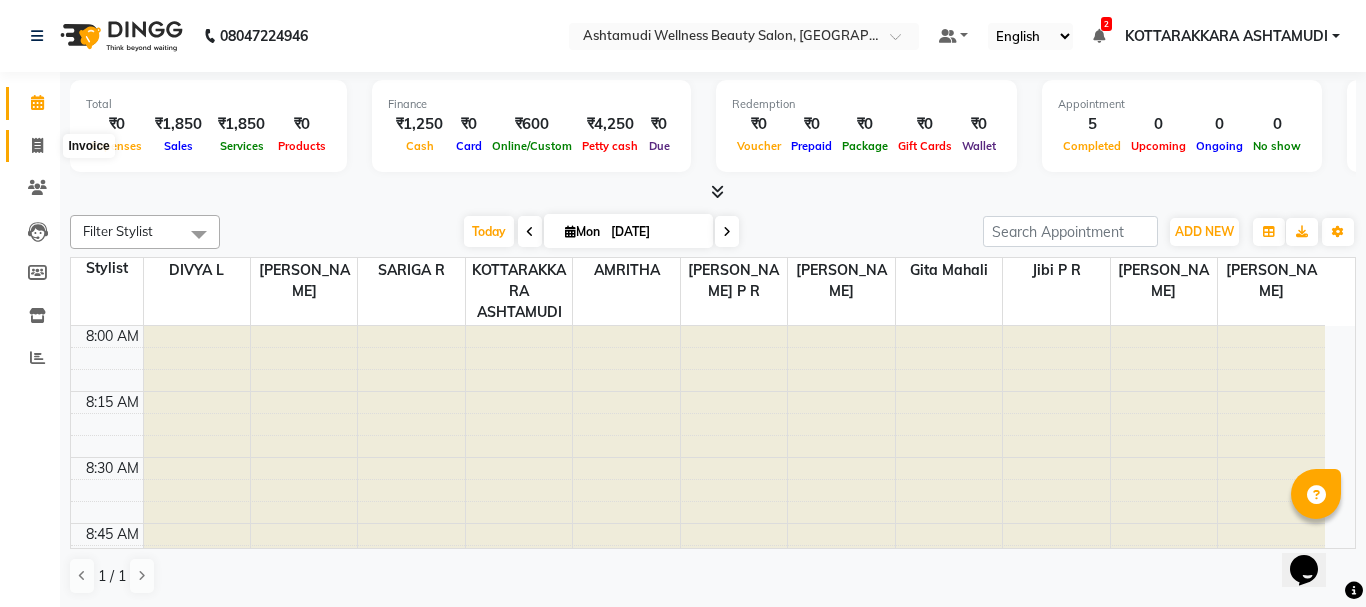 select on "4664" 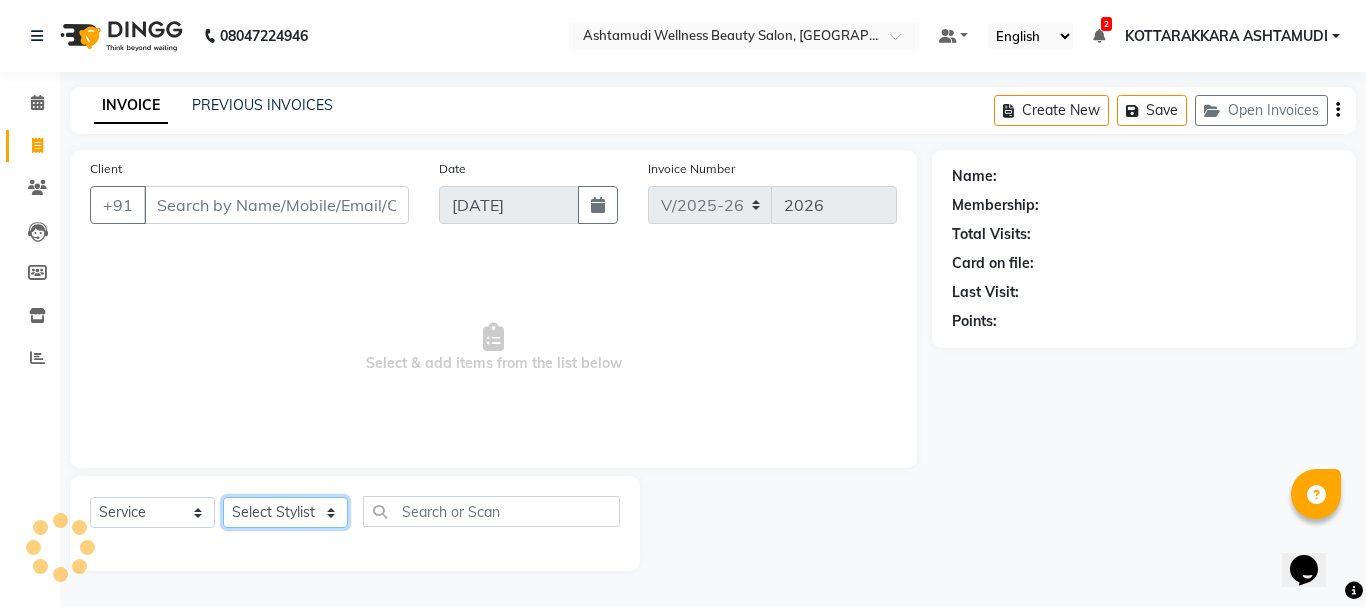 click on "Select Stylist" 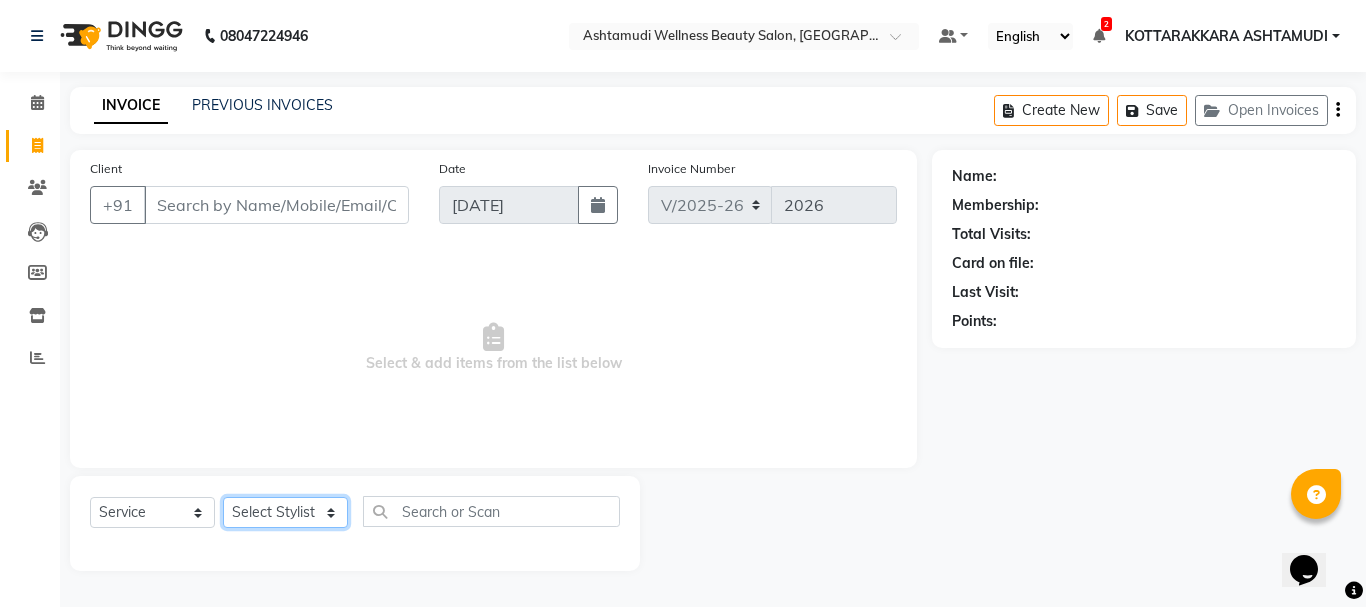 select on "65260" 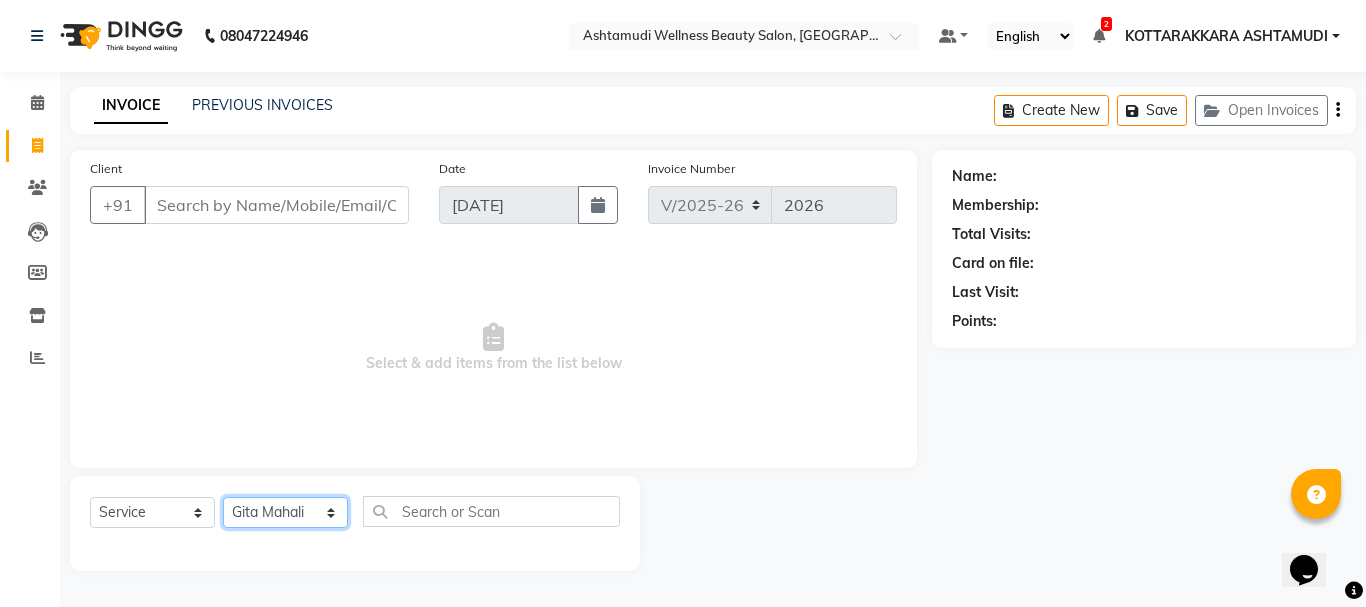 click on "Select Stylist AMRITHA [PERSON_NAME] DIVYA L	 Gita Mahali  Jibi P R [PERSON_NAME]  KOTTARAKKARA ASHTAMUDI [PERSON_NAME] 	 [PERSON_NAME] SARIGA R	 [PERSON_NAME]" 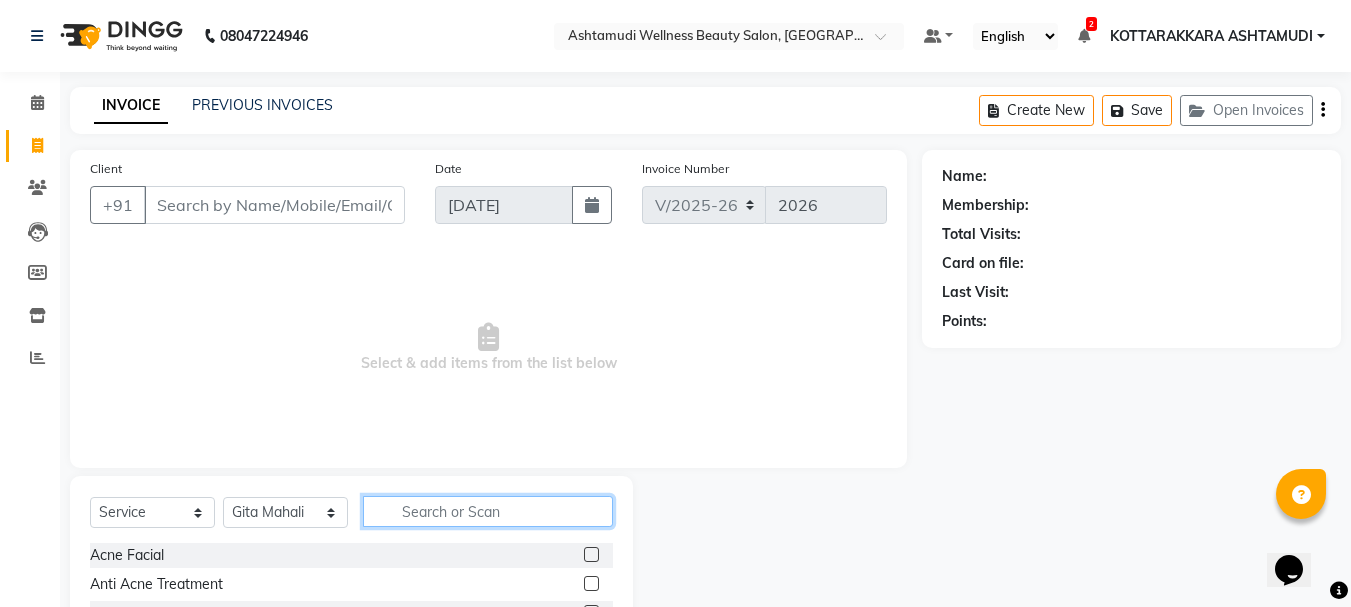 click 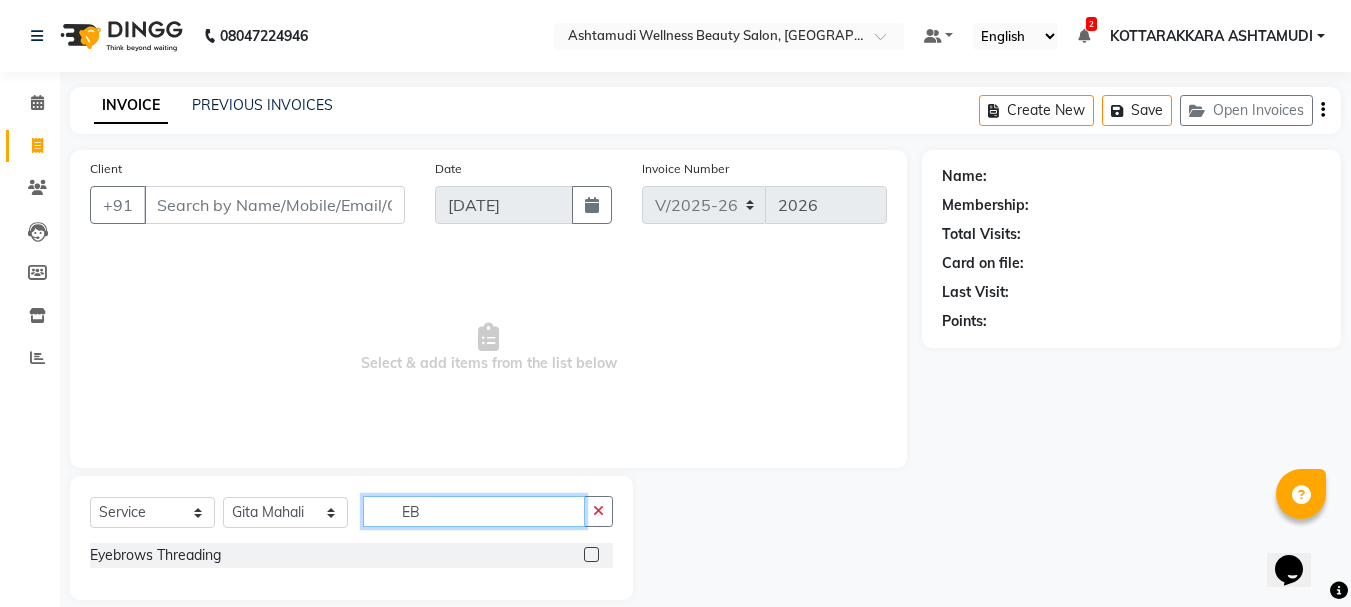type on "EB" 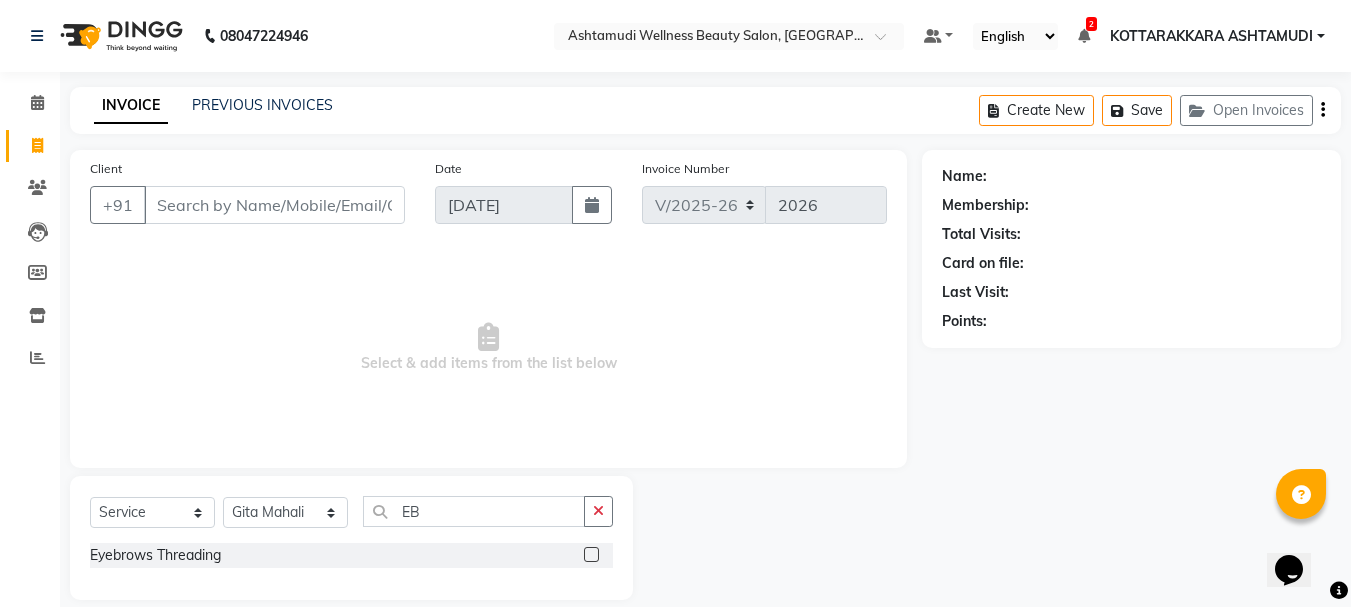 drag, startPoint x: 591, startPoint y: 557, endPoint x: 573, endPoint y: 539, distance: 25.455845 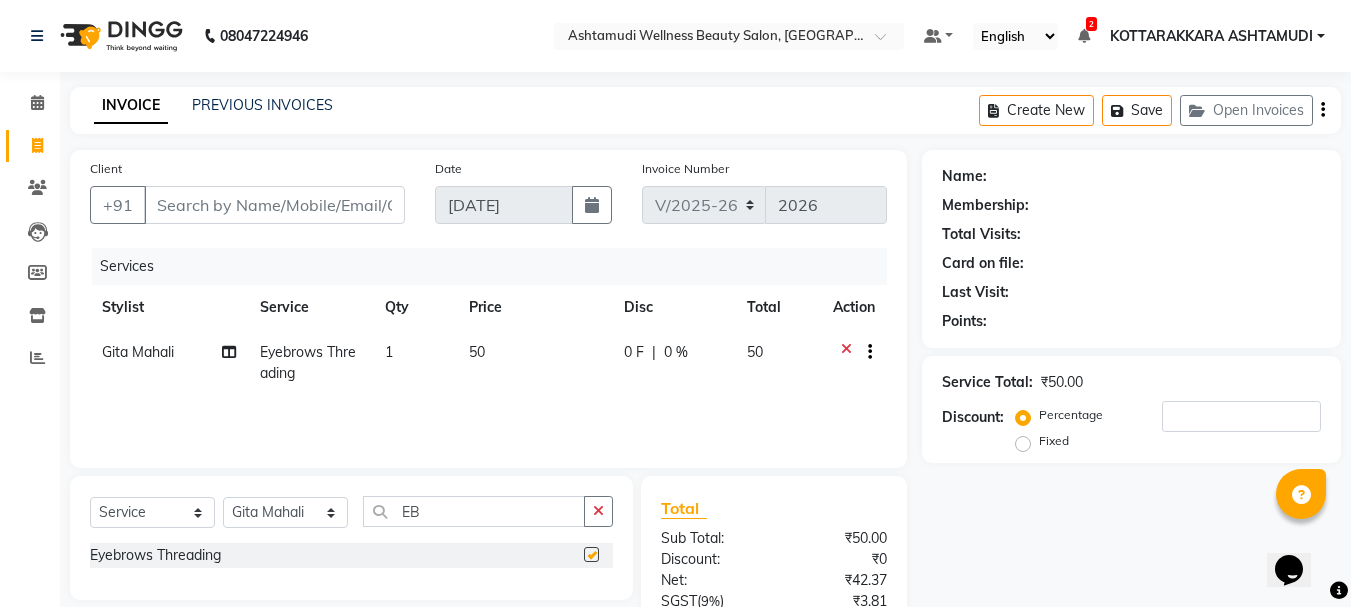 checkbox on "false" 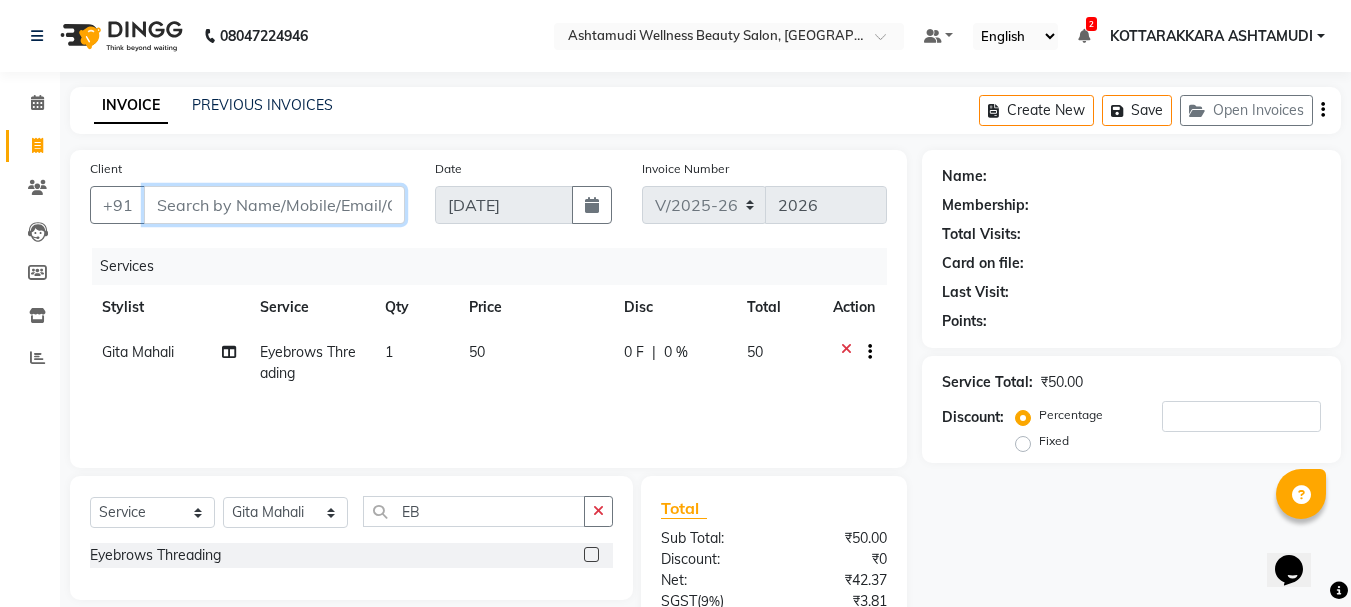 click on "Client" at bounding box center [274, 205] 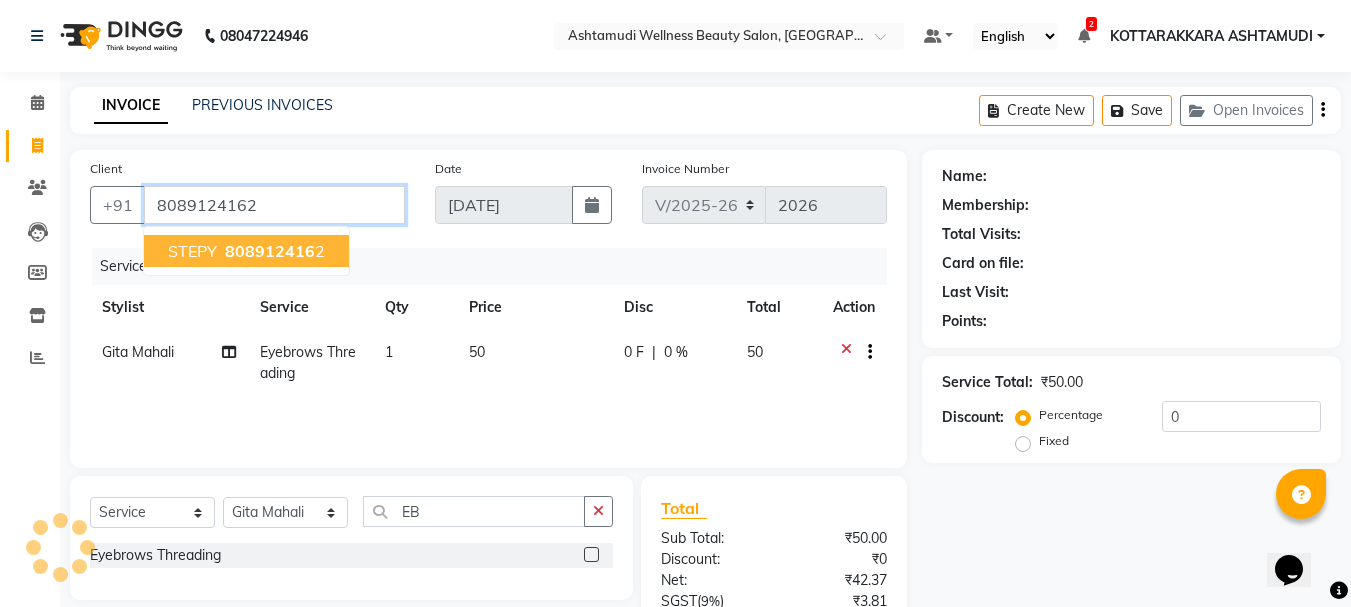 type on "8089124162" 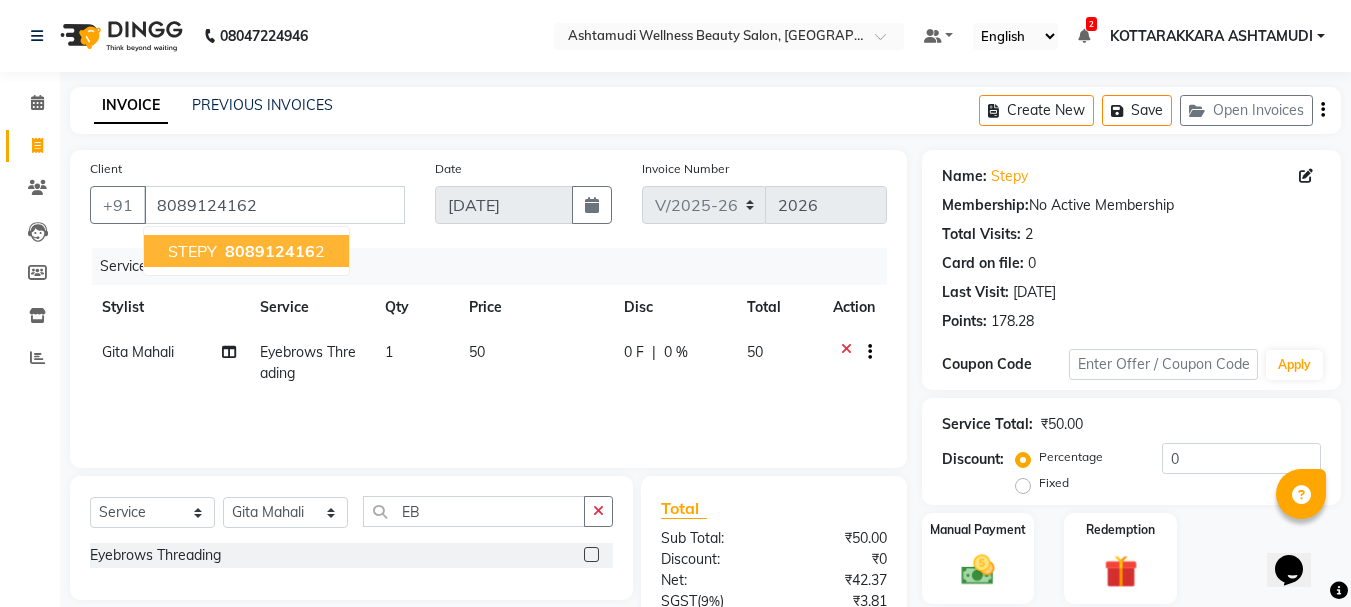 click on "808912416" at bounding box center [270, 251] 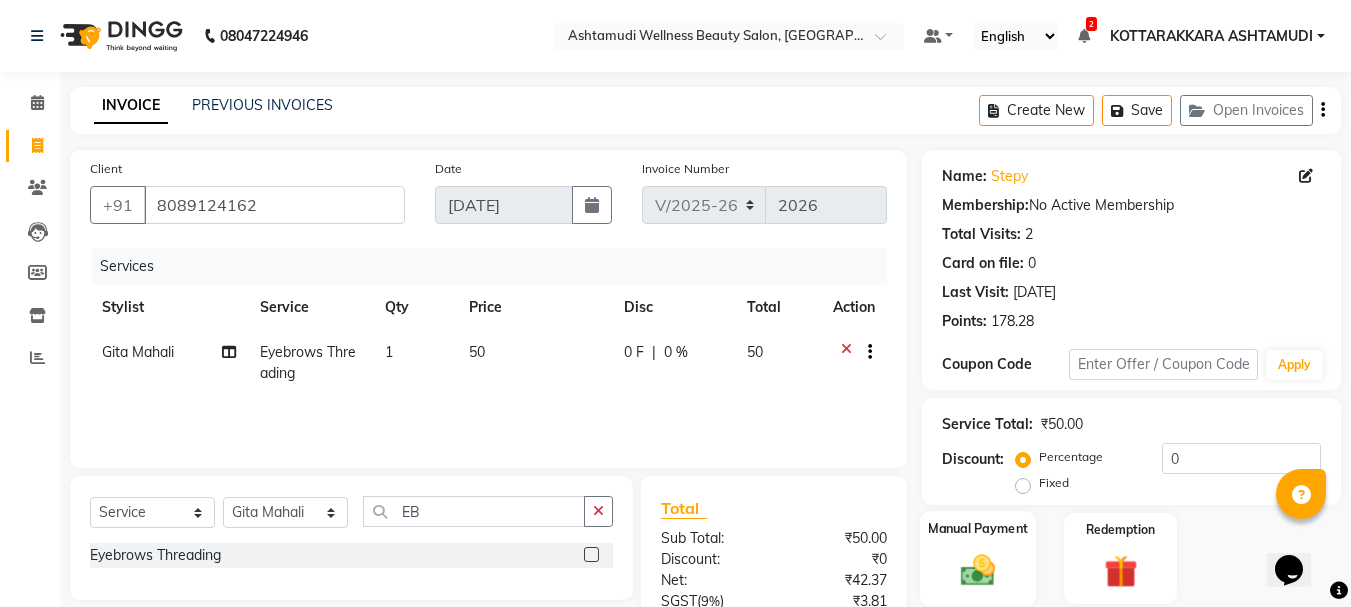 scroll, scrollTop: 193, scrollLeft: 0, axis: vertical 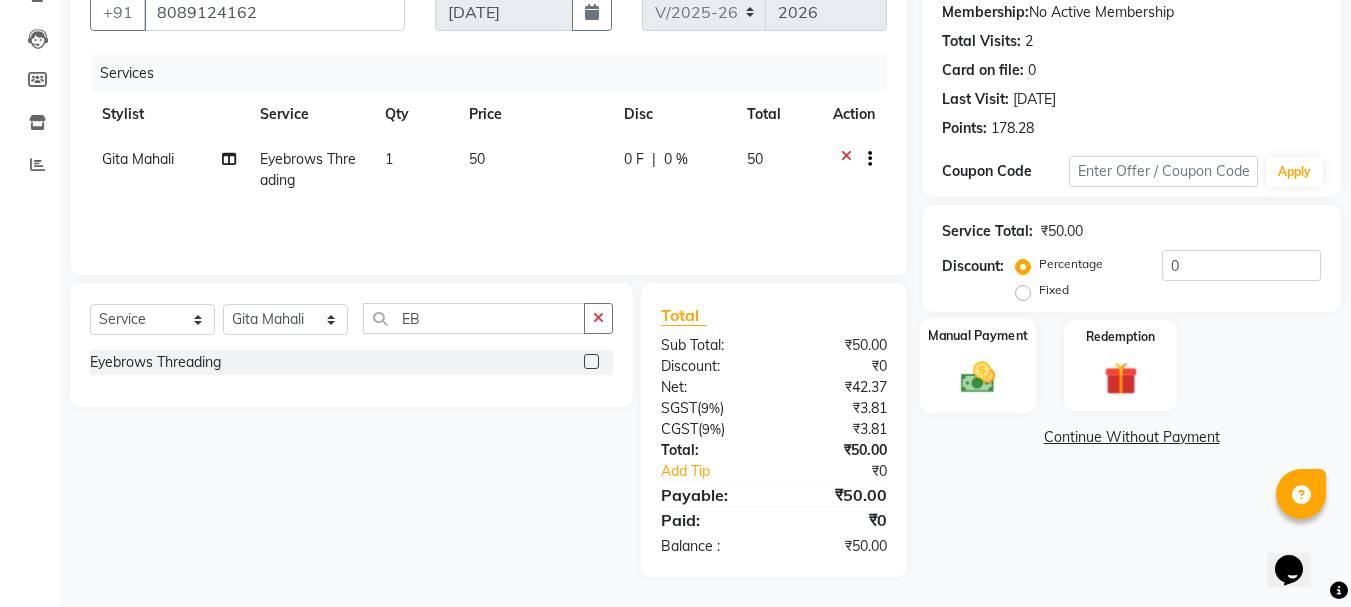 click 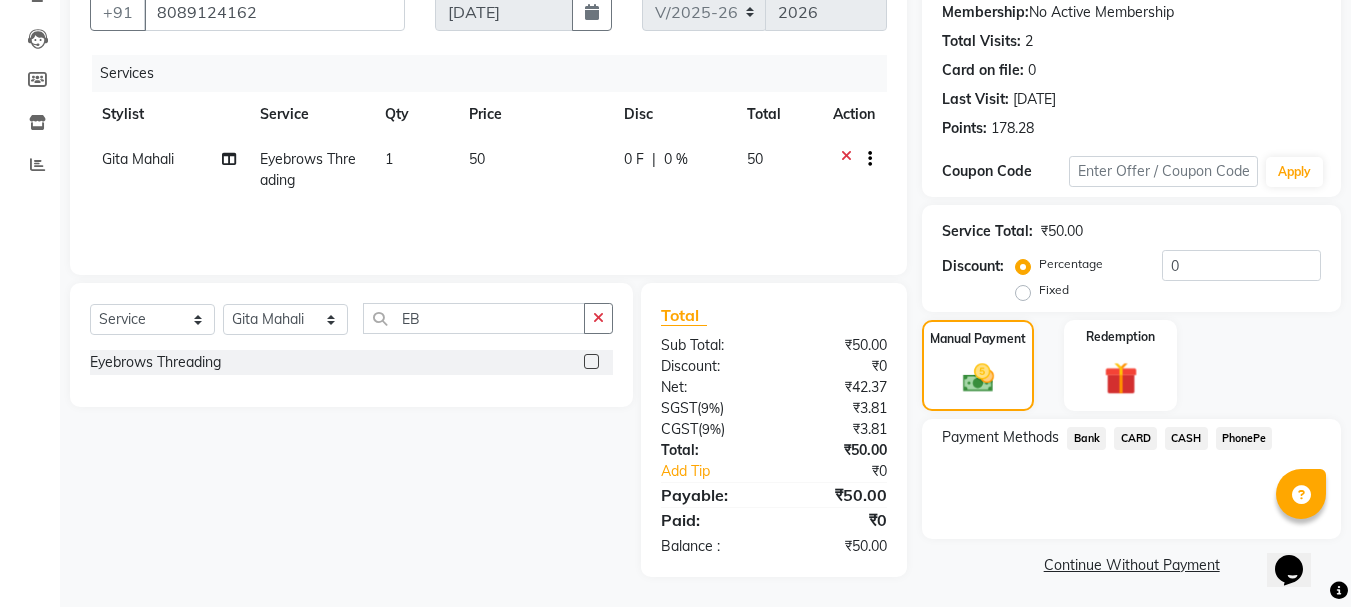 click on "CASH" 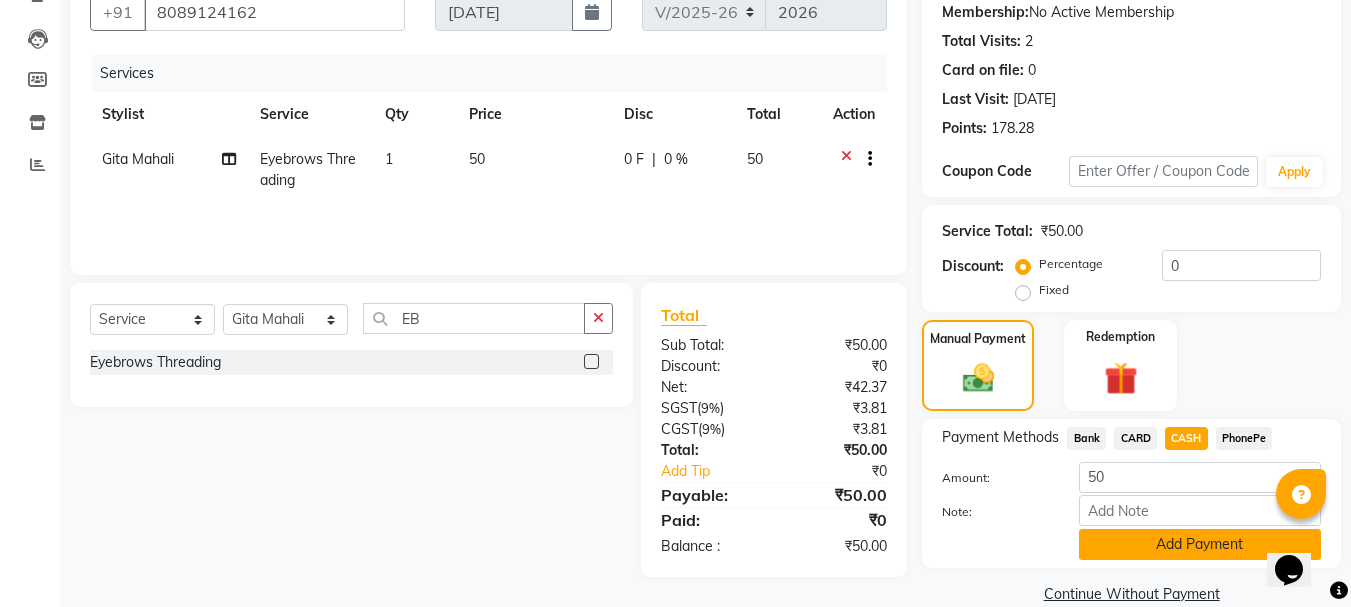 click on "Add Payment" 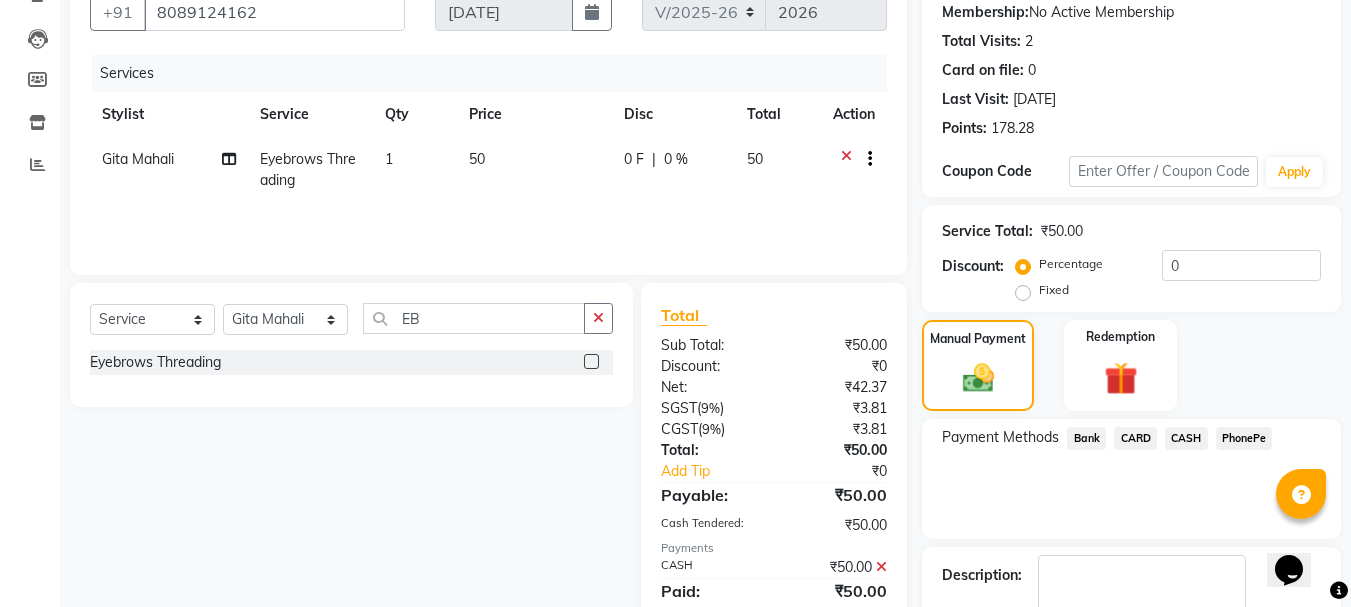 scroll, scrollTop: 309, scrollLeft: 0, axis: vertical 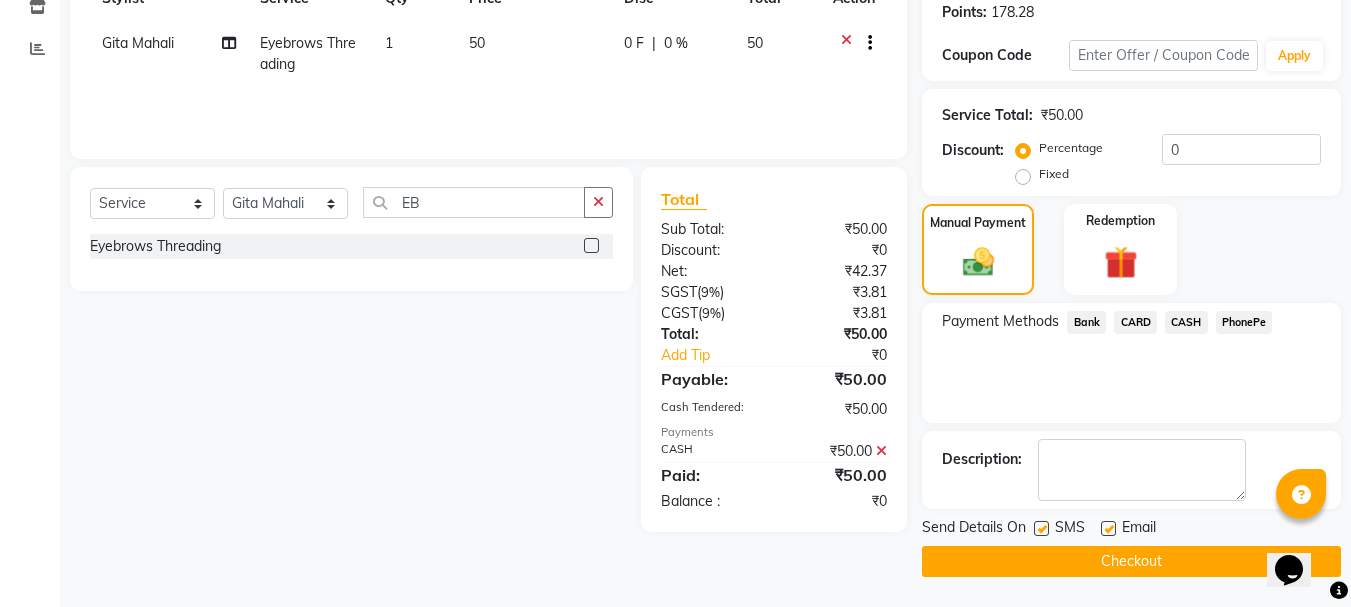 click on "Checkout" 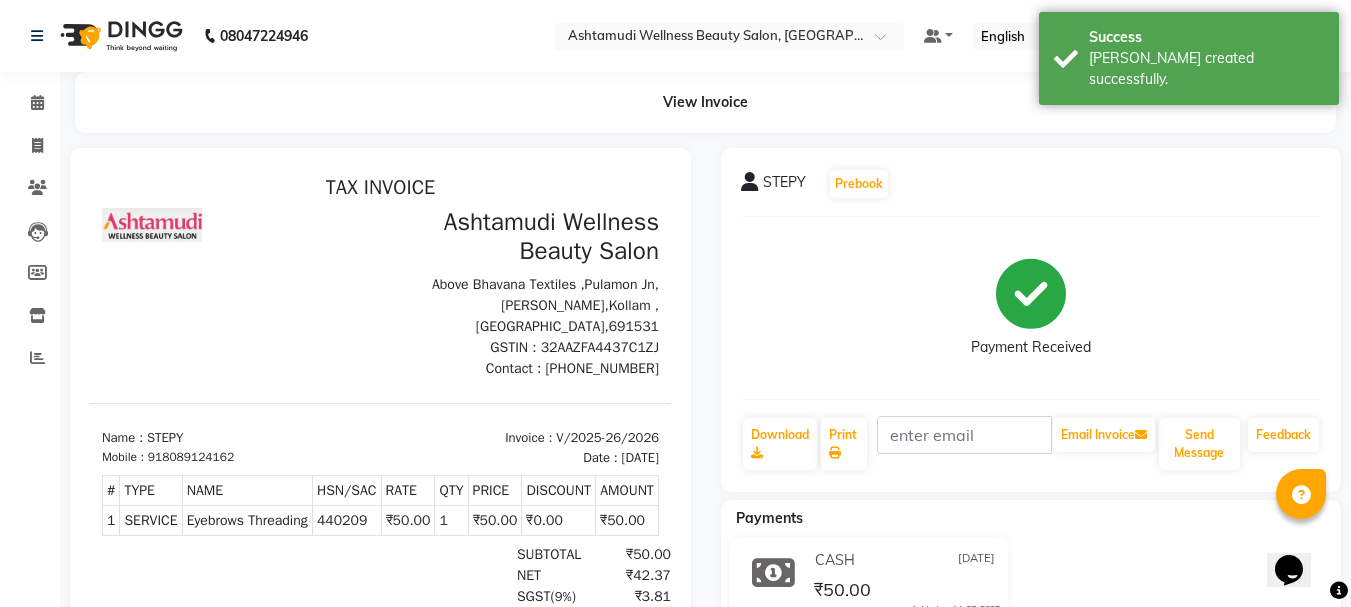 scroll, scrollTop: 0, scrollLeft: 0, axis: both 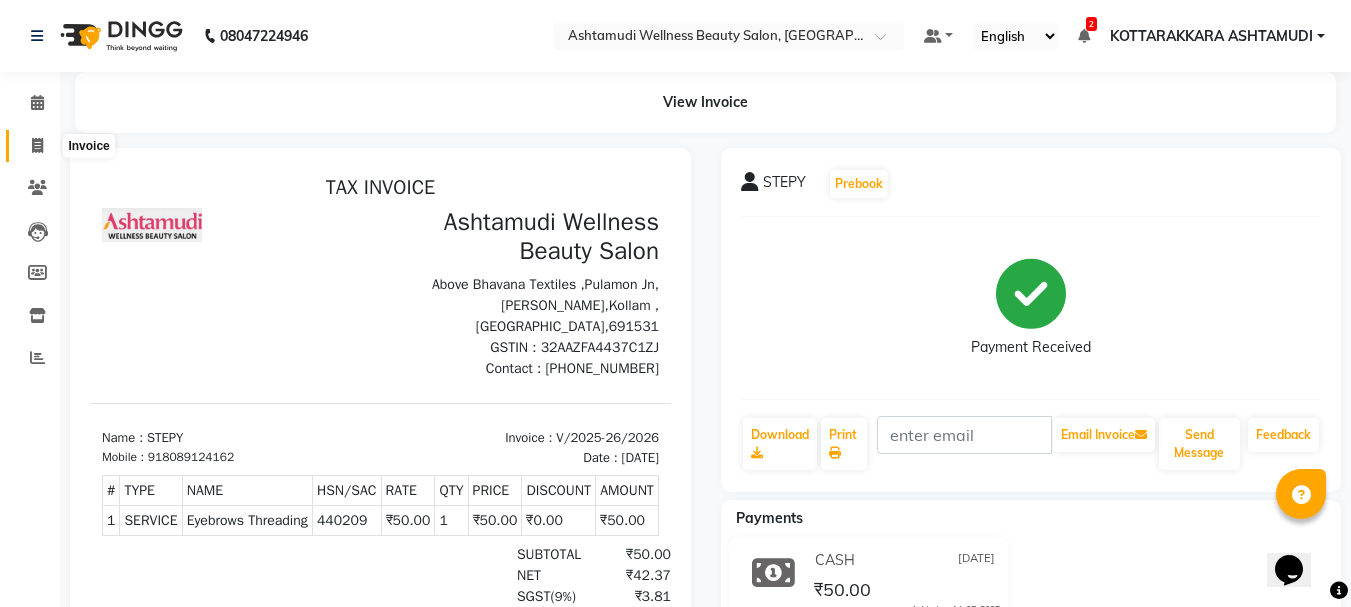 click 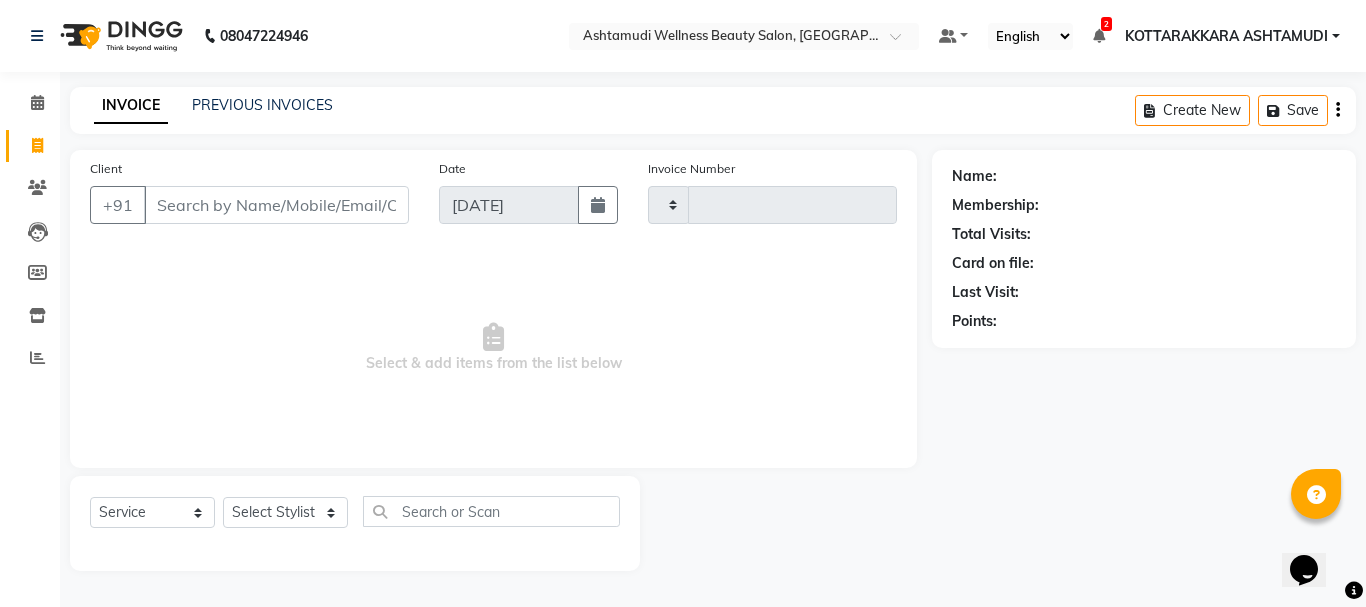 type on "2027" 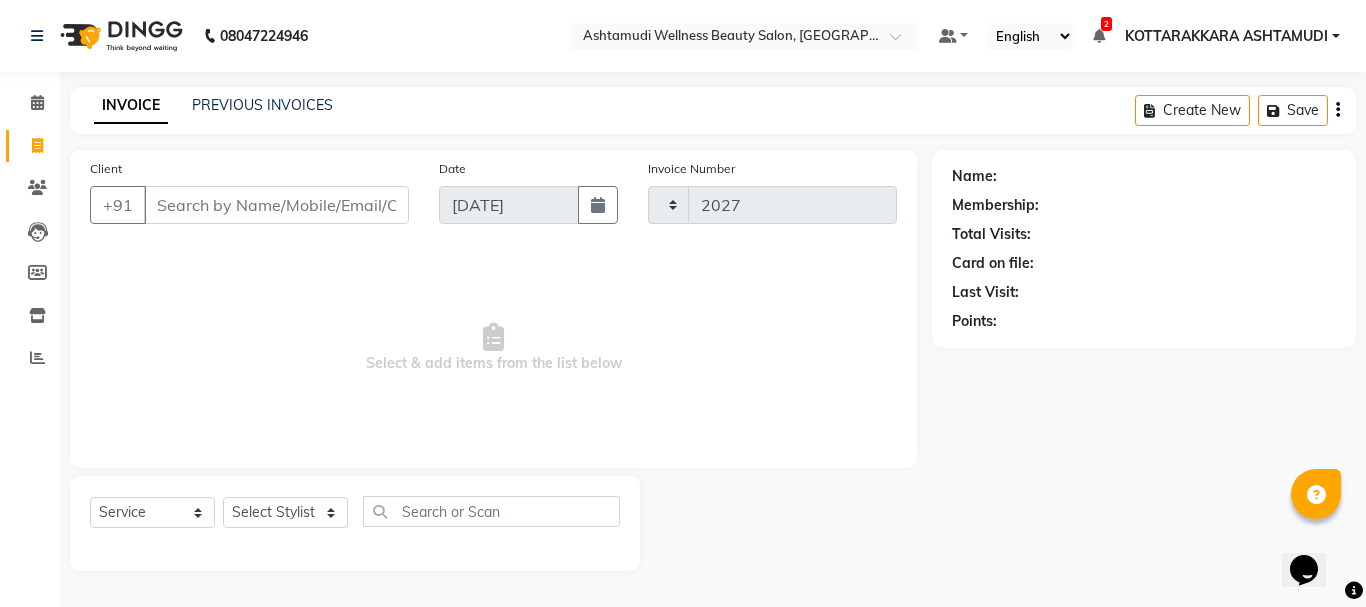 select on "4664" 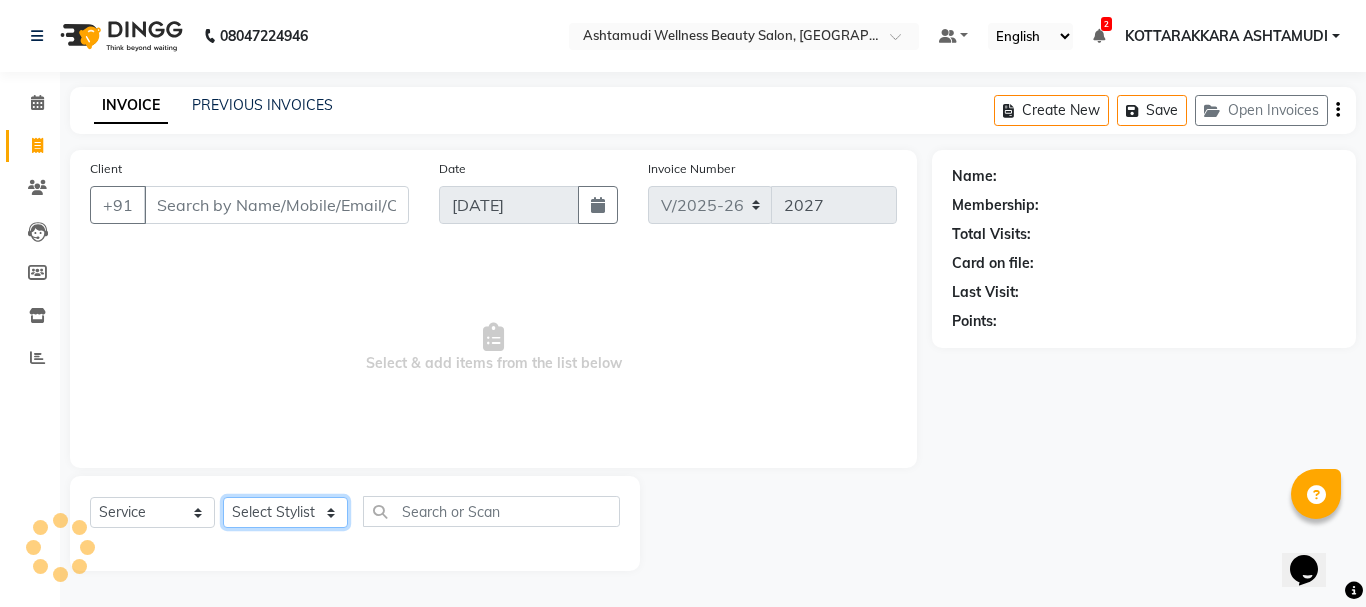click on "Select Stylist AMRITHA [PERSON_NAME] DIVYA L	 Gita Mahali  Jibi P R [PERSON_NAME]  KOTTARAKKARA ASHTAMUDI [PERSON_NAME] 	 [PERSON_NAME] SARIGA R	 [PERSON_NAME]" 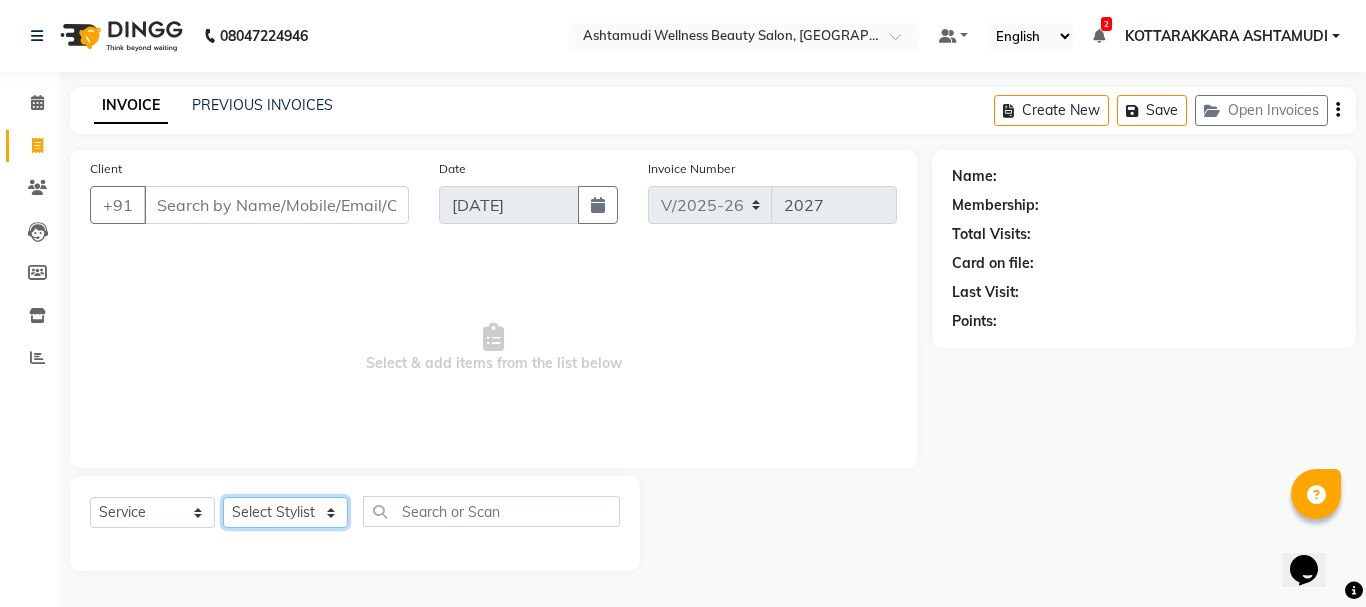 select on "27427" 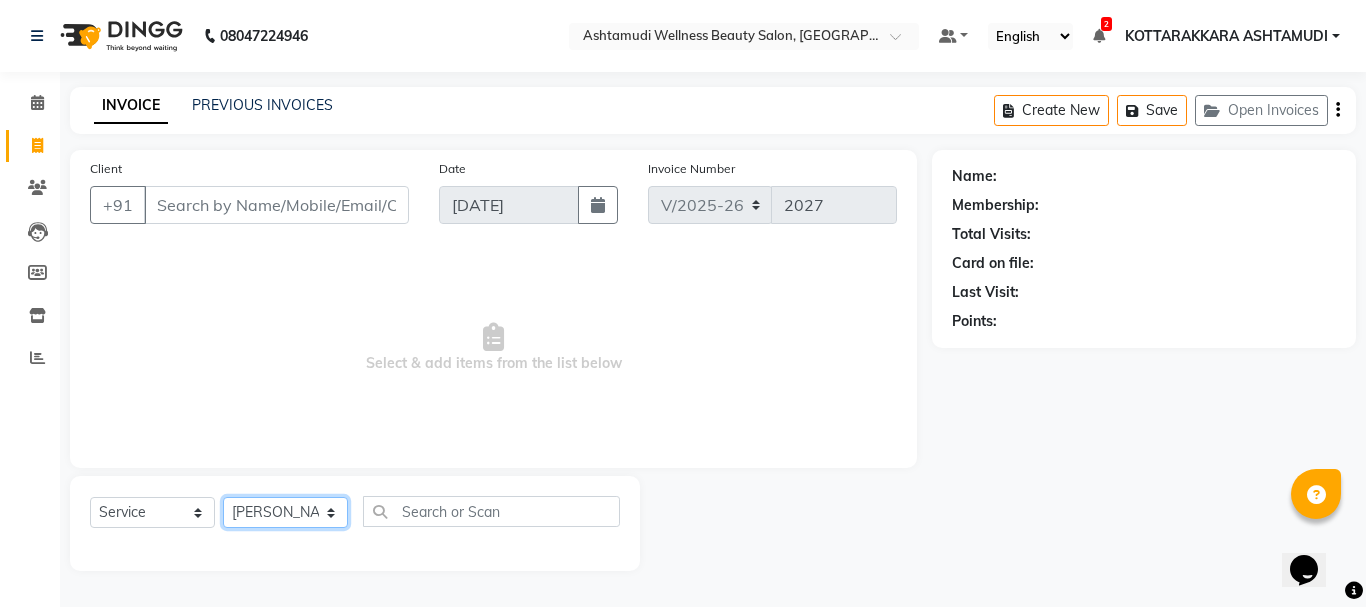click on "Select Stylist AMRITHA [PERSON_NAME] DIVYA L	 Gita Mahali  Jibi P R [PERSON_NAME]  KOTTARAKKARA ASHTAMUDI [PERSON_NAME] 	 [PERSON_NAME] SARIGA R	 [PERSON_NAME]" 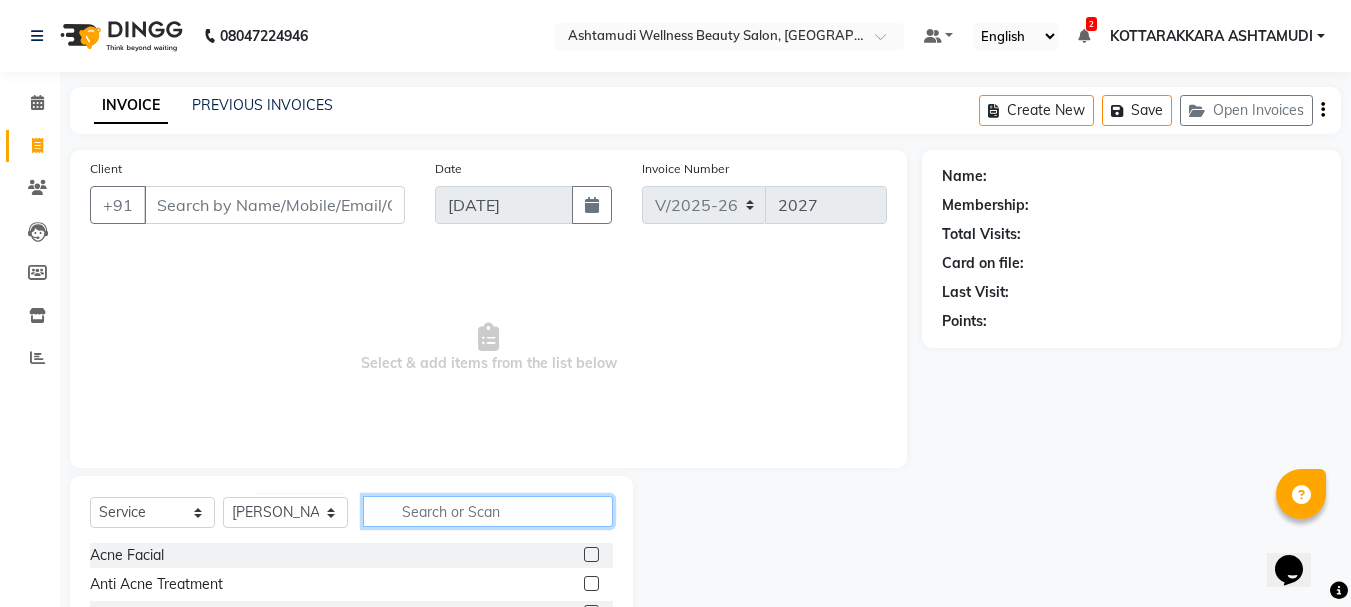 click 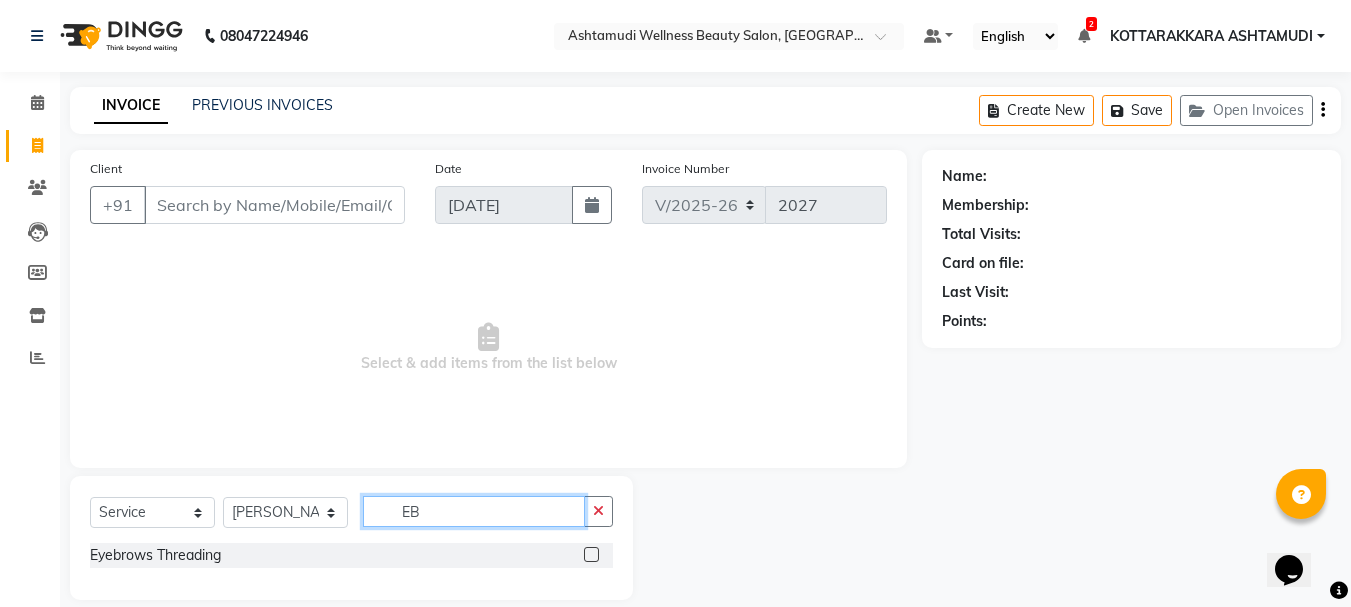 type on "EB" 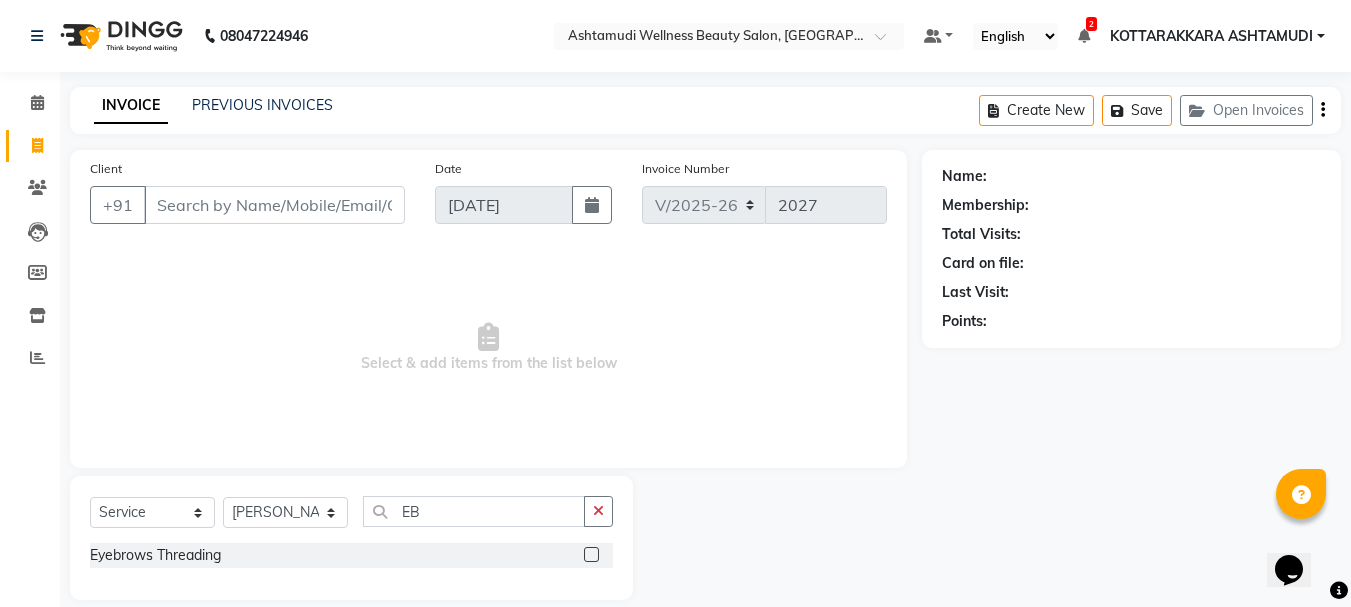 click 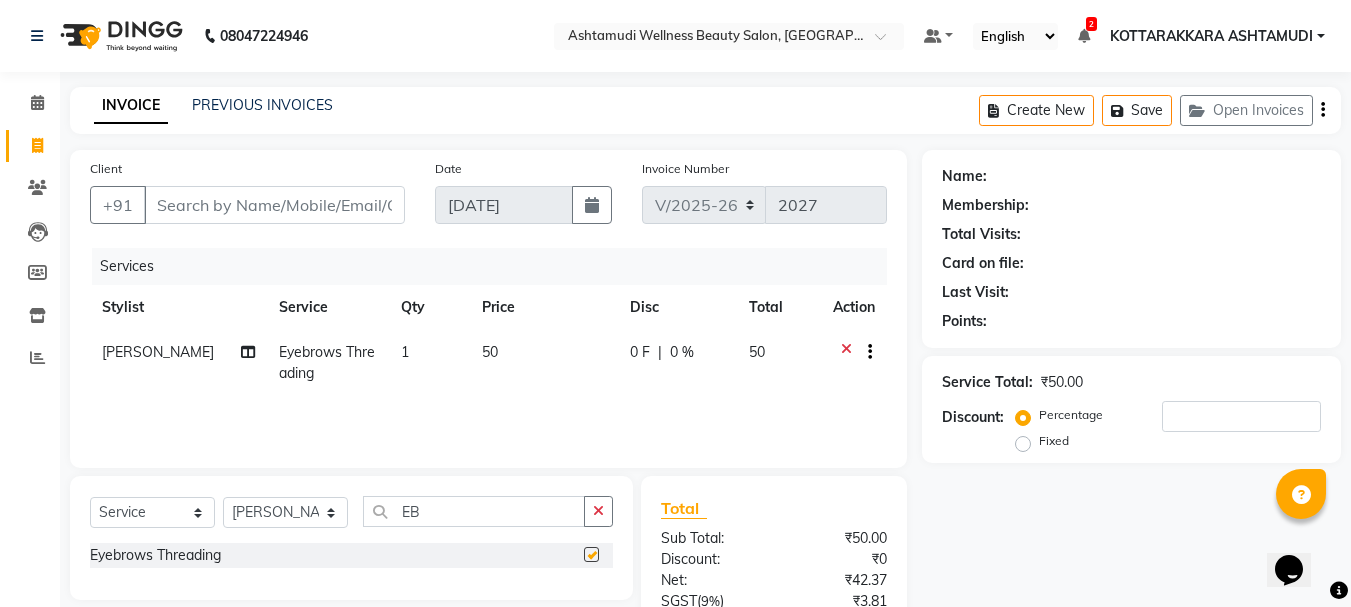 checkbox on "false" 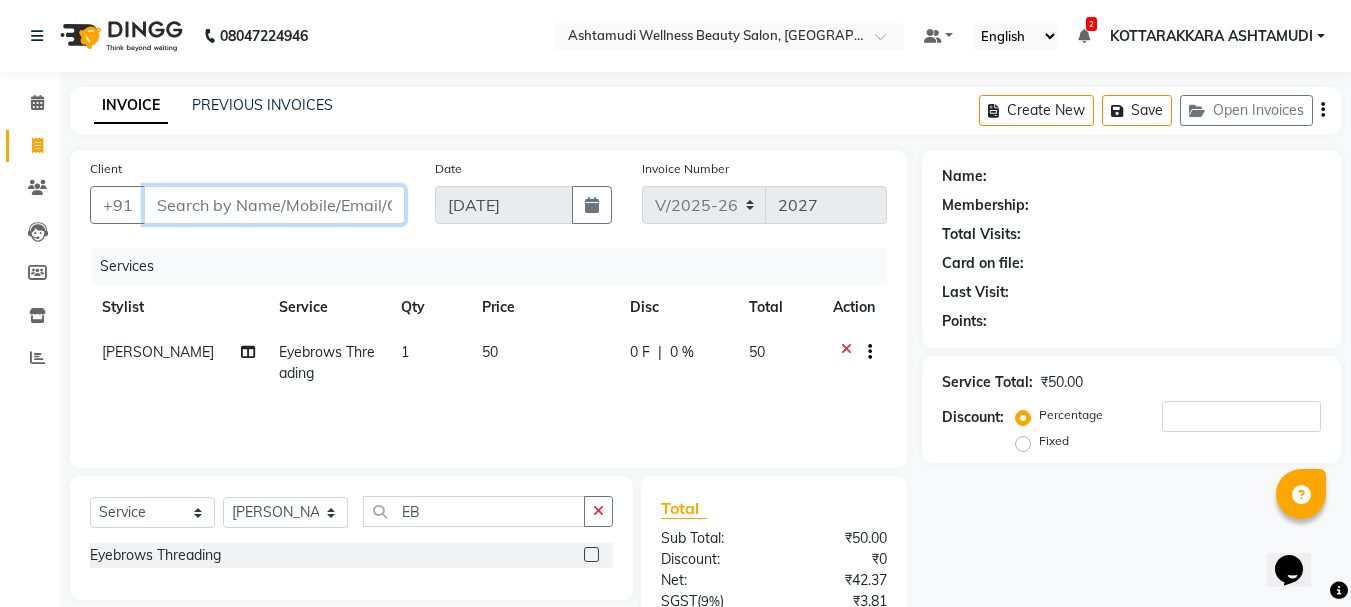 click on "Client" at bounding box center [274, 205] 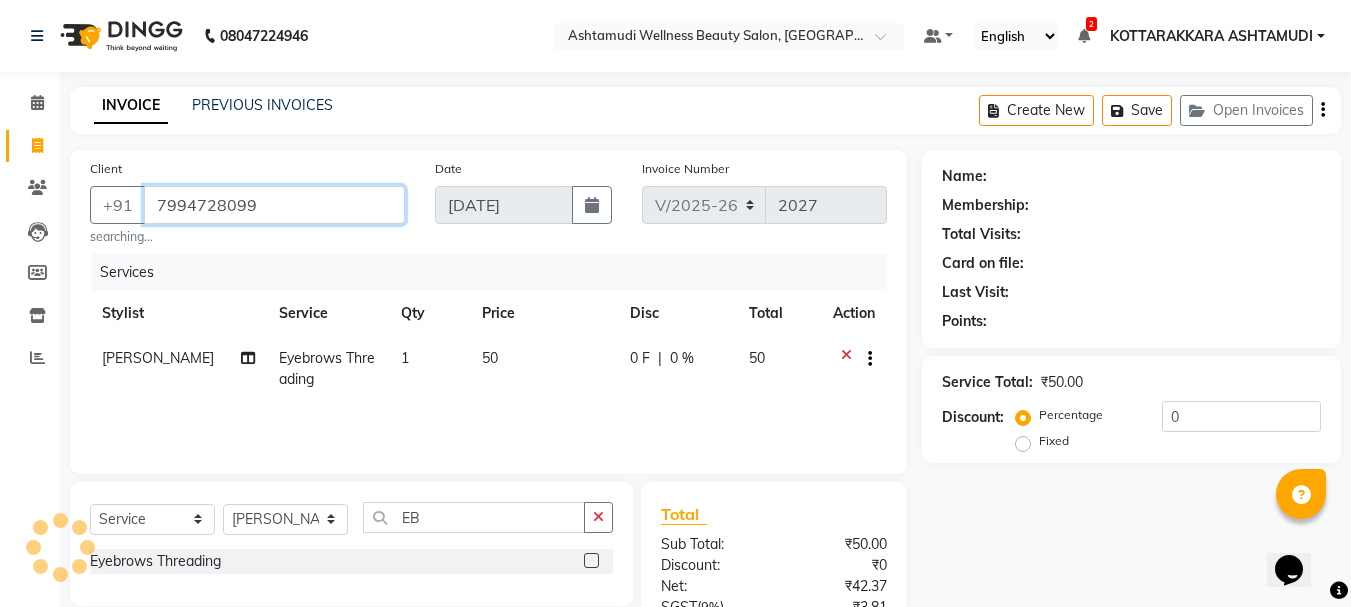 type on "7994728099" 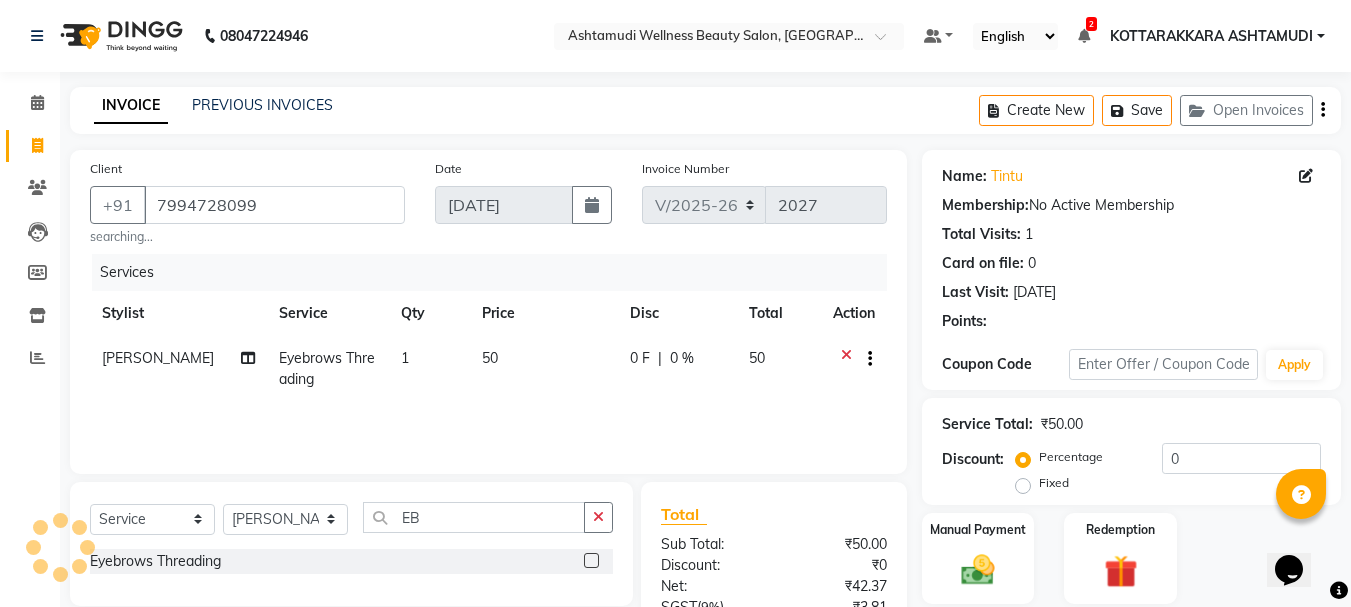 scroll, scrollTop: 199, scrollLeft: 0, axis: vertical 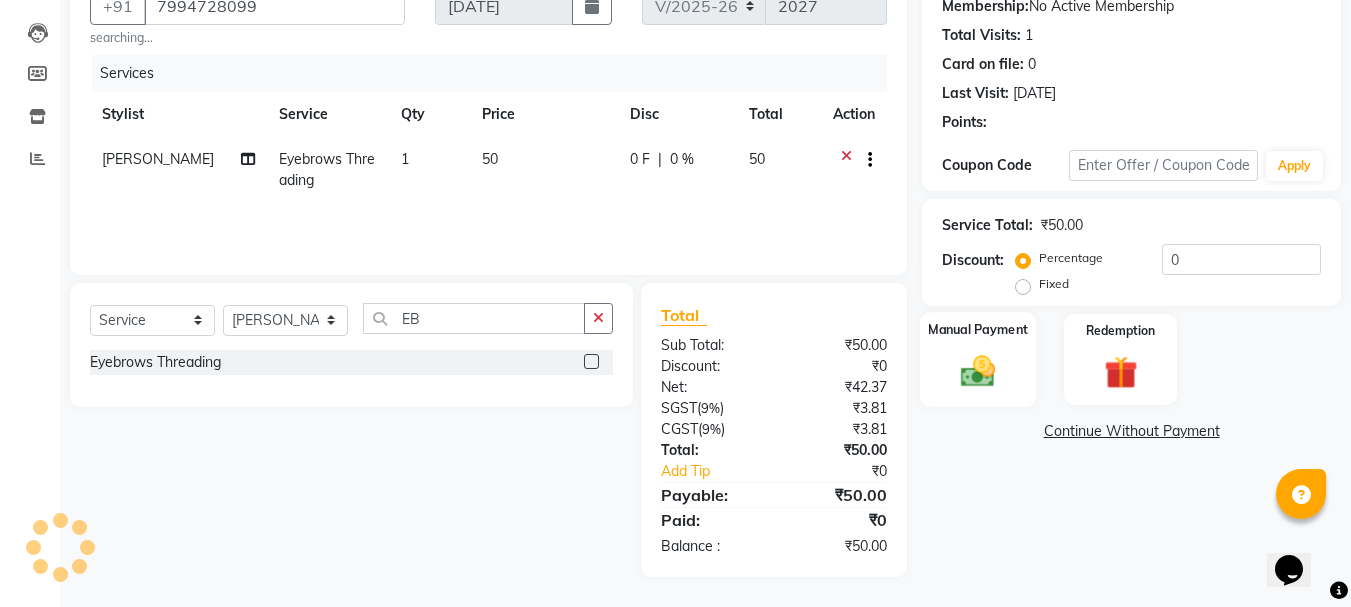 click on "Manual Payment" 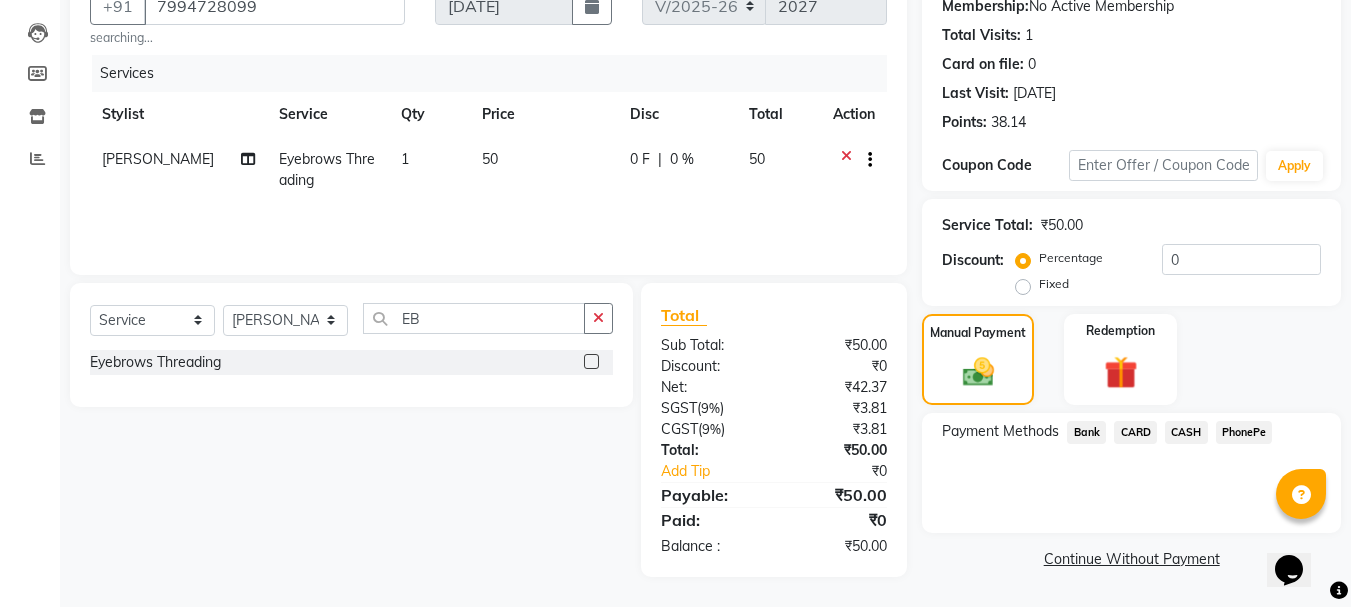 click on "CASH" 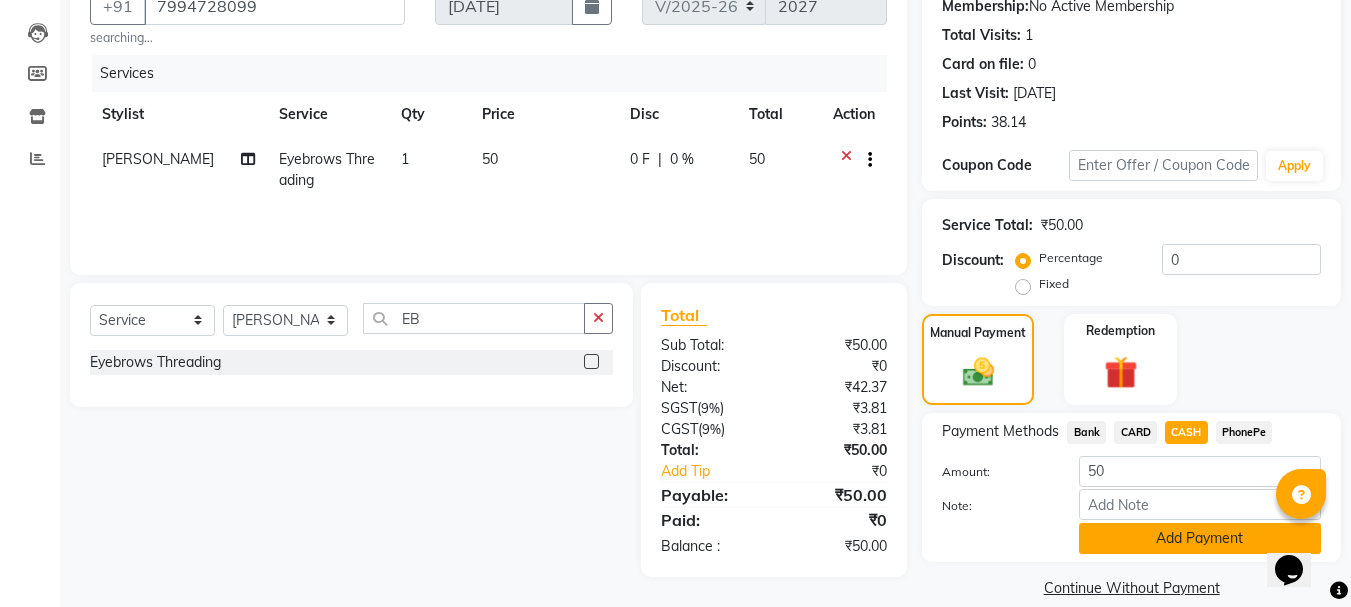 click on "Add Payment" 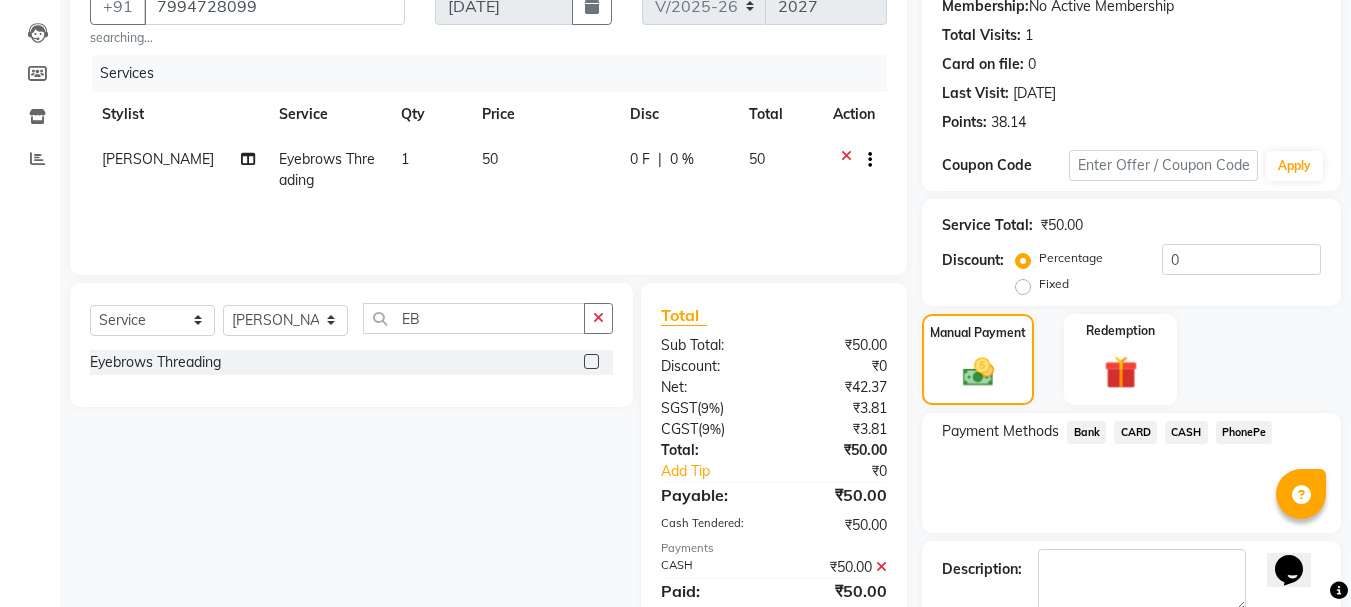 scroll, scrollTop: 309, scrollLeft: 0, axis: vertical 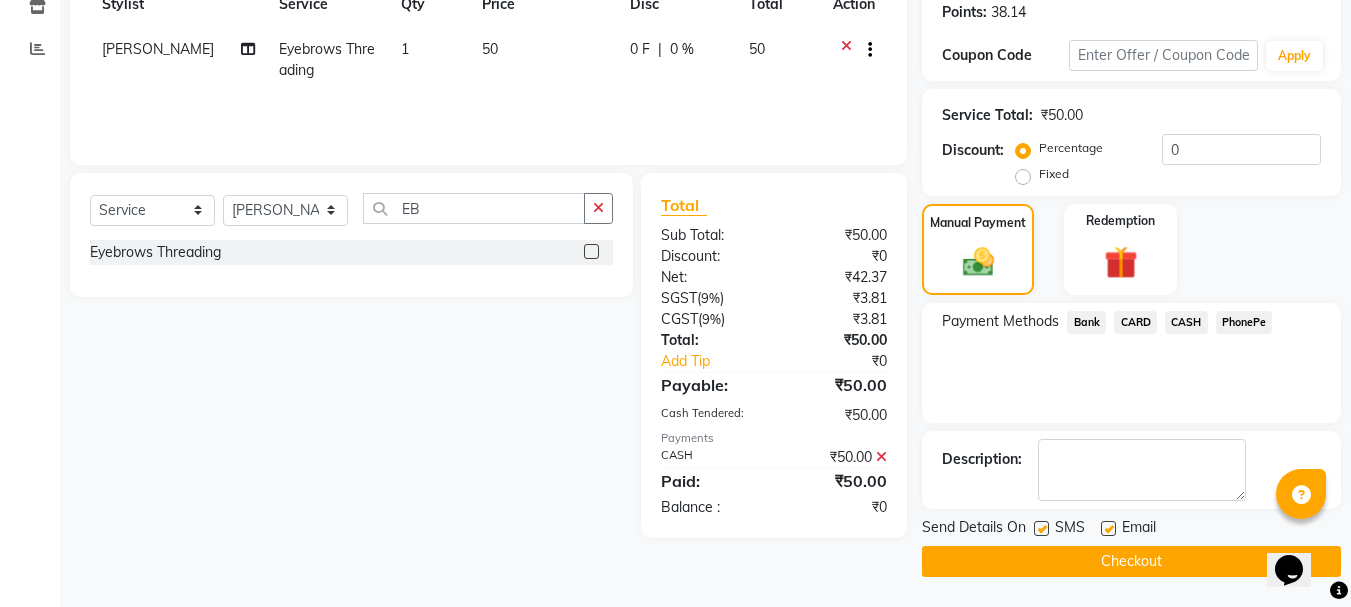 click on "Checkout" 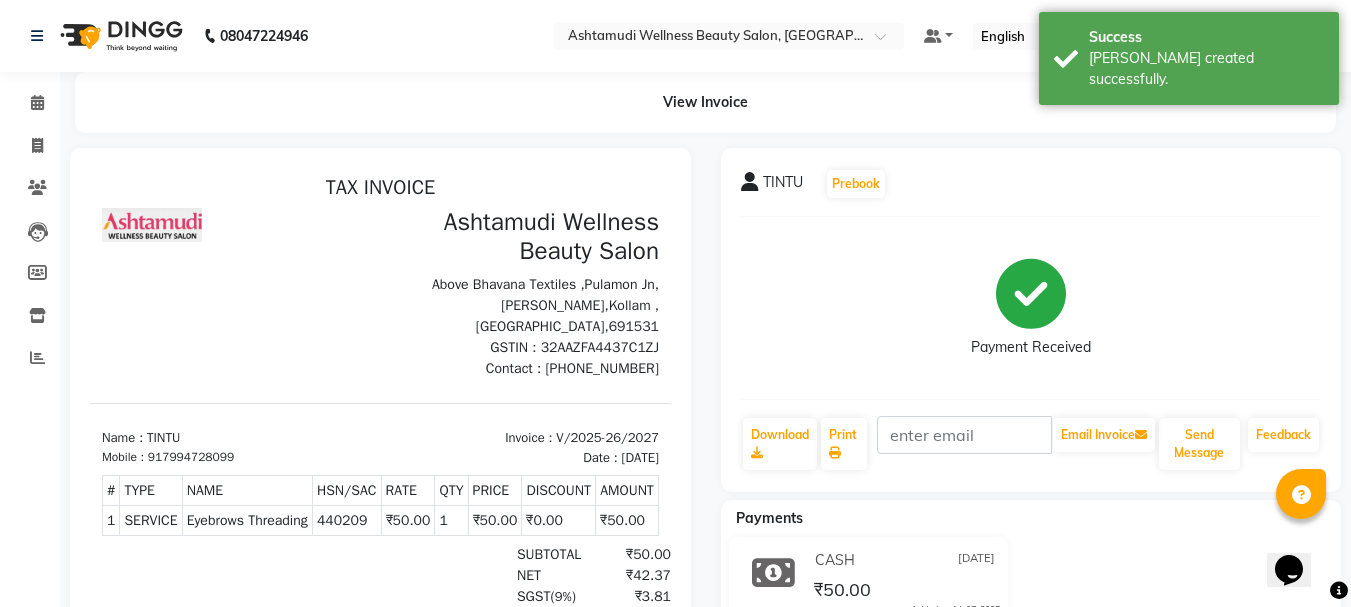 scroll, scrollTop: 0, scrollLeft: 0, axis: both 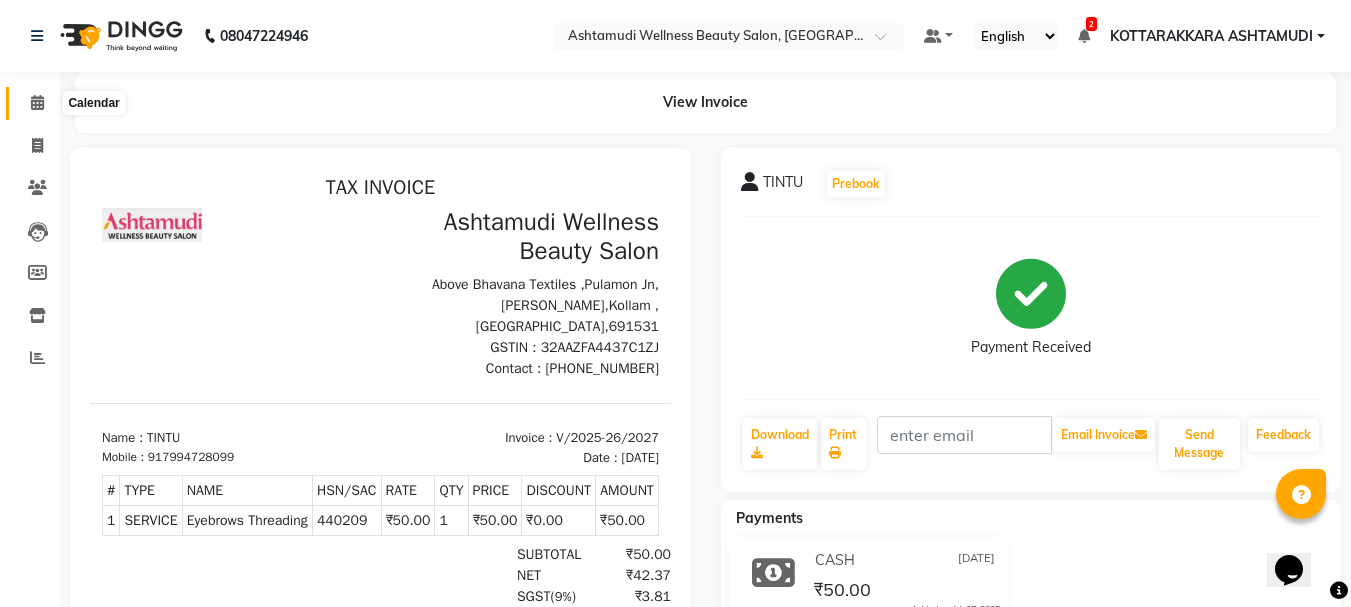 click 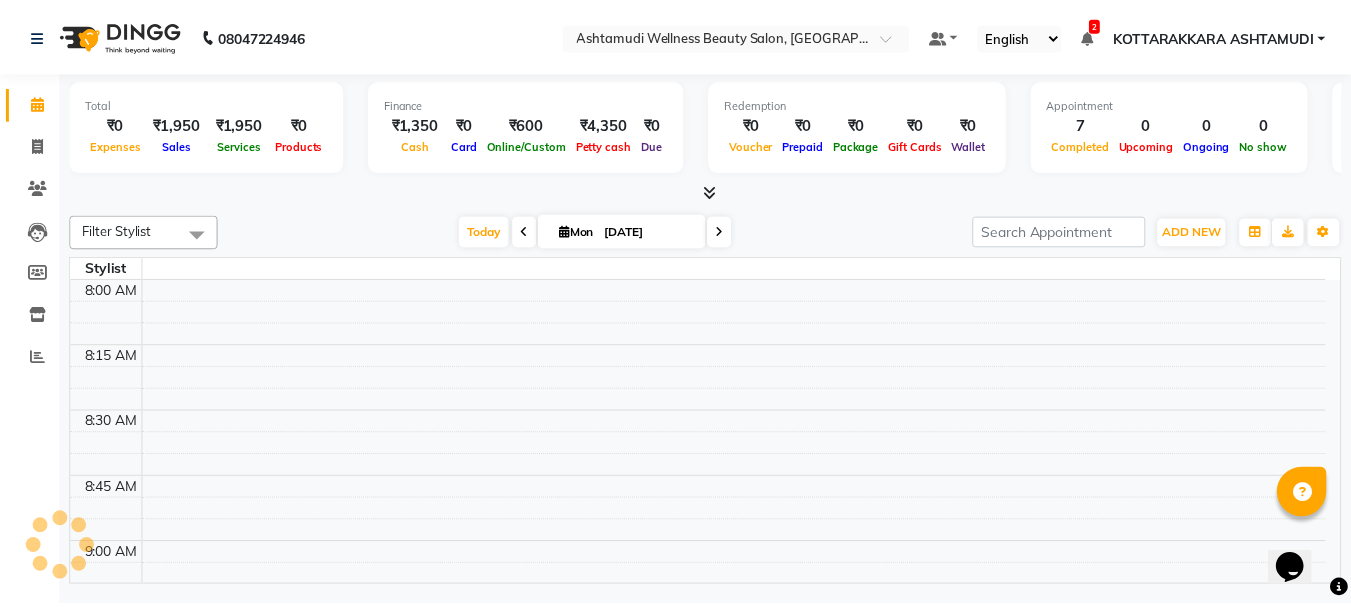 scroll, scrollTop: 0, scrollLeft: 0, axis: both 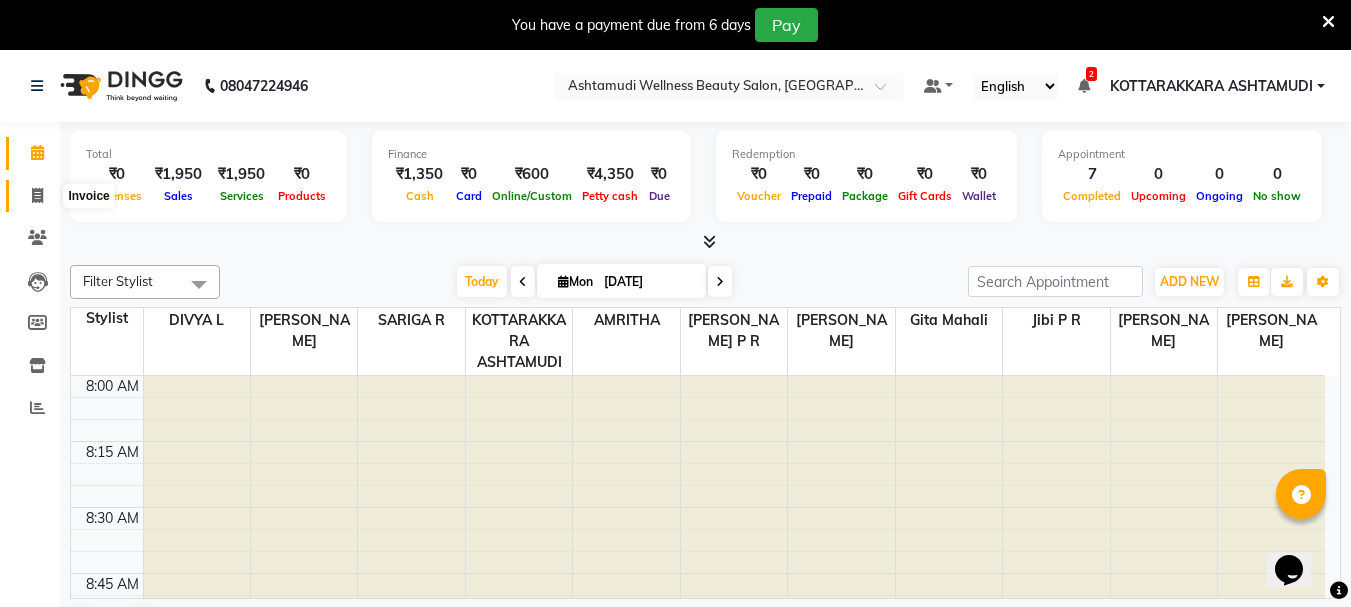 click 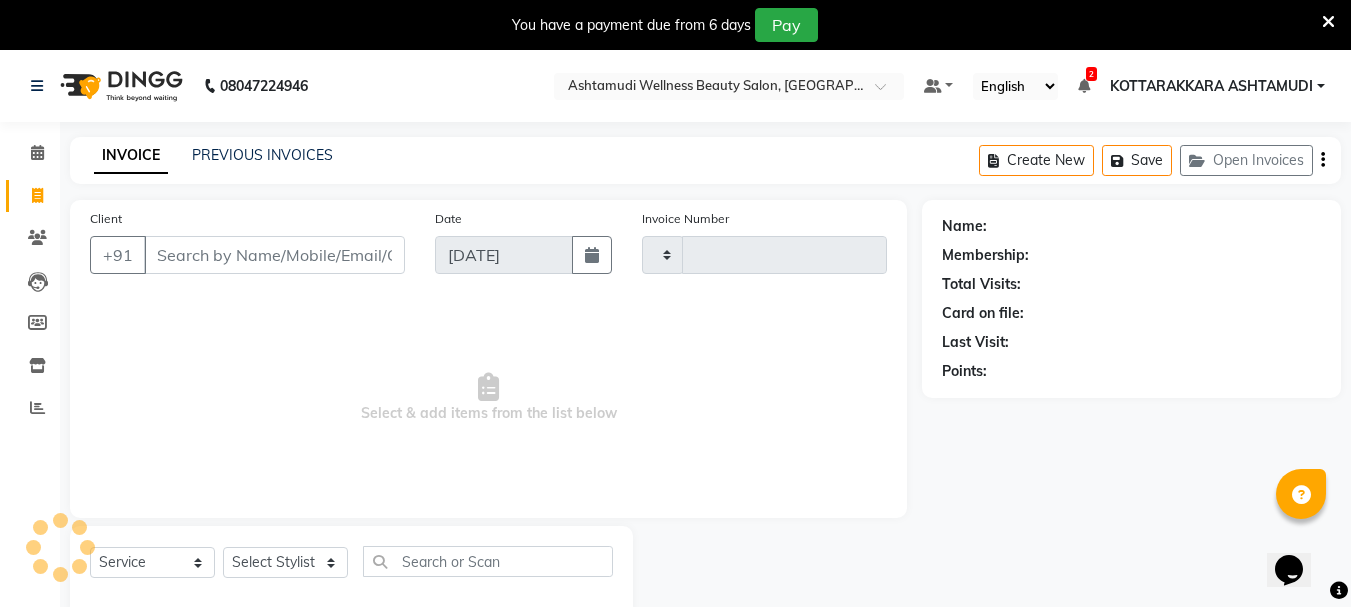 type on "2028" 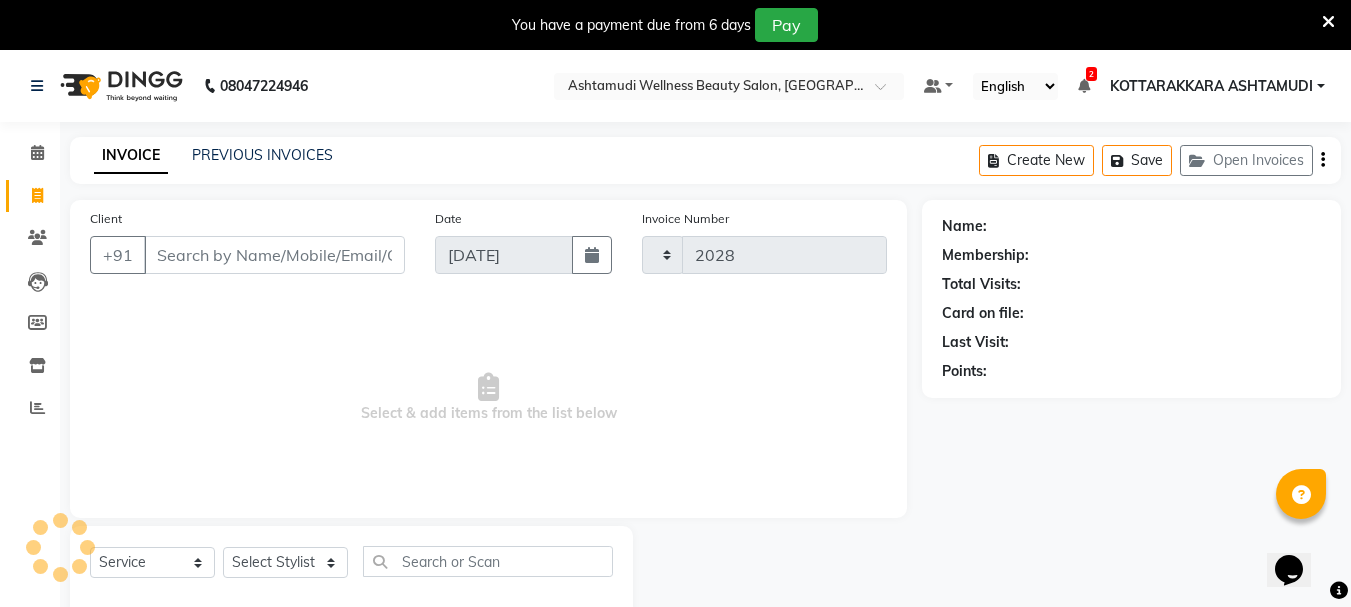select on "4664" 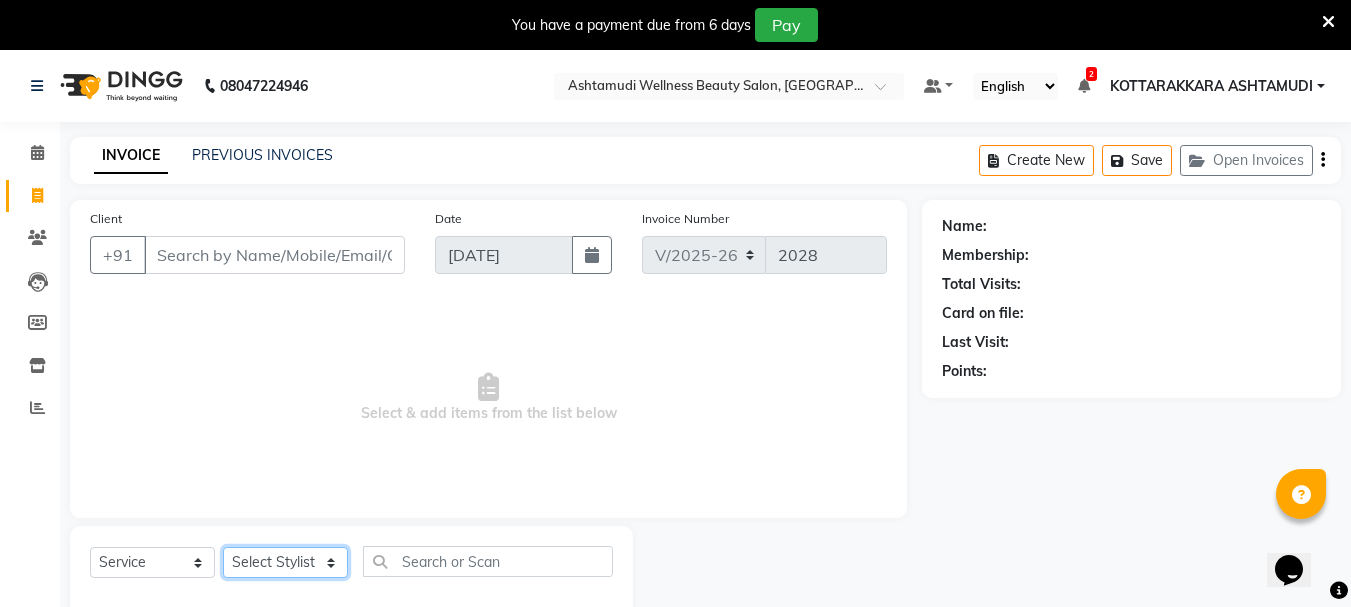 click on "Select Stylist AMRITHA [PERSON_NAME] DIVYA L	 Gita Mahali  Jibi P R [PERSON_NAME]  KOTTARAKKARA ASHTAMUDI [PERSON_NAME] 	 [PERSON_NAME] SARIGA R	 [PERSON_NAME]" 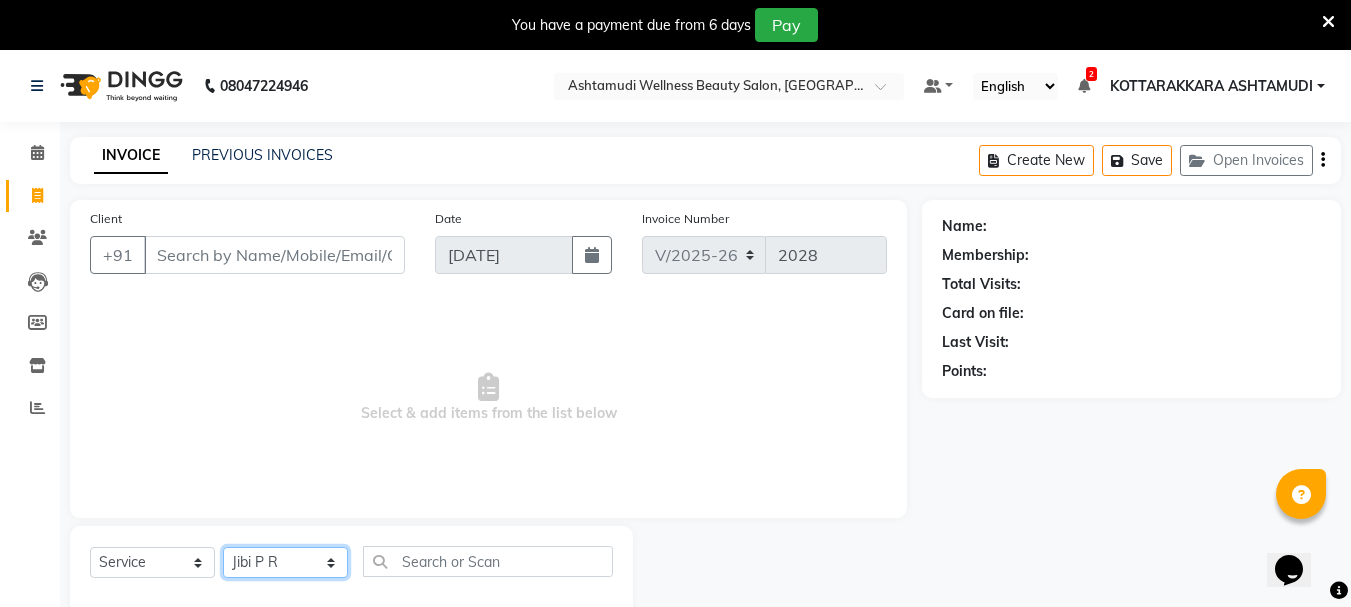 click on "Select Stylist AMRITHA [PERSON_NAME] DIVYA L	 Gita Mahali  Jibi P R [PERSON_NAME]  KOTTARAKKARA ASHTAMUDI [PERSON_NAME] 	 [PERSON_NAME] SARIGA R	 [PERSON_NAME]" 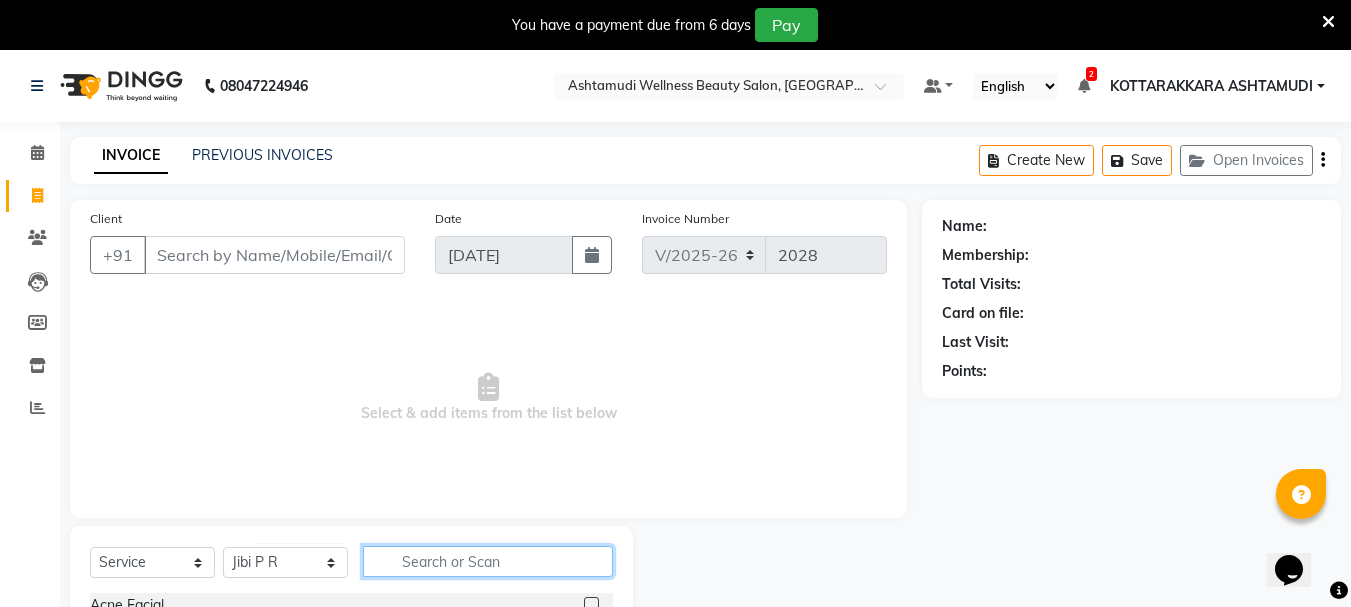 click 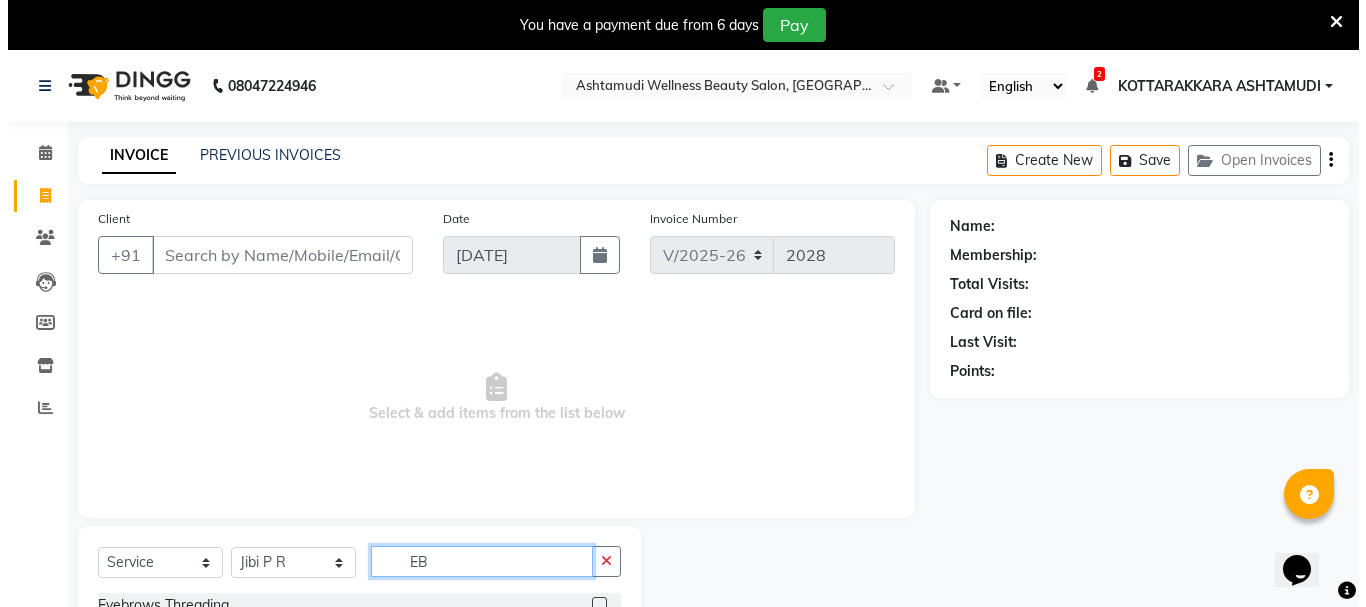 scroll, scrollTop: 73, scrollLeft: 0, axis: vertical 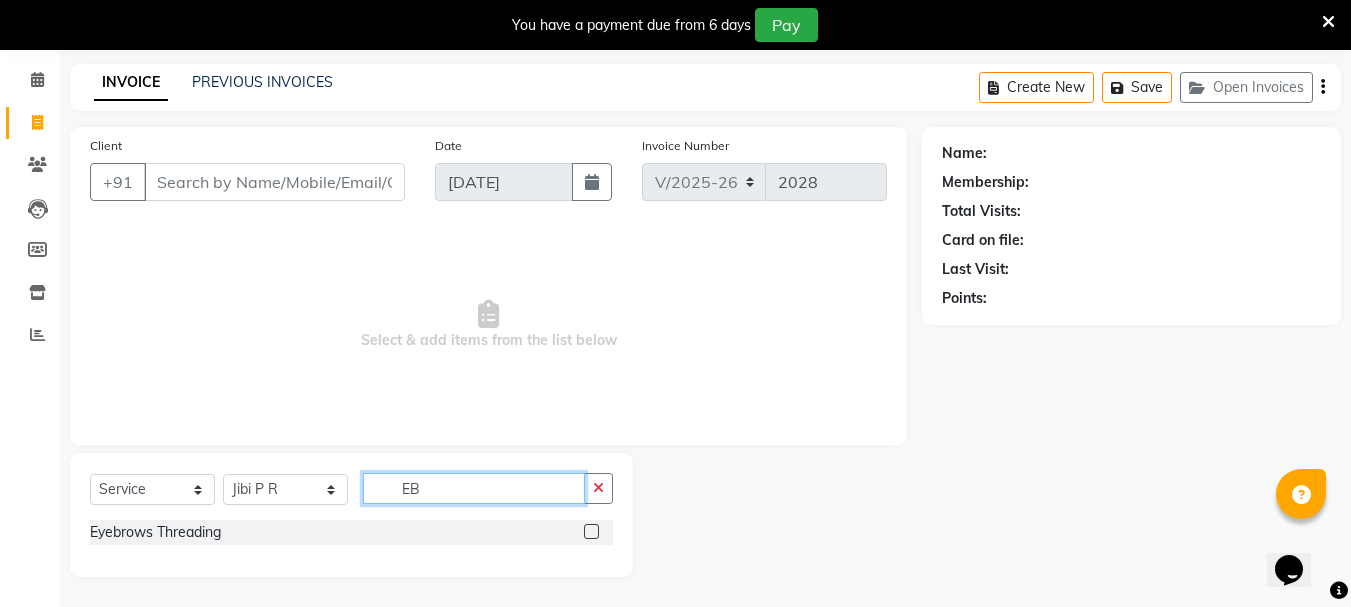 type on "EB" 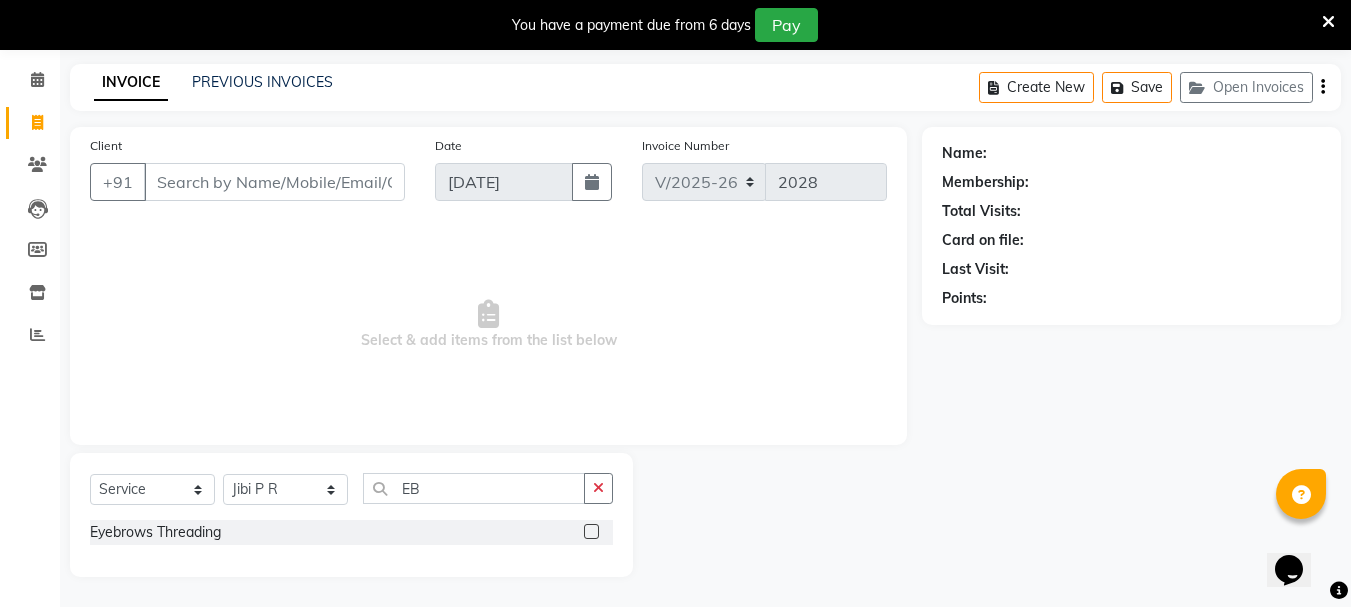 click 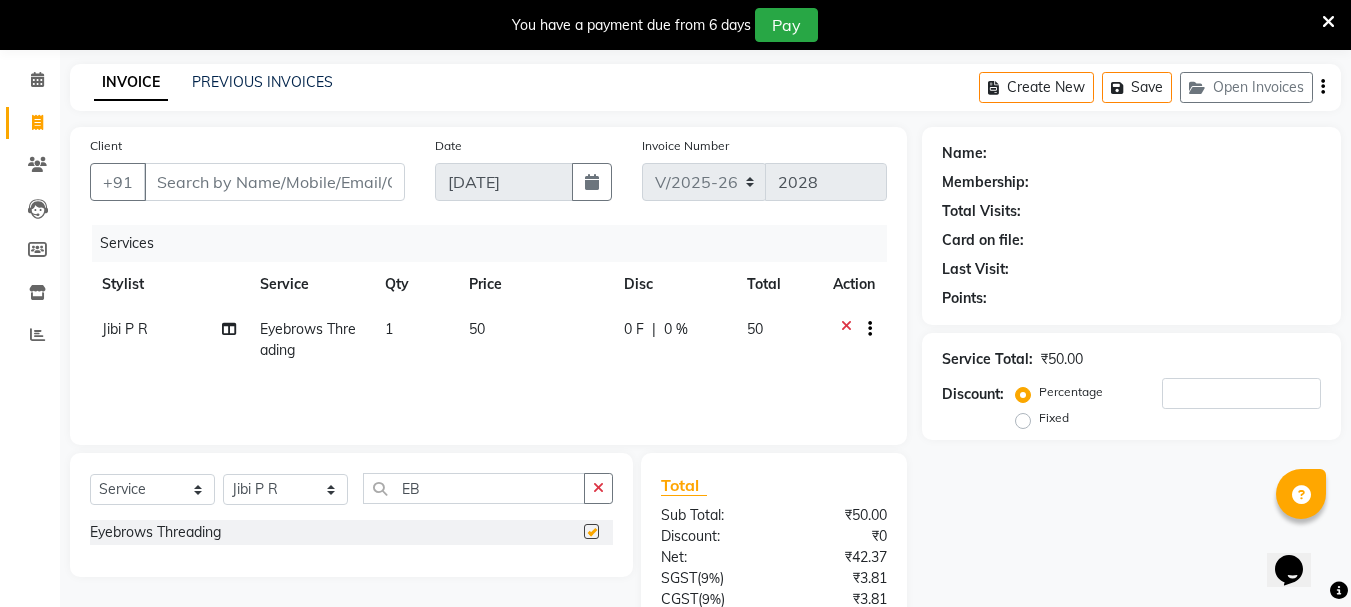 checkbox on "false" 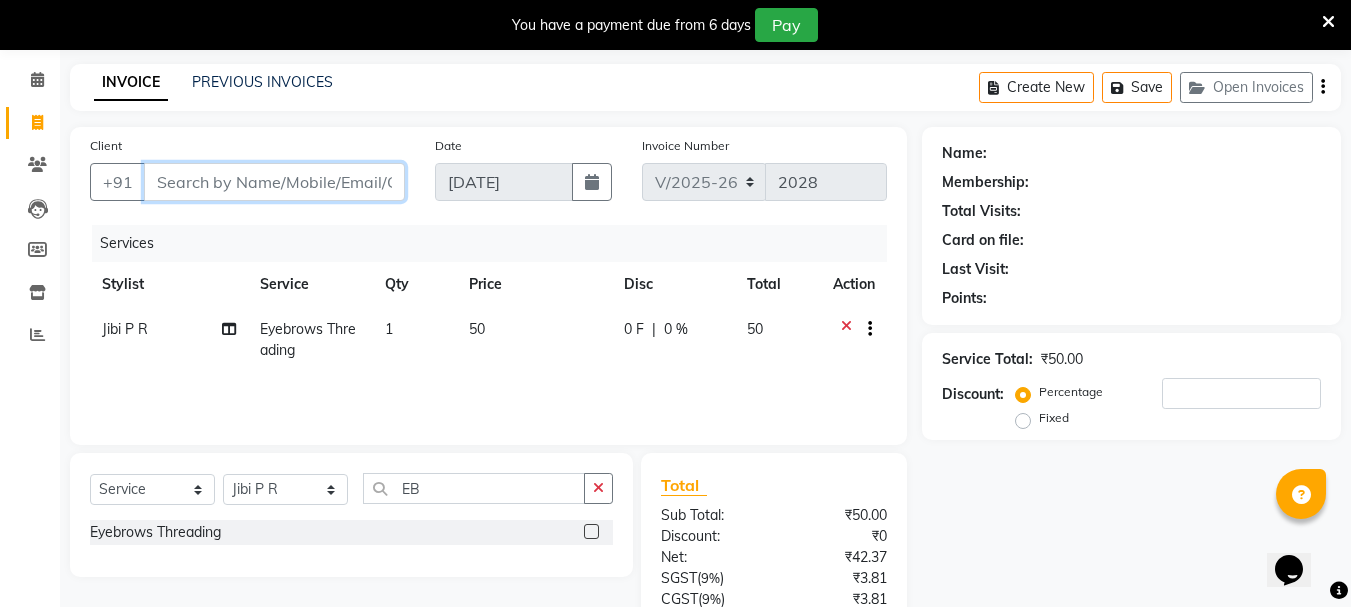 click on "Client" at bounding box center (274, 182) 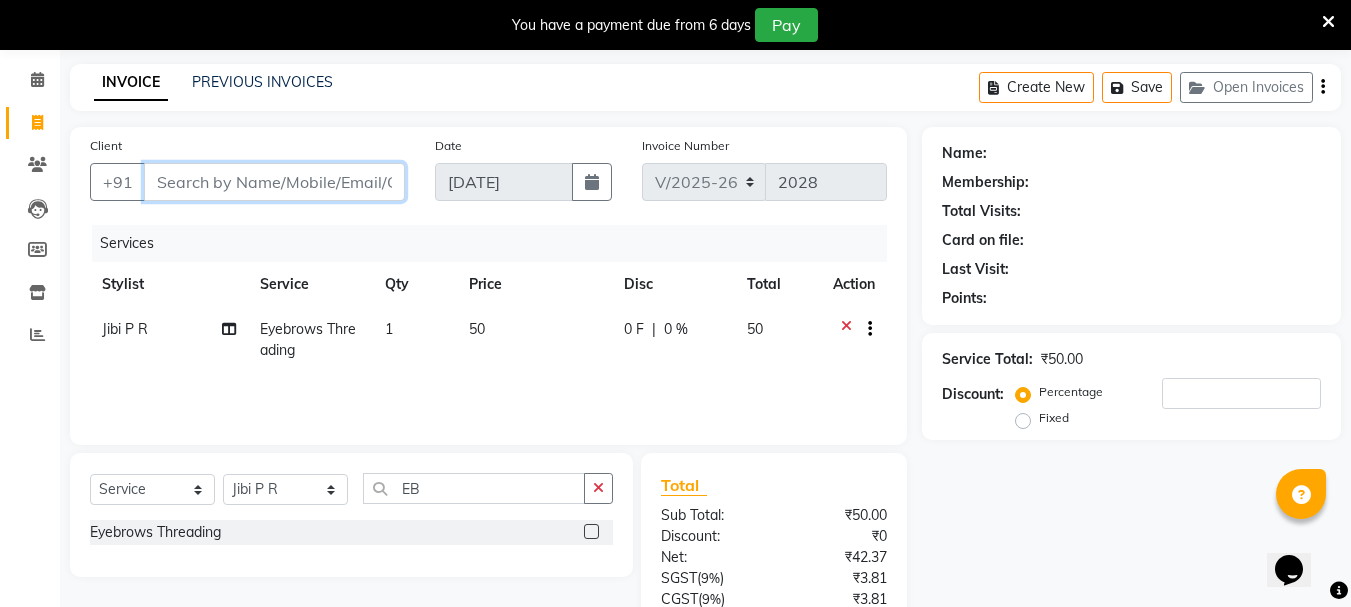click on "Client" at bounding box center [274, 182] 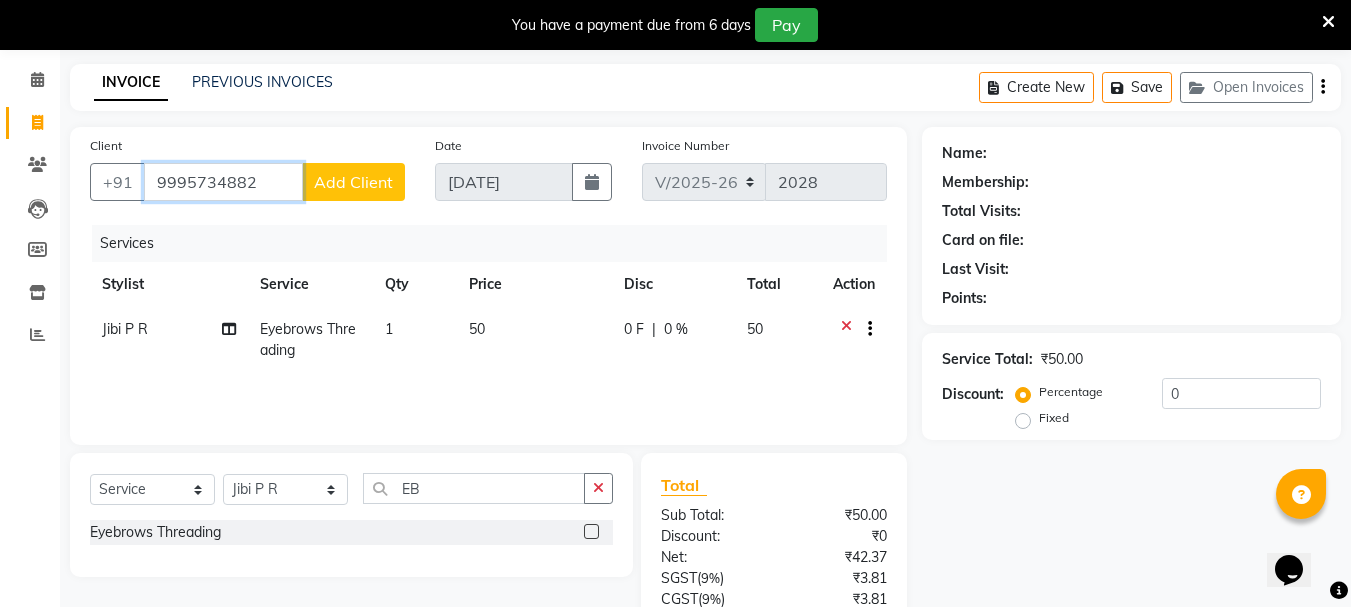 type on "9995734882" 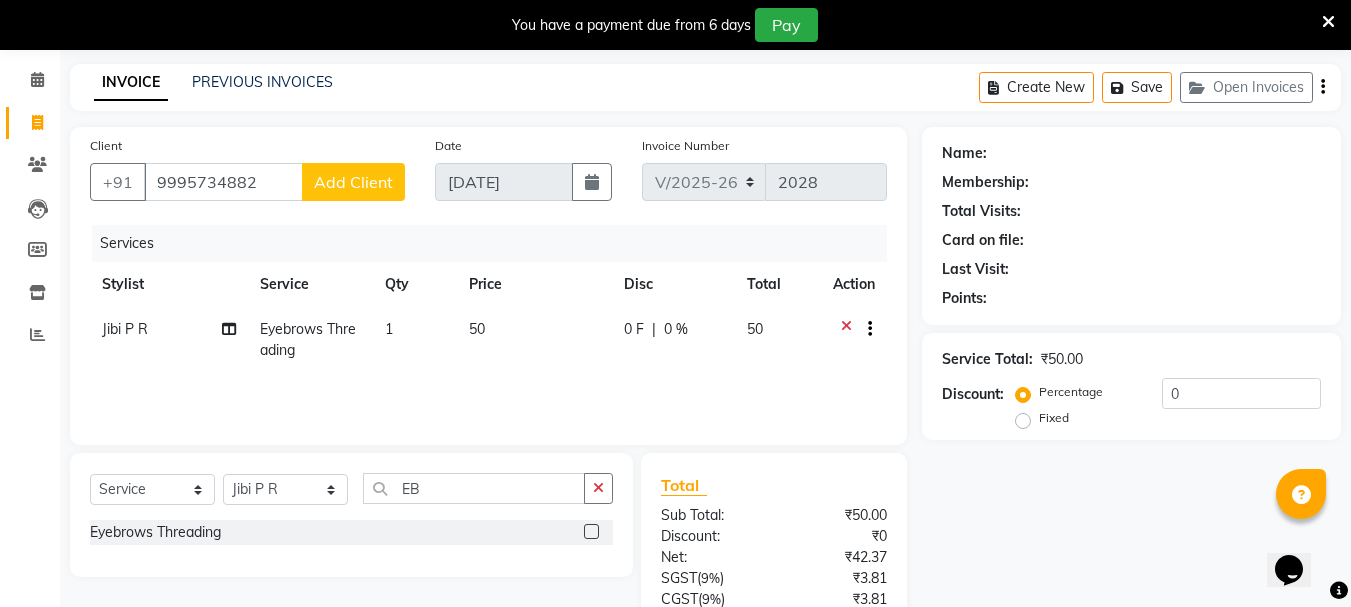 click on "Add Client" 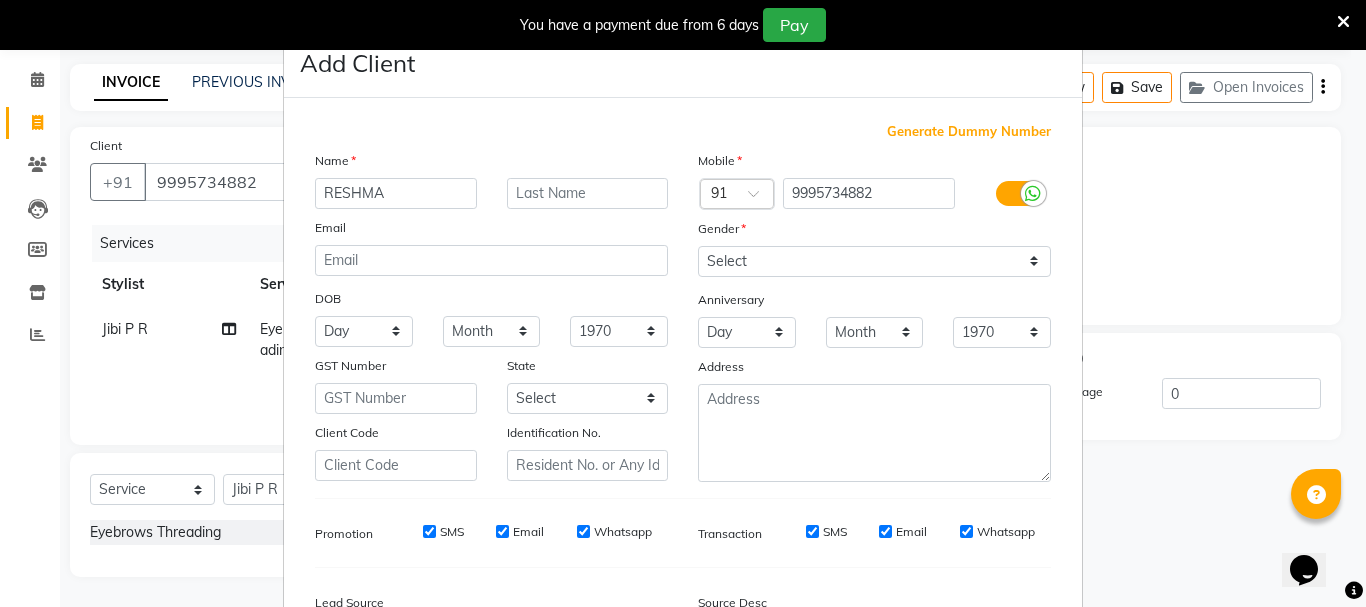 type on "RESHMA" 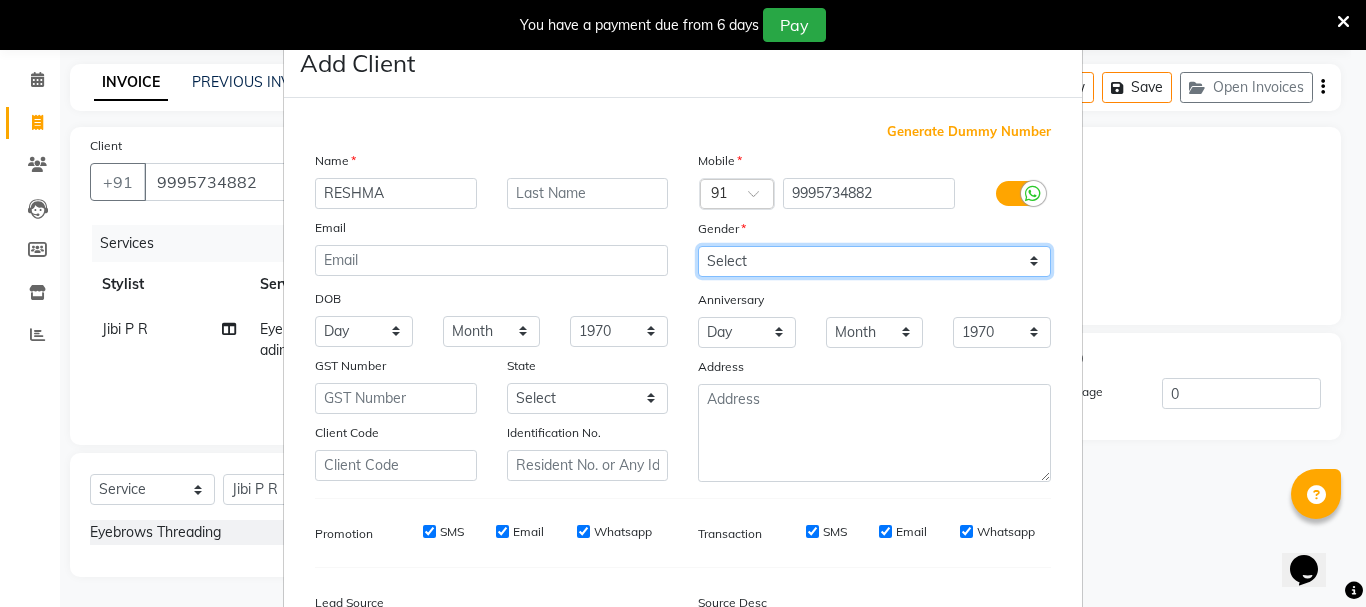 drag, startPoint x: 924, startPoint y: 267, endPoint x: 915, endPoint y: 276, distance: 12.727922 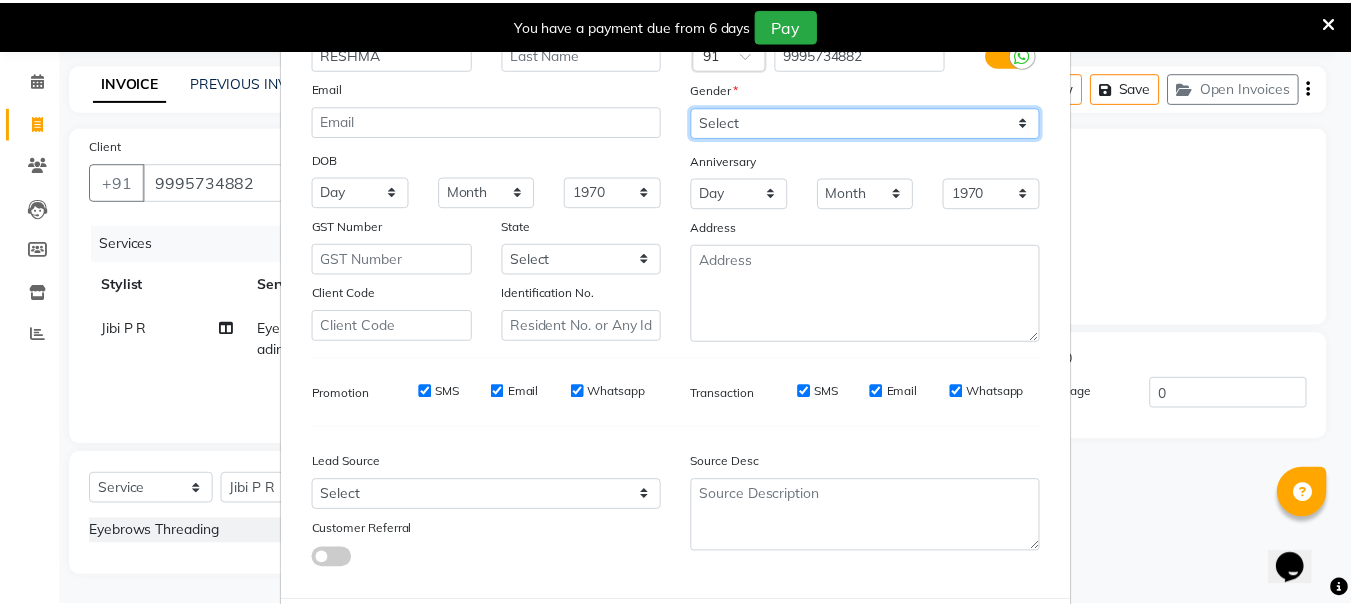 scroll, scrollTop: 242, scrollLeft: 0, axis: vertical 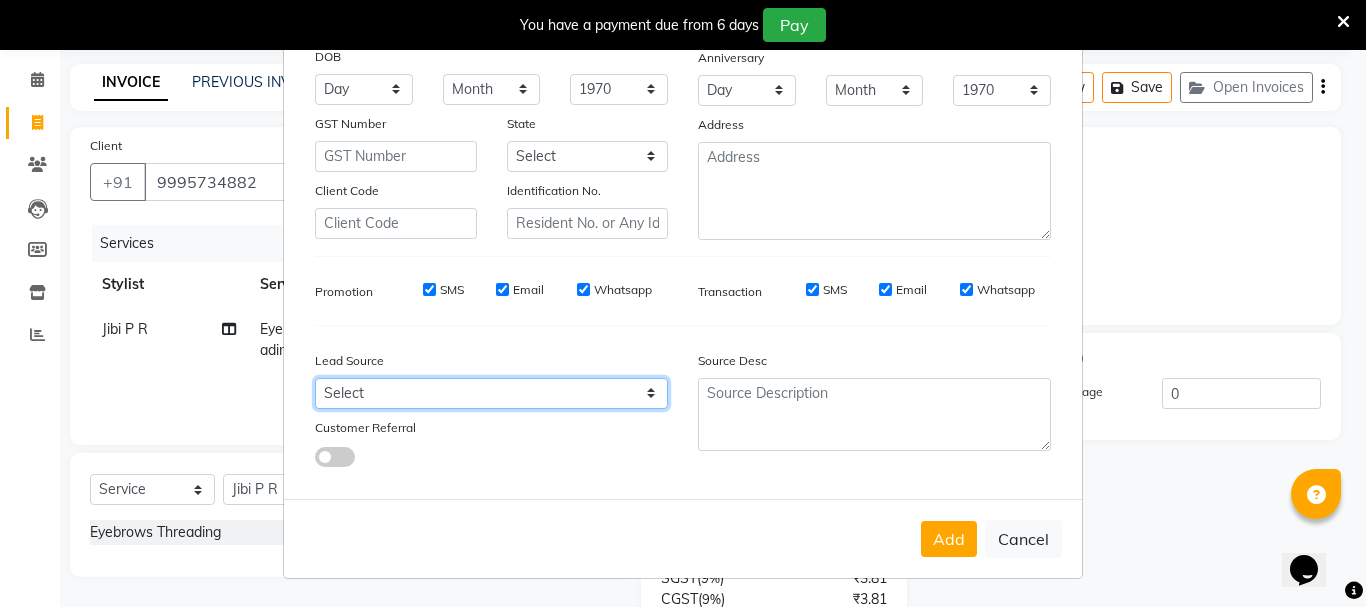 click on "Select Walk-in Referral Internet Friend Word of Mouth Advertisement Facebook JustDial Google Other Instagram  YouTube  WhatsApp" at bounding box center [491, 393] 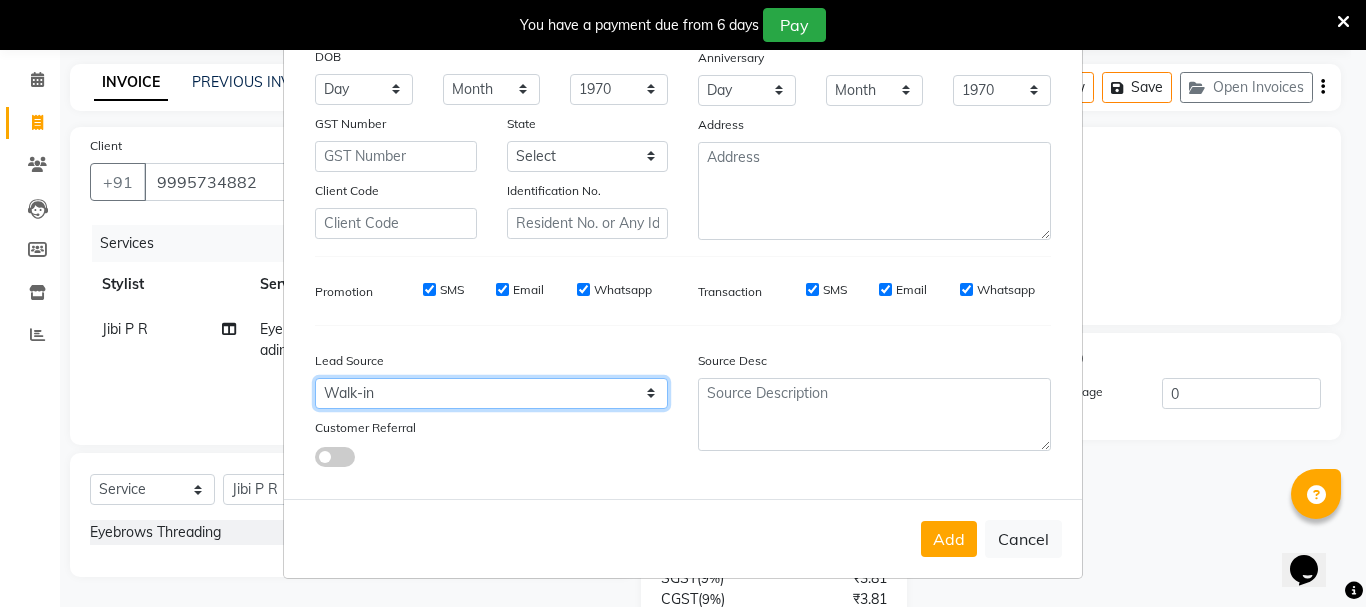 click on "Select Walk-in Referral Internet Friend Word of Mouth Advertisement Facebook JustDial Google Other Instagram  YouTube  WhatsApp" at bounding box center [491, 393] 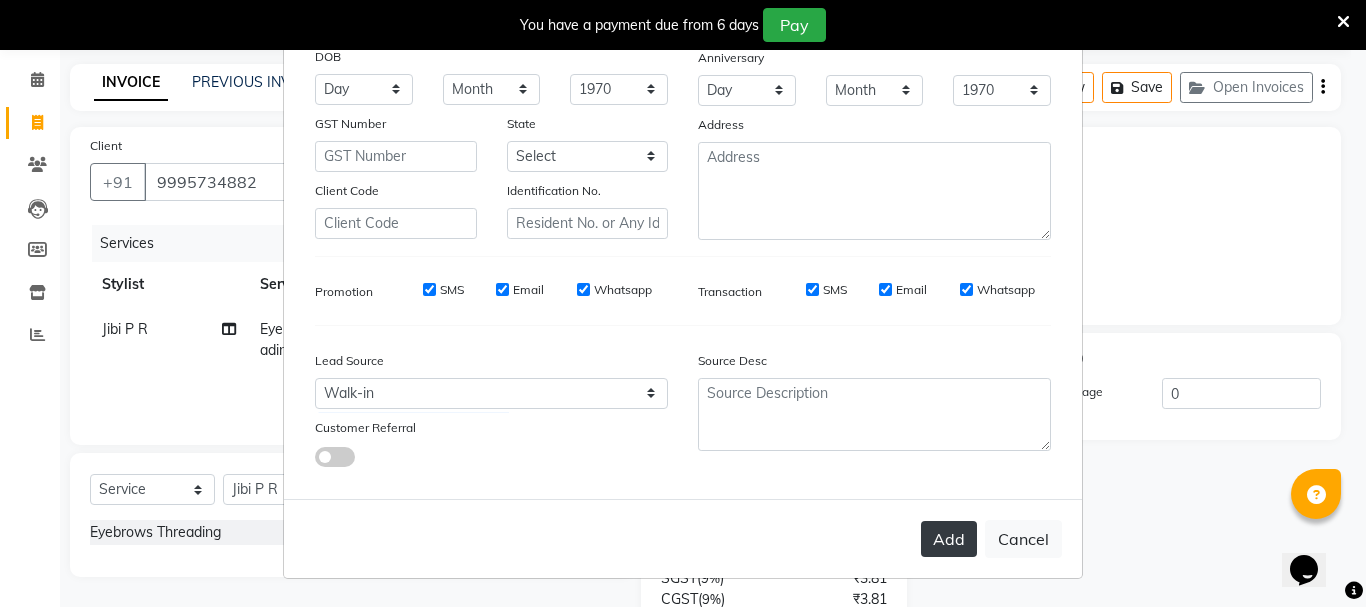 click on "Add" at bounding box center (949, 539) 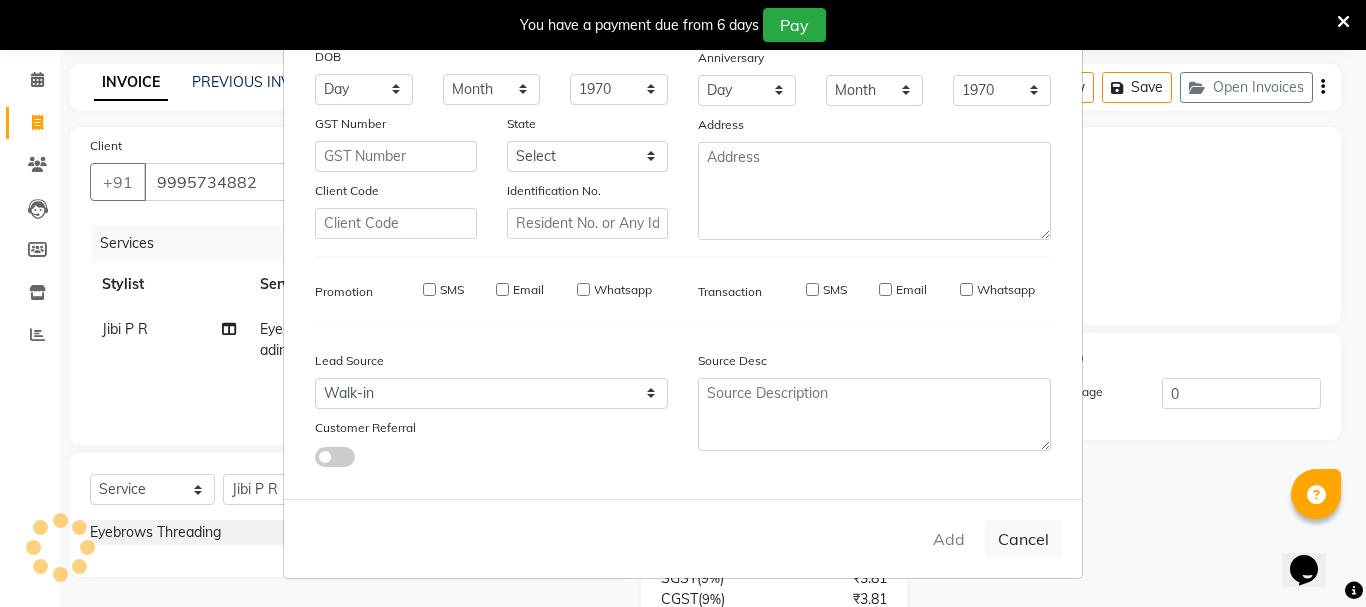 type 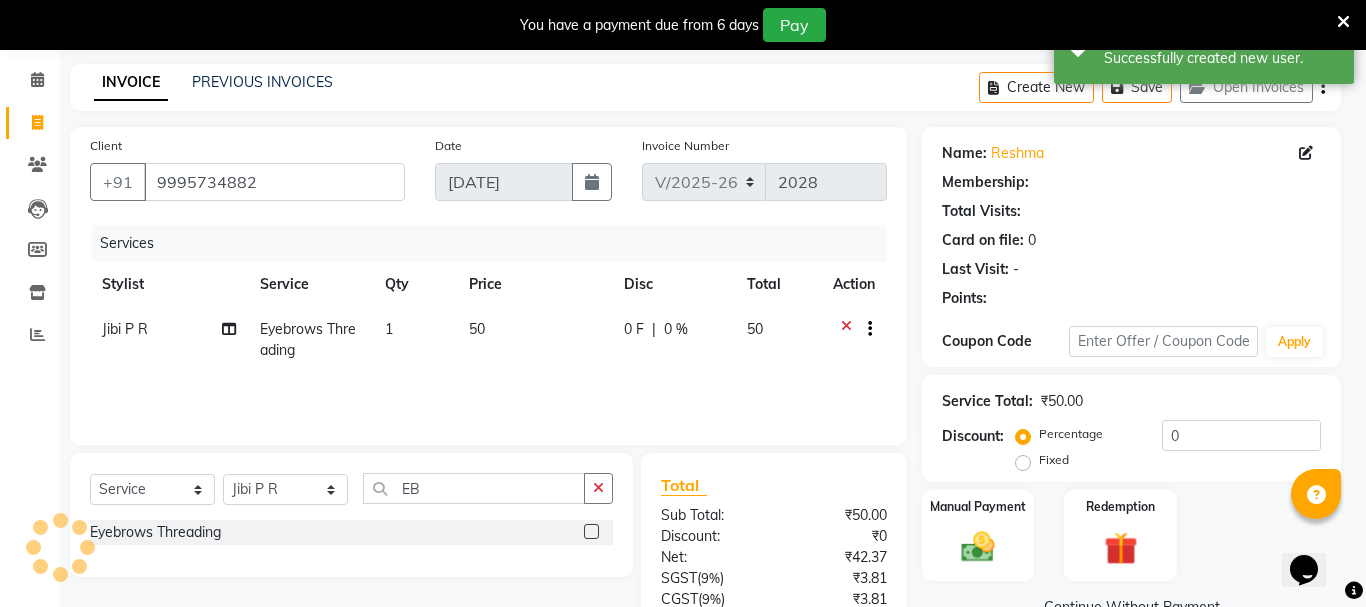 select on "1: Object" 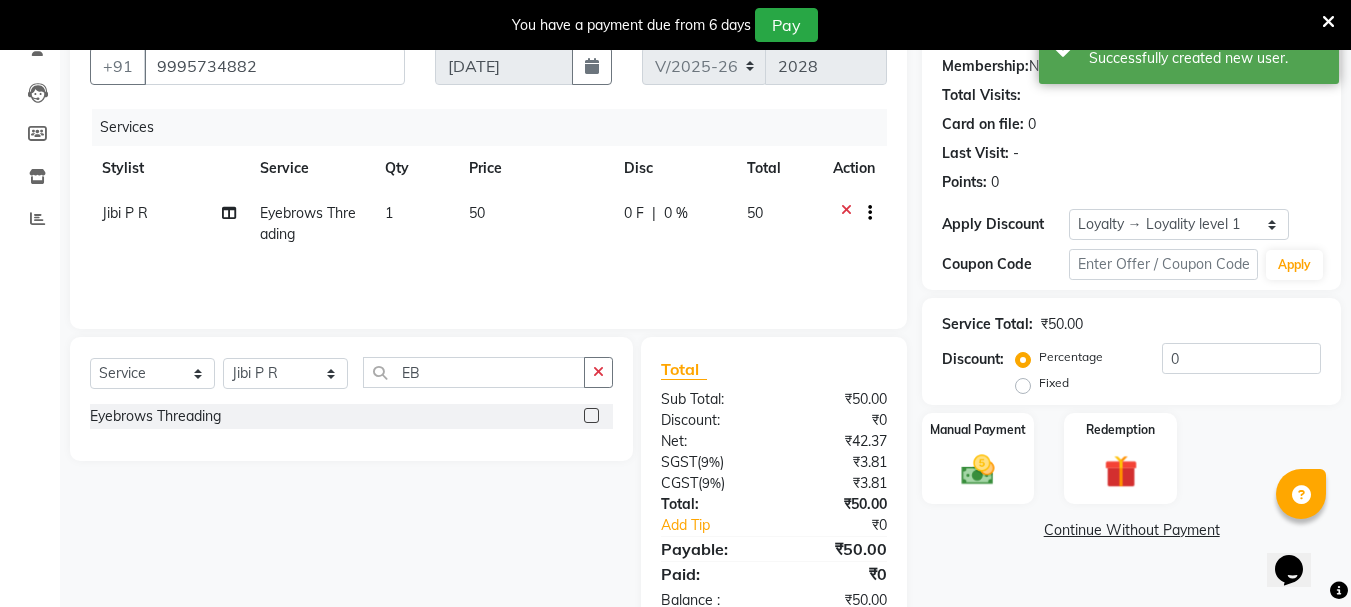 scroll, scrollTop: 243, scrollLeft: 0, axis: vertical 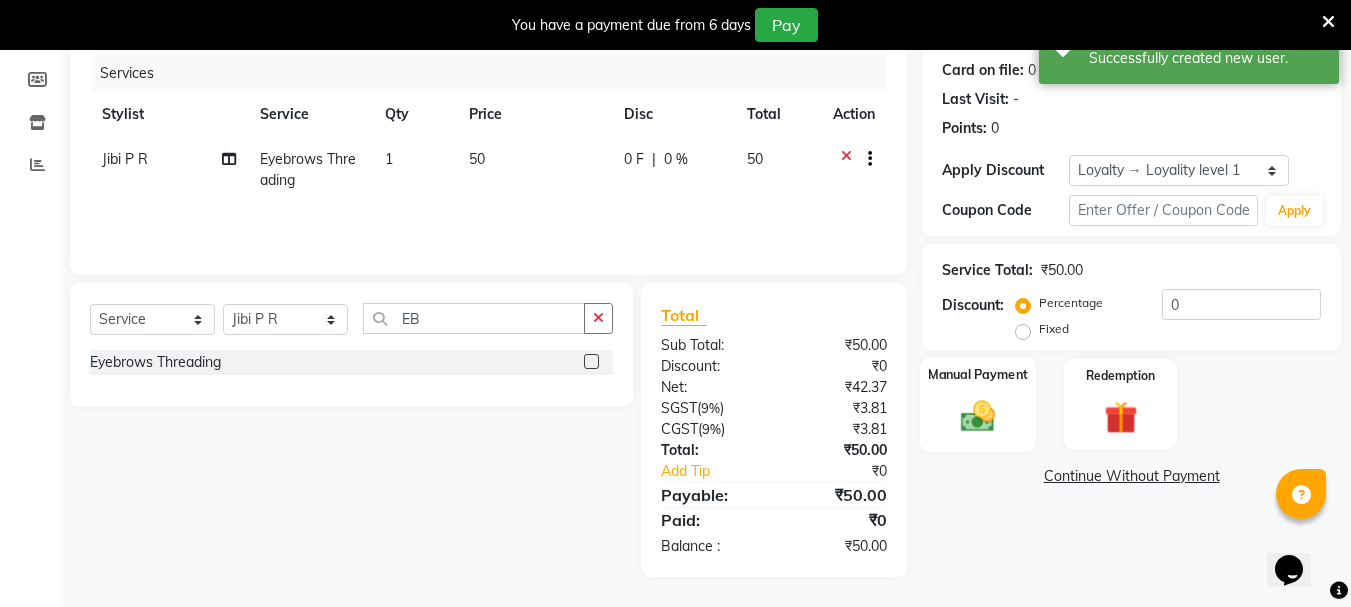 click 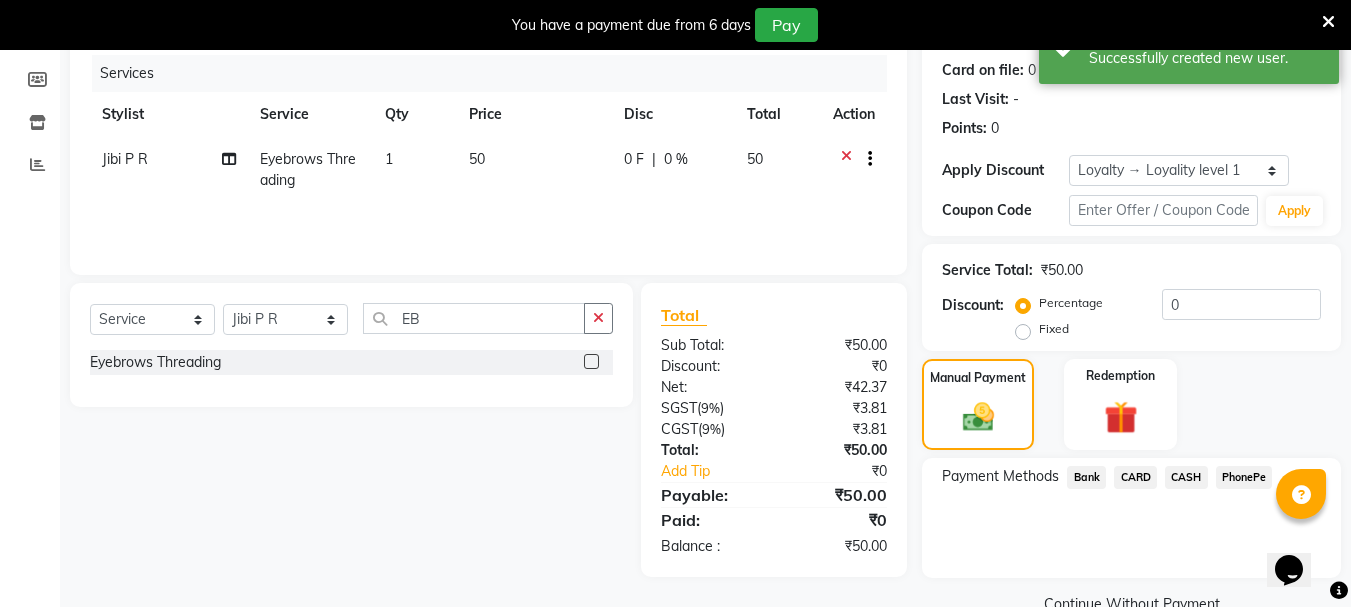 click on "PhonePe" 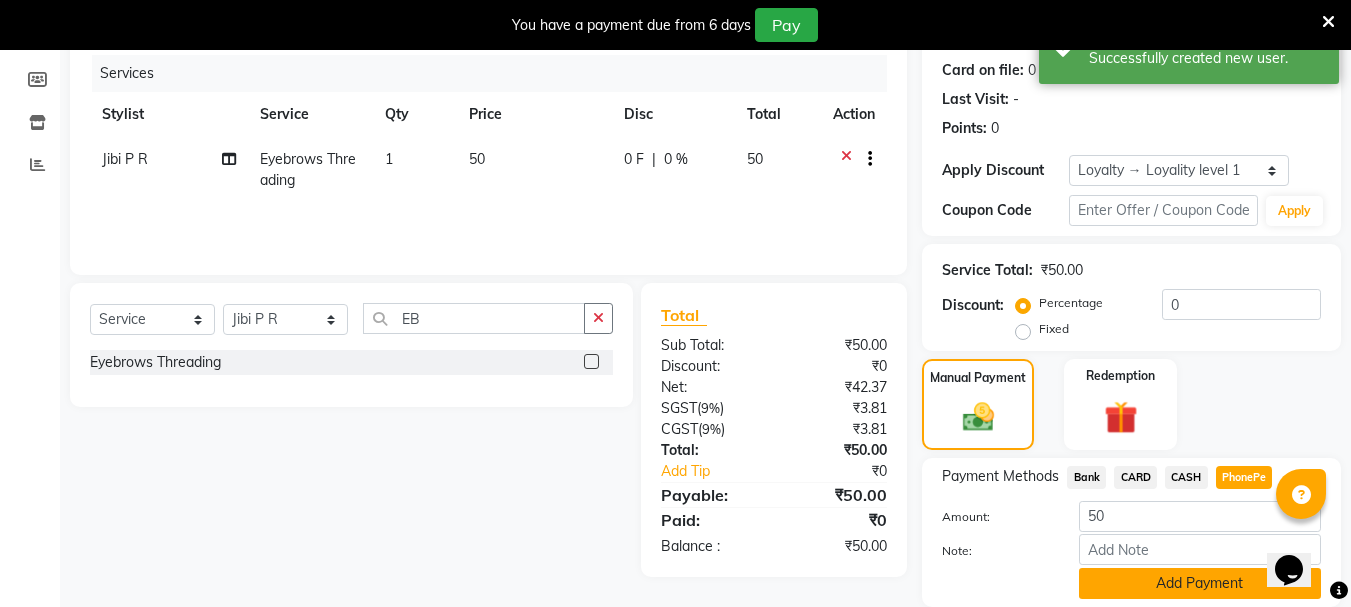 click on "Add Payment" 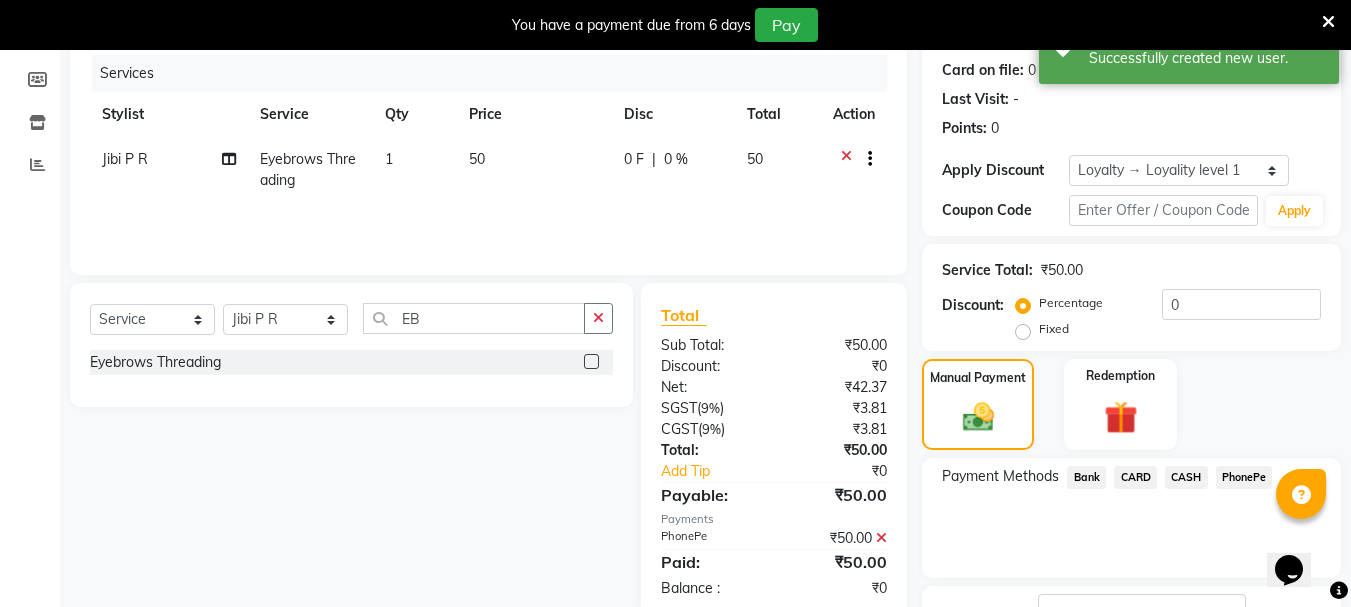 scroll, scrollTop: 398, scrollLeft: 0, axis: vertical 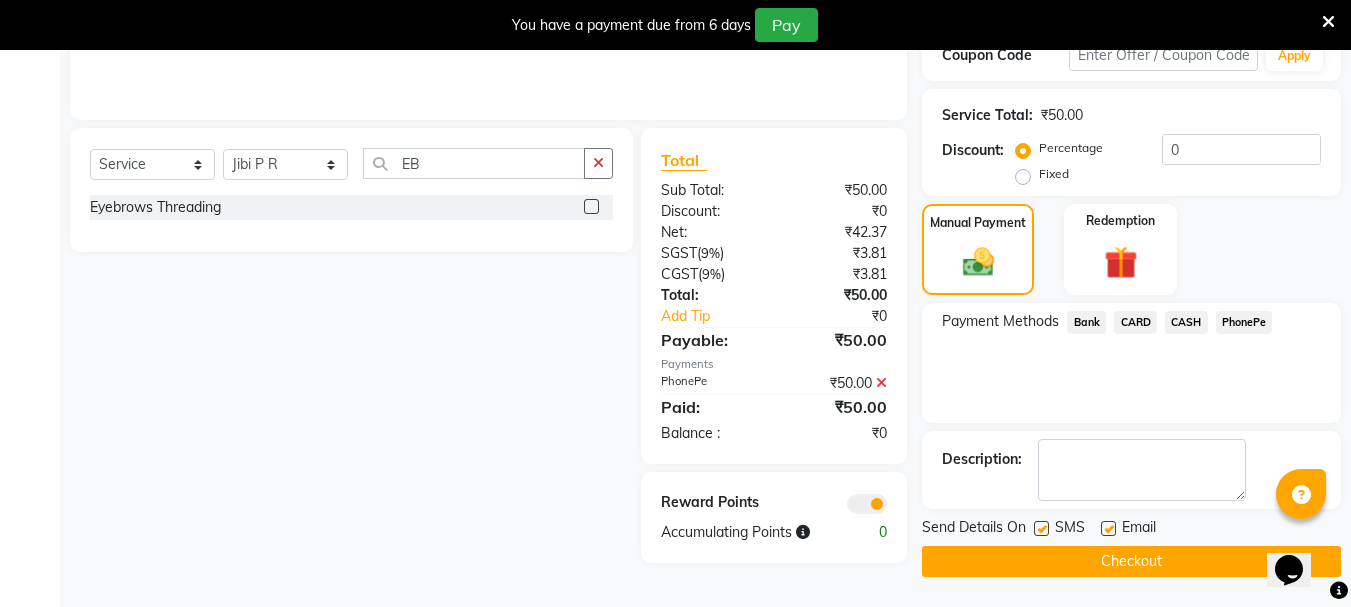 click on "Checkout" 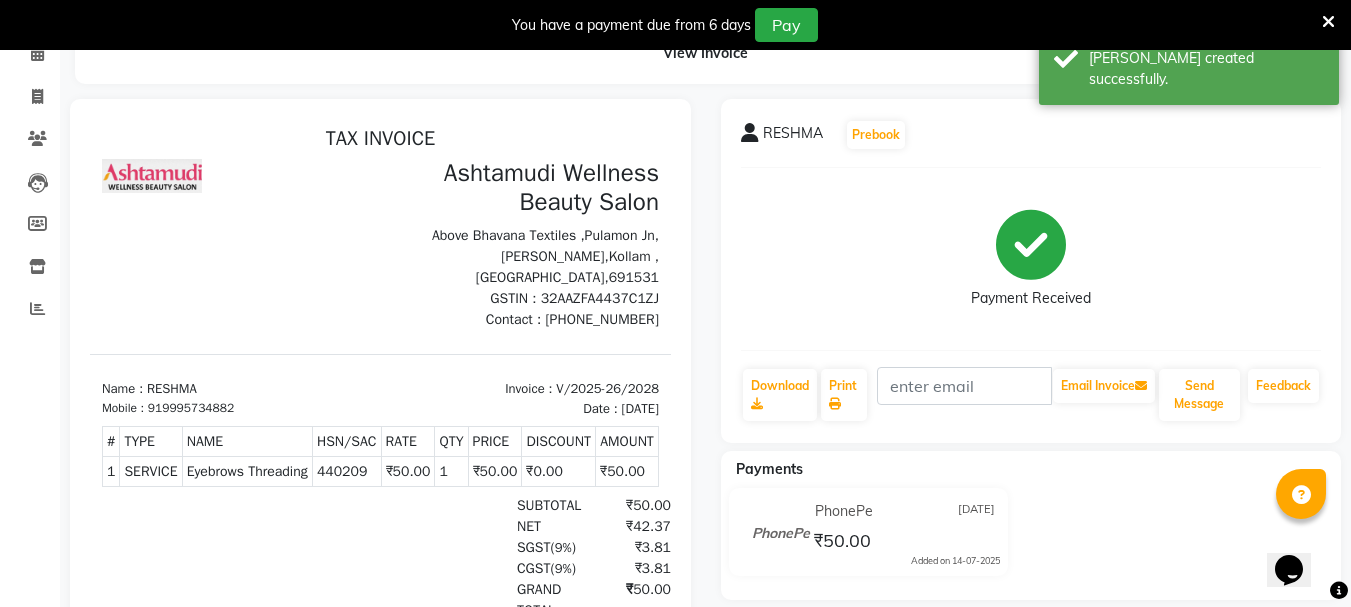 scroll, scrollTop: 0, scrollLeft: 0, axis: both 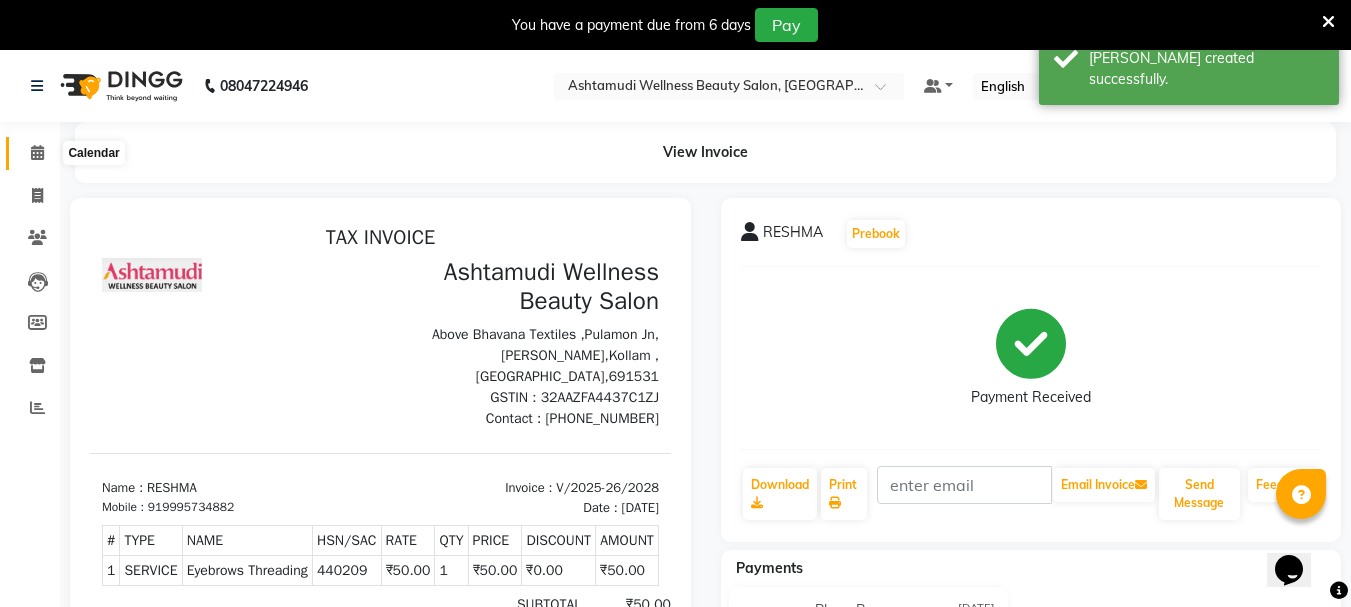 click 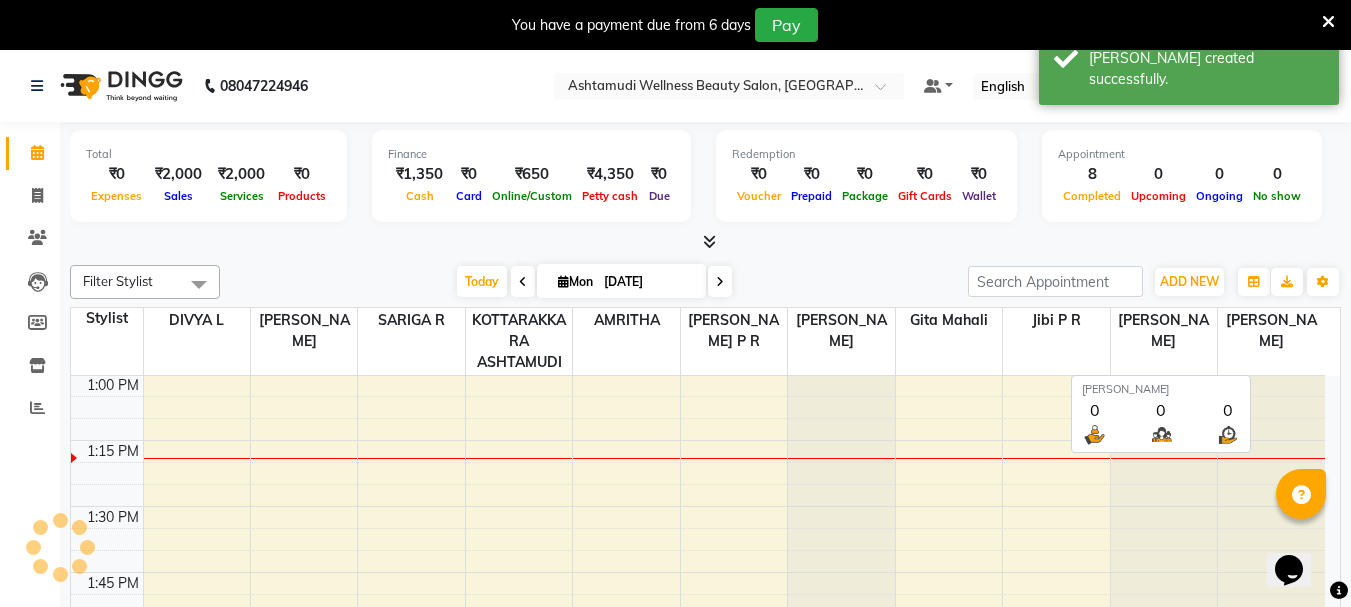 scroll, scrollTop: 0, scrollLeft: 0, axis: both 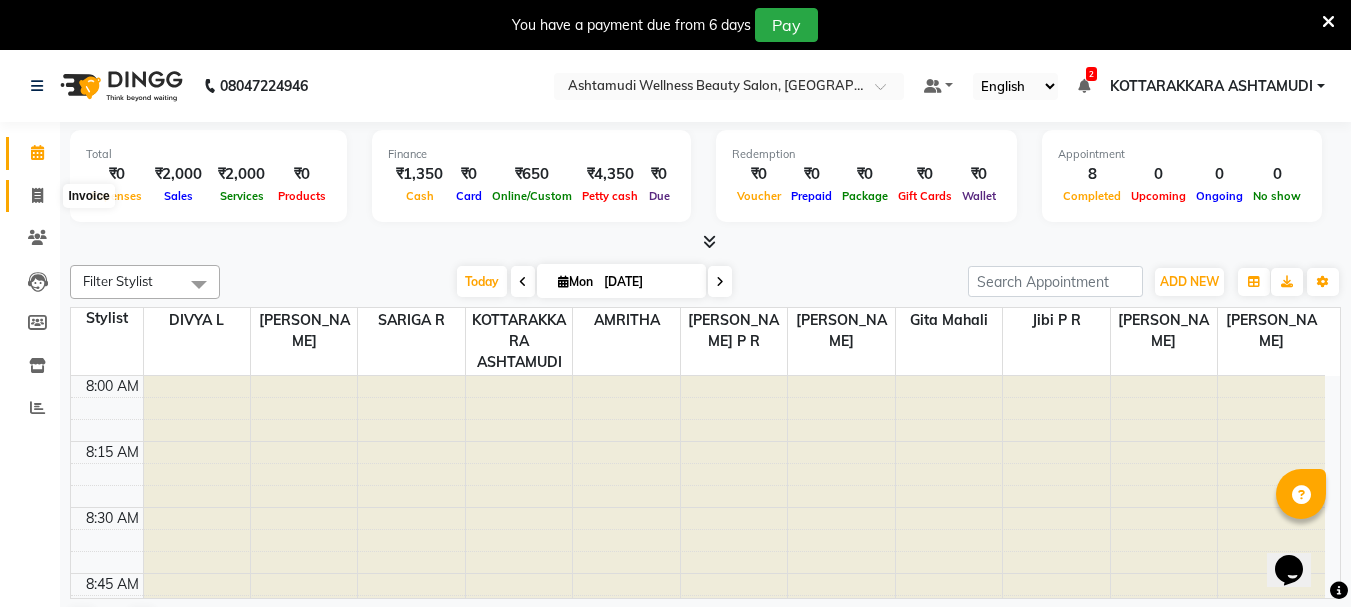click 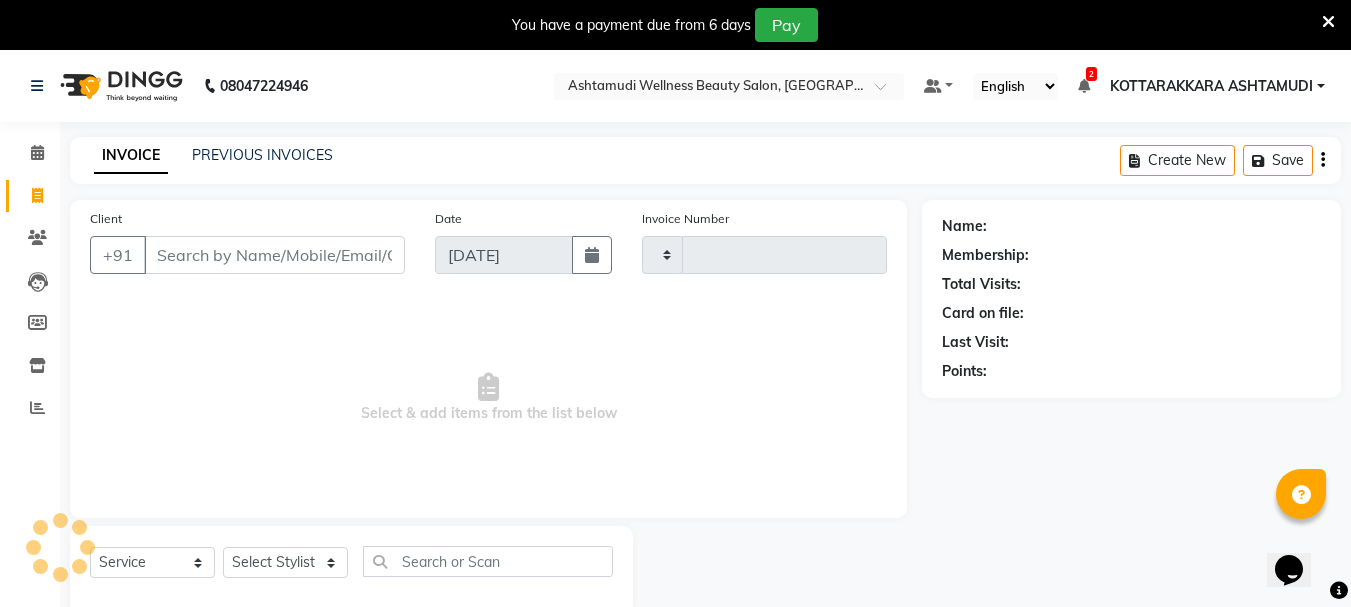 type on "2029" 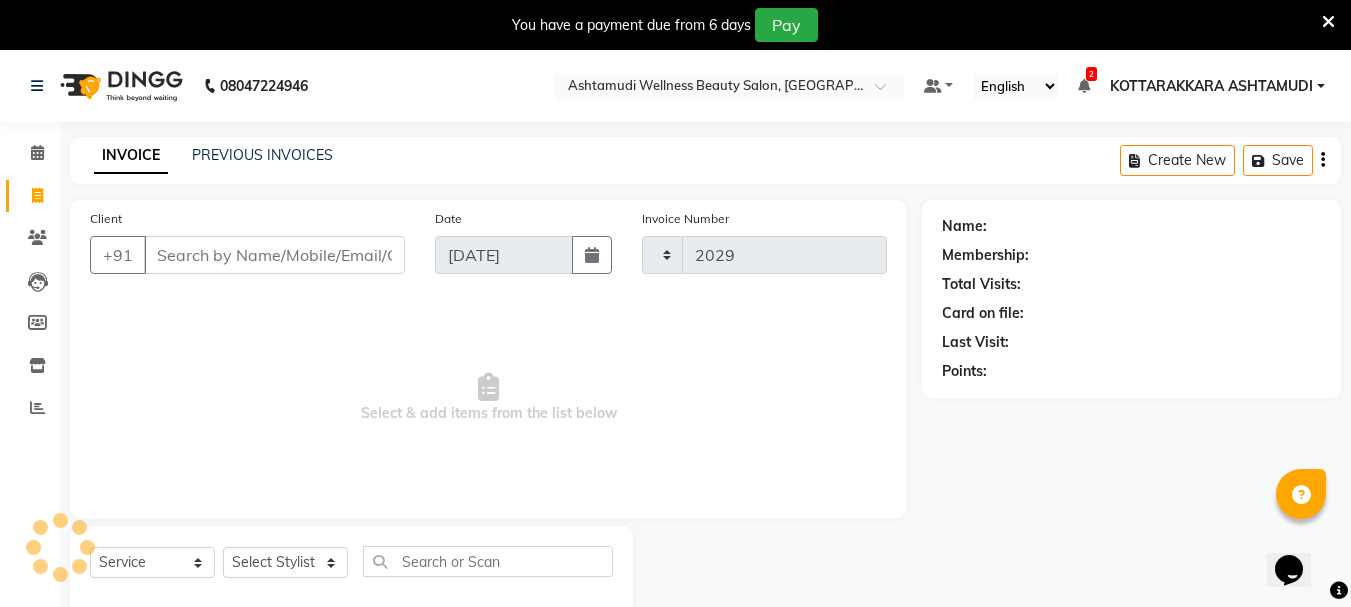 select on "4664" 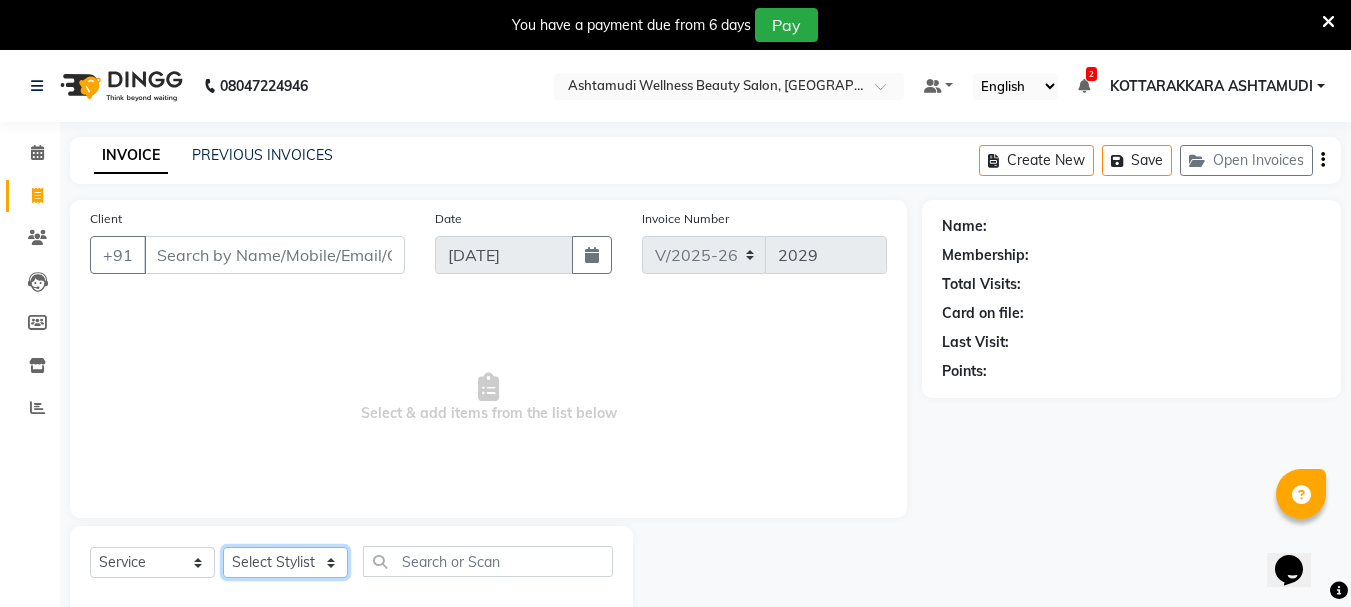 click on "Select Stylist" 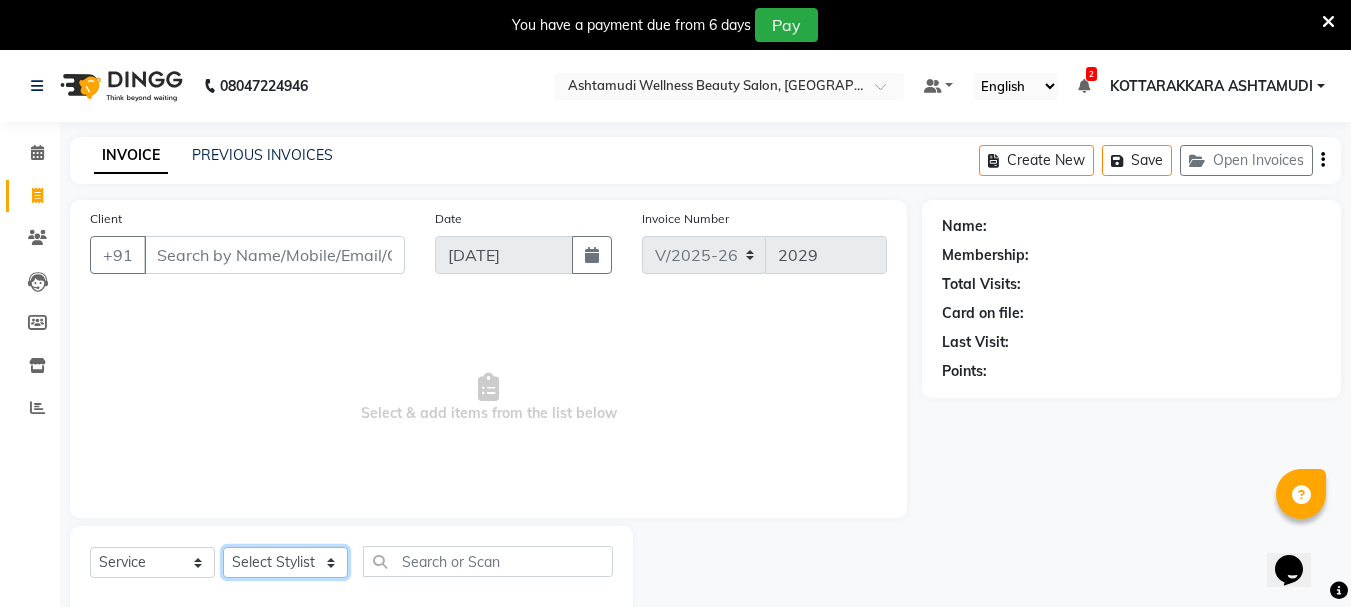 select on "27465" 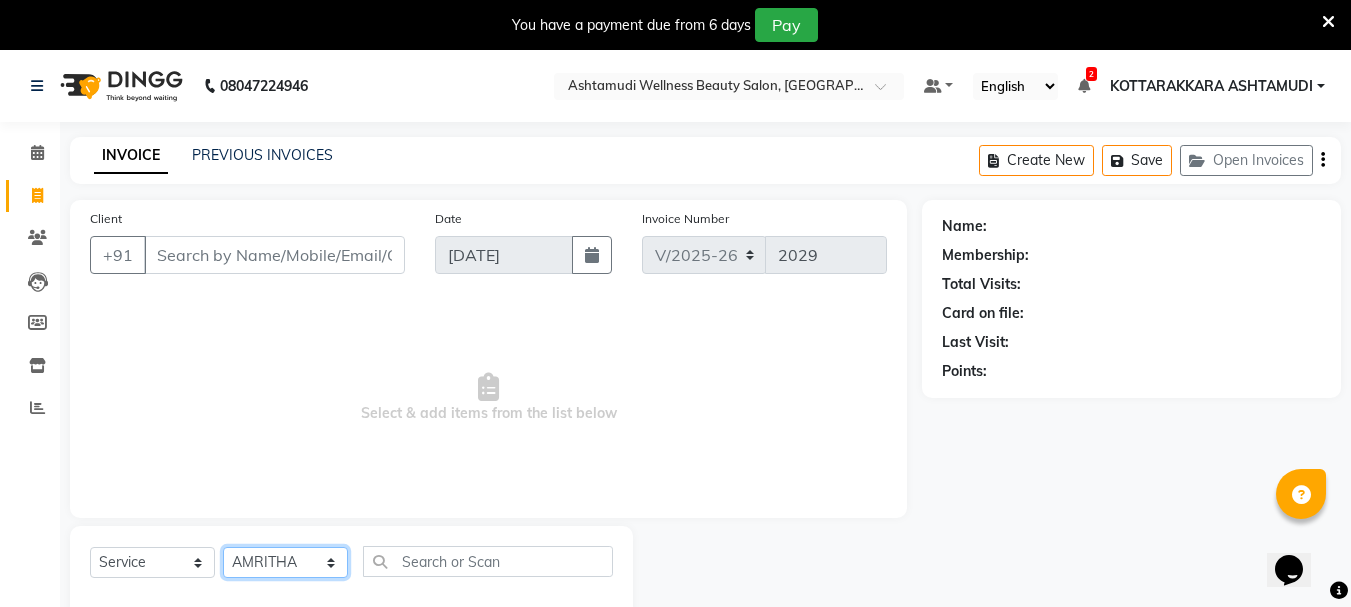 click on "Select Stylist AMRITHA [PERSON_NAME] DIVYA L	 Gita Mahali  Jibi P R [PERSON_NAME]  KOTTARAKKARA ASHTAMUDI [PERSON_NAME] 	 [PERSON_NAME] SARIGA R	 [PERSON_NAME]" 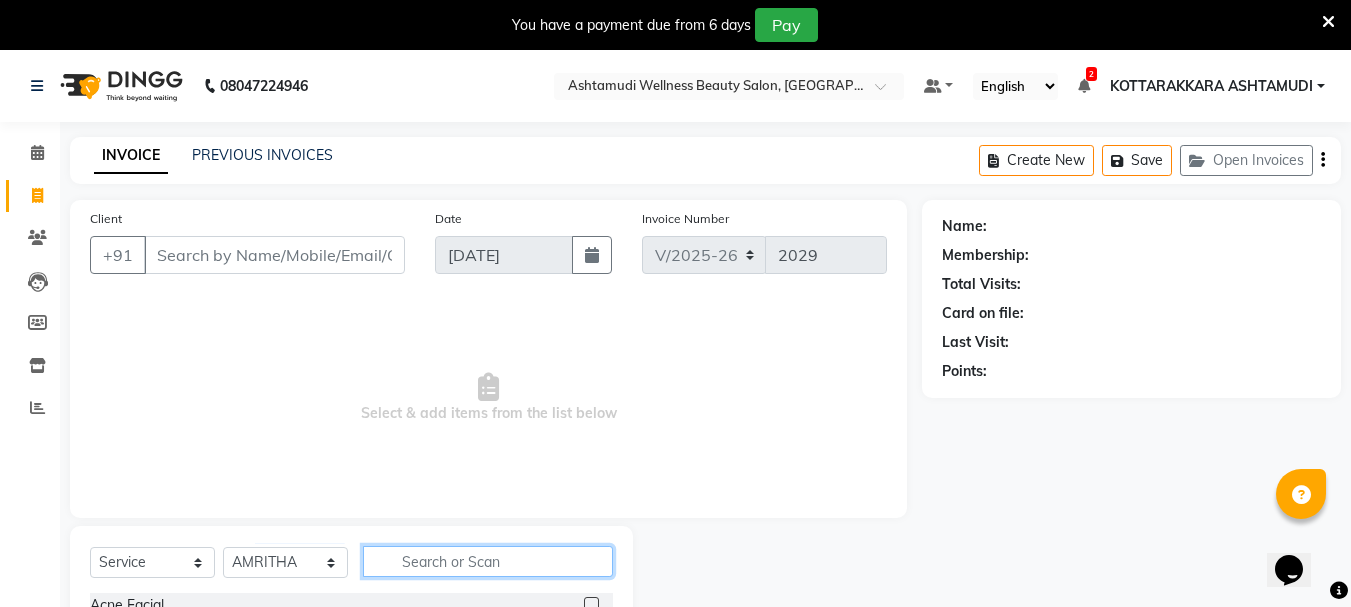 click 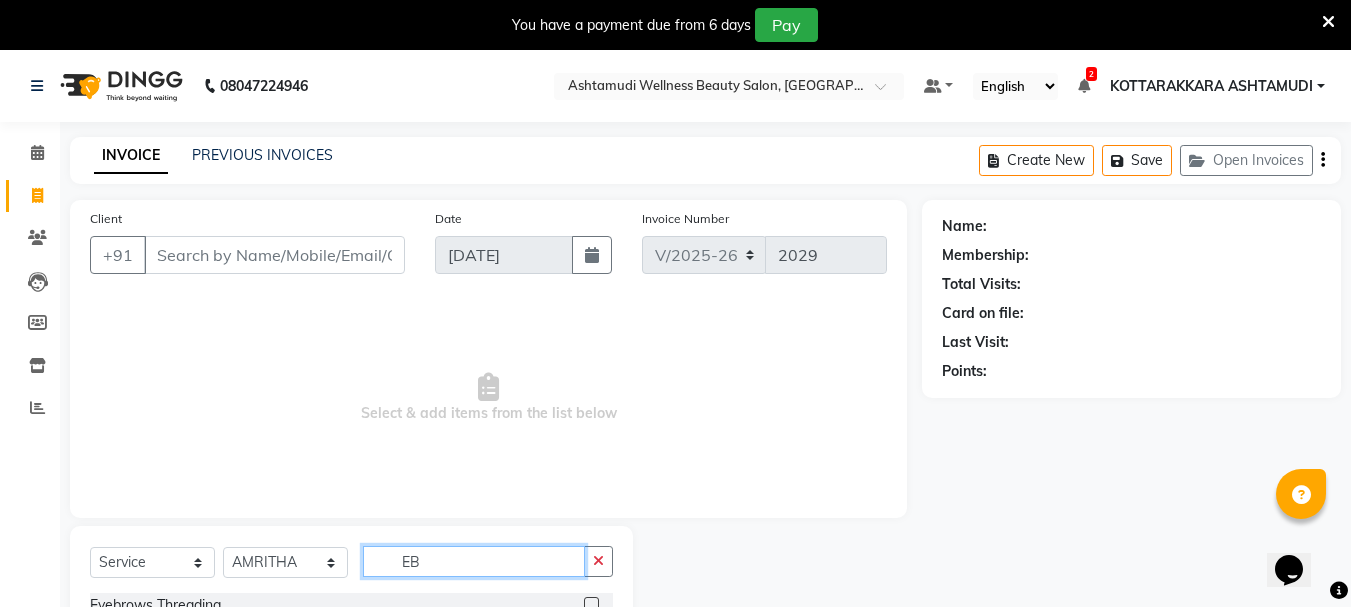 scroll, scrollTop: 73, scrollLeft: 0, axis: vertical 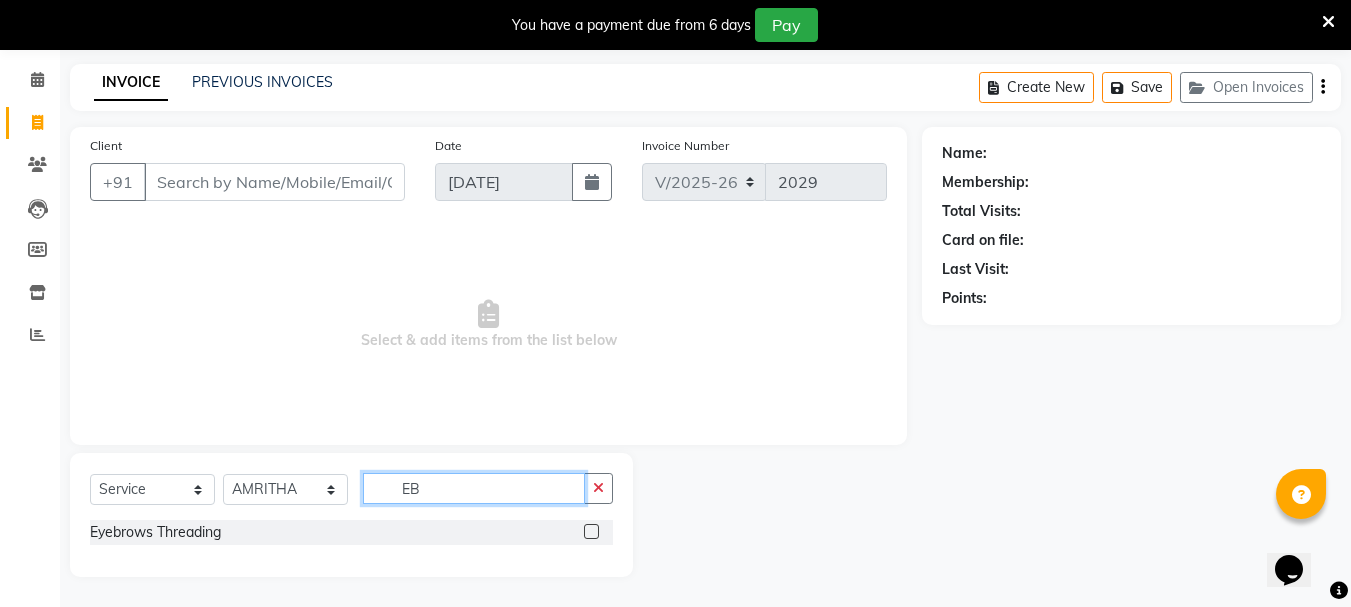 type on "EB" 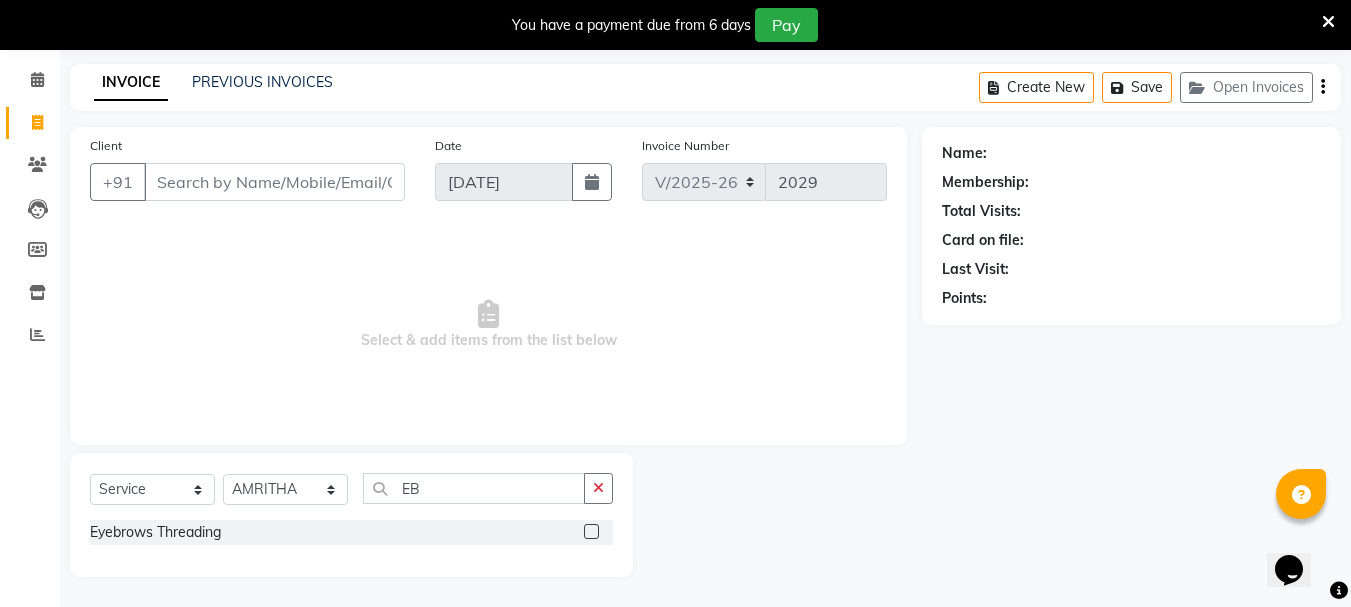 click 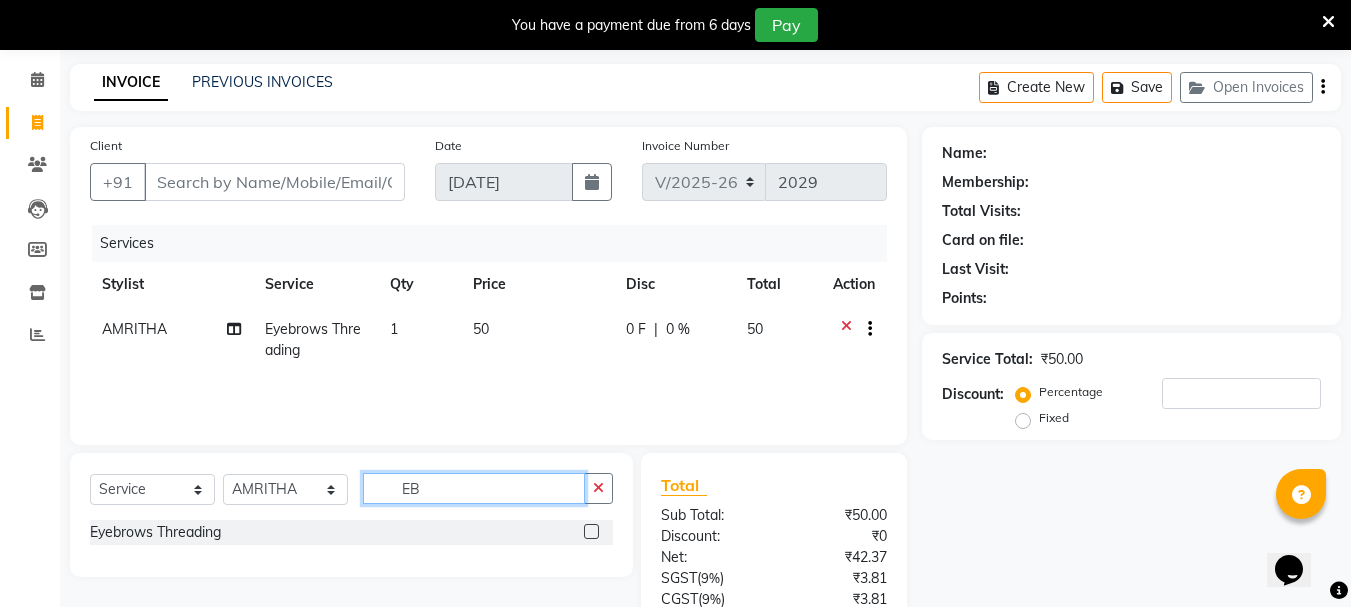 checkbox on "false" 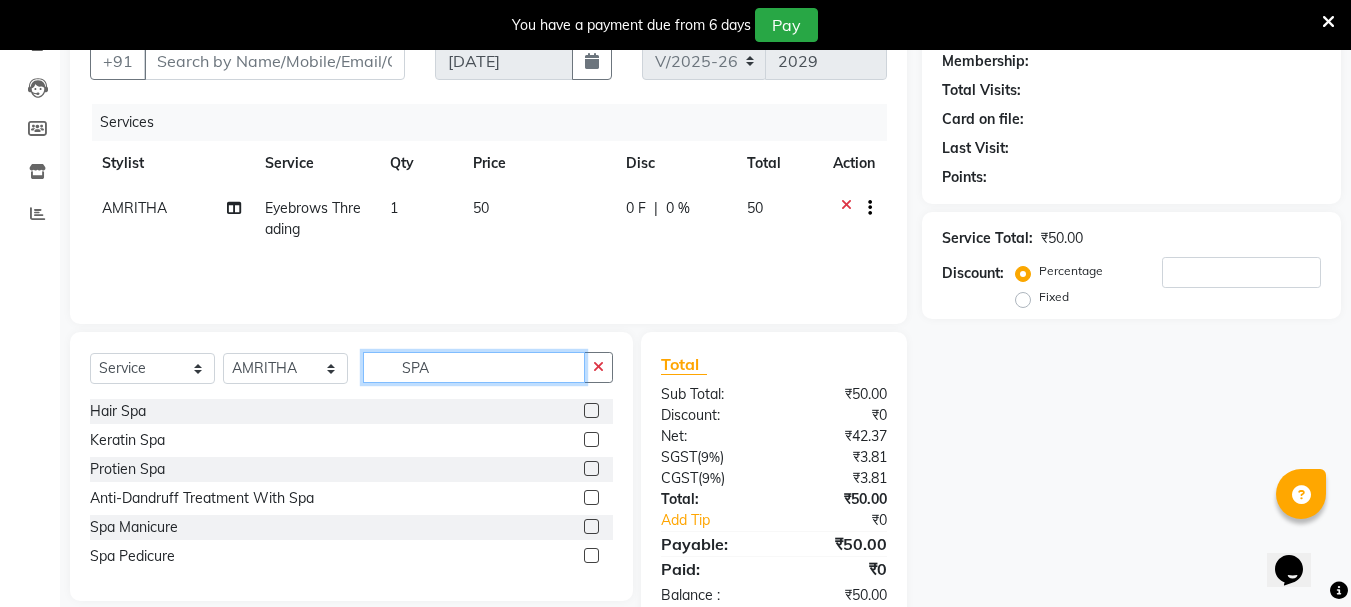 scroll, scrollTop: 243, scrollLeft: 0, axis: vertical 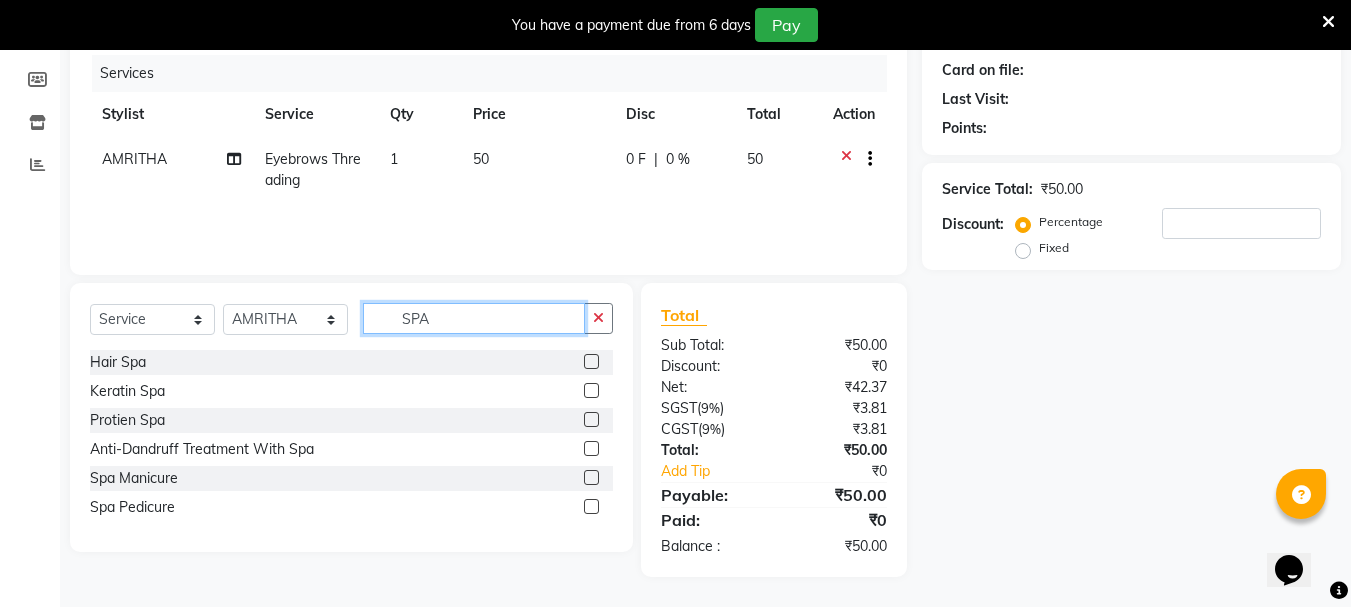 type on "SPA" 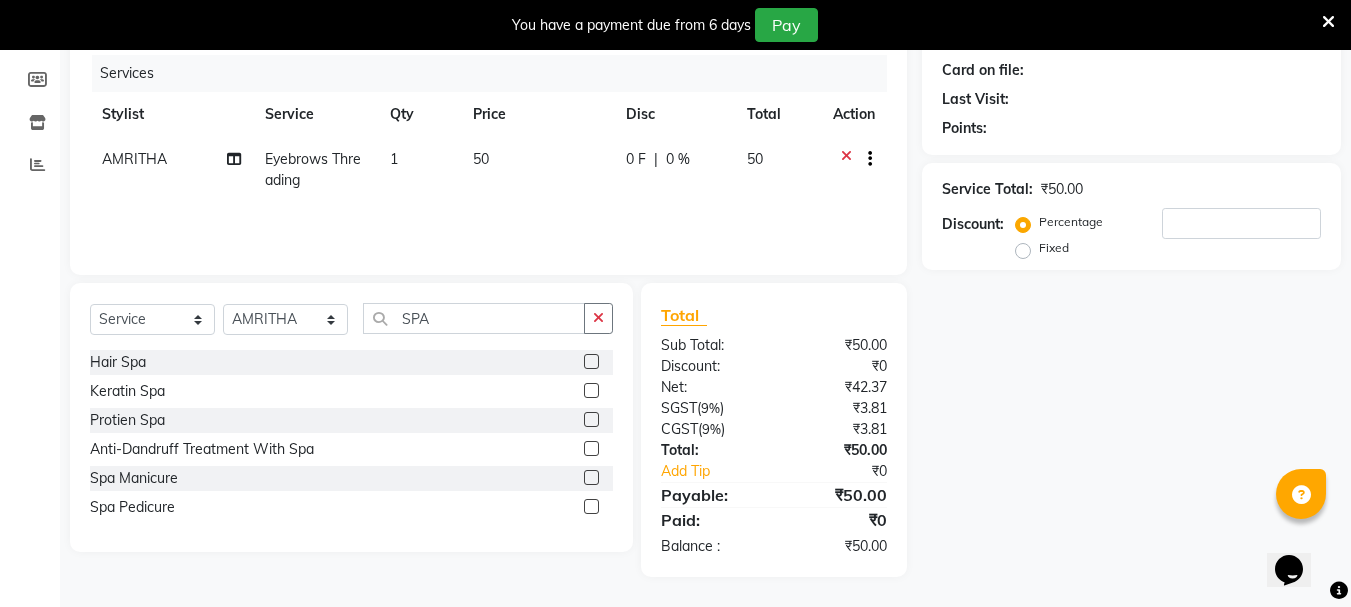 click 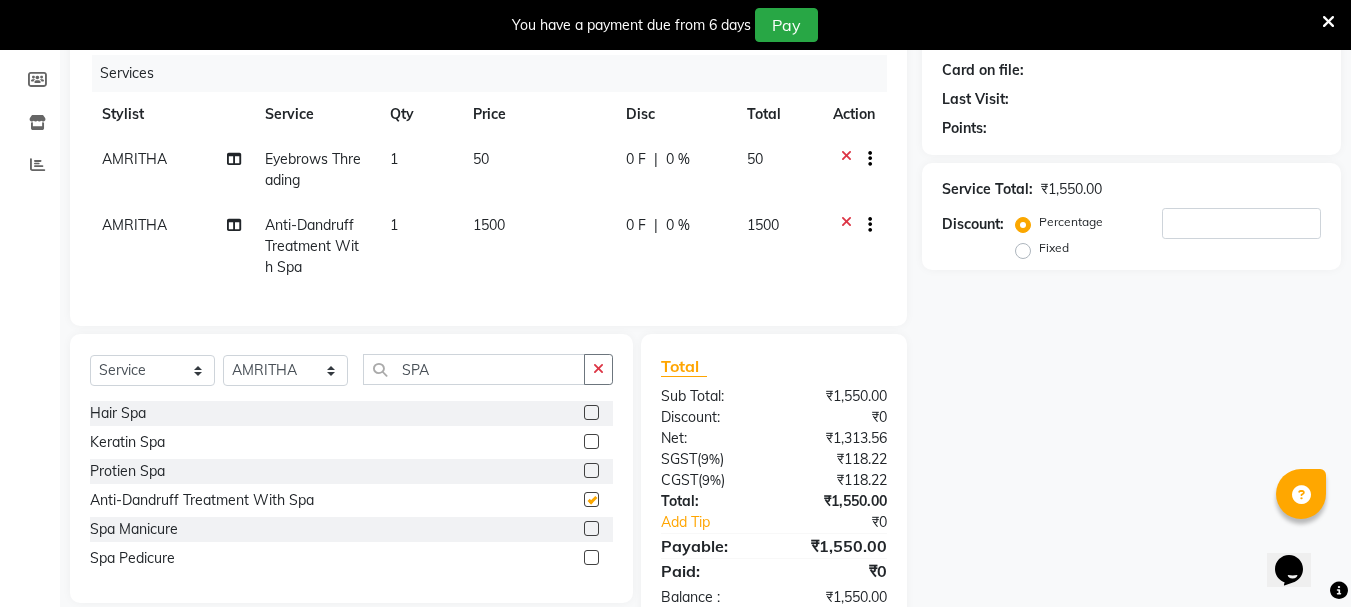 checkbox on "false" 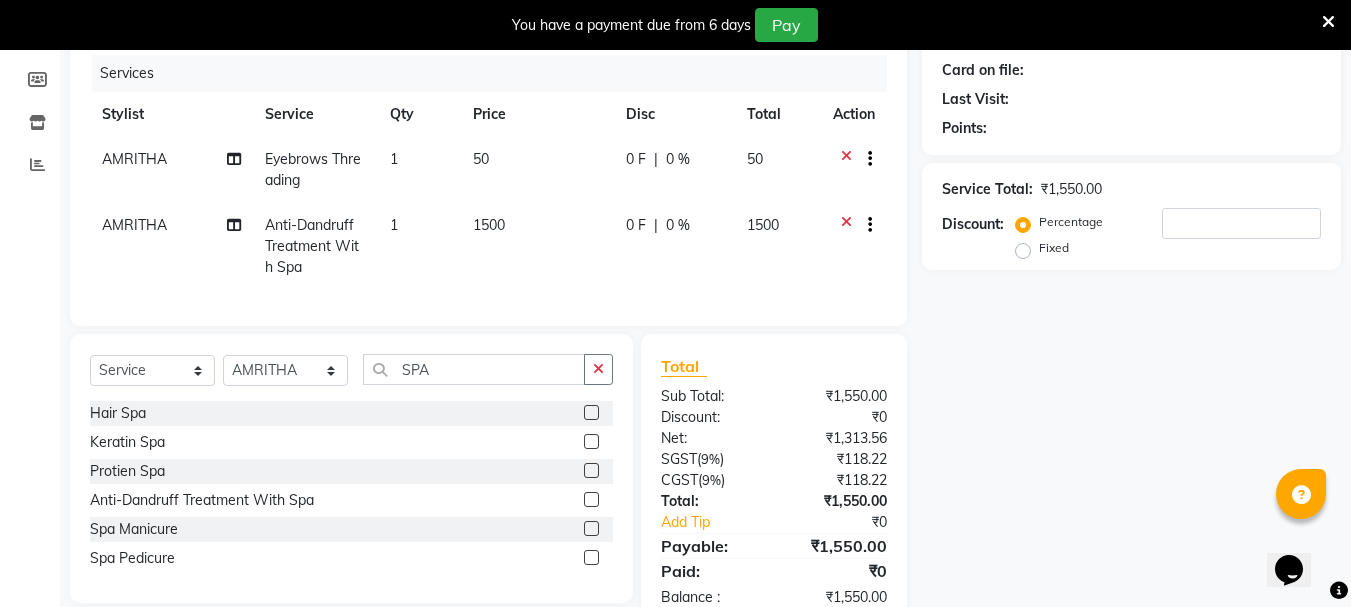 scroll, scrollTop: 143, scrollLeft: 0, axis: vertical 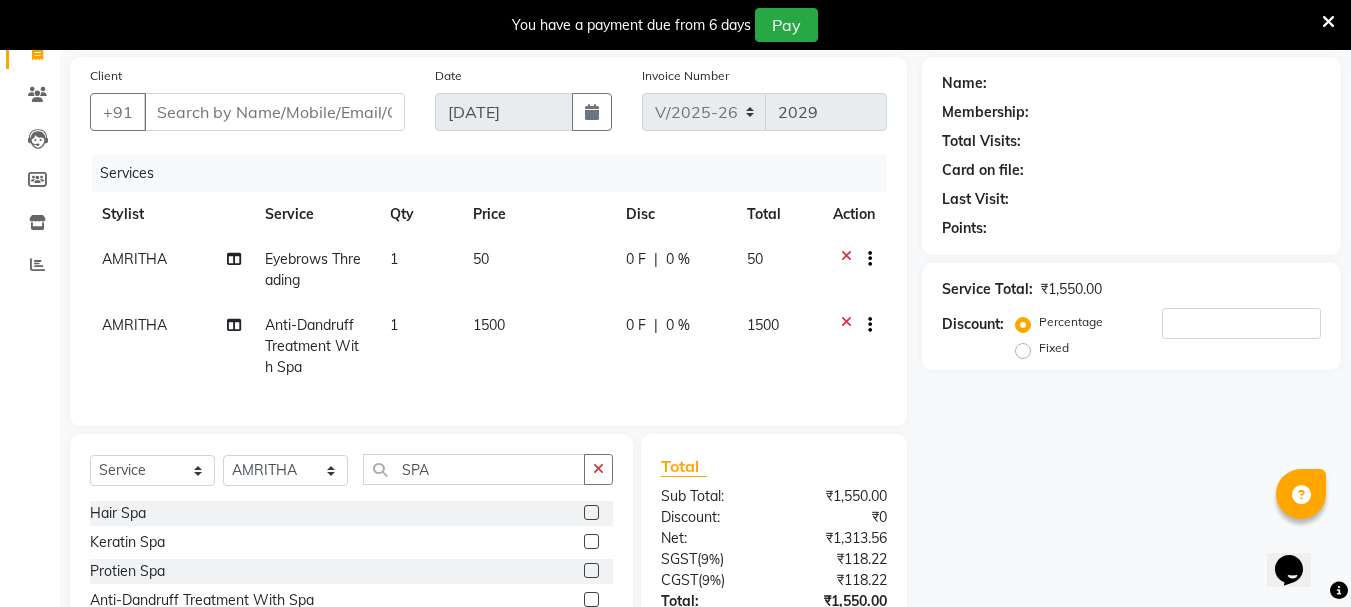 click on "50" 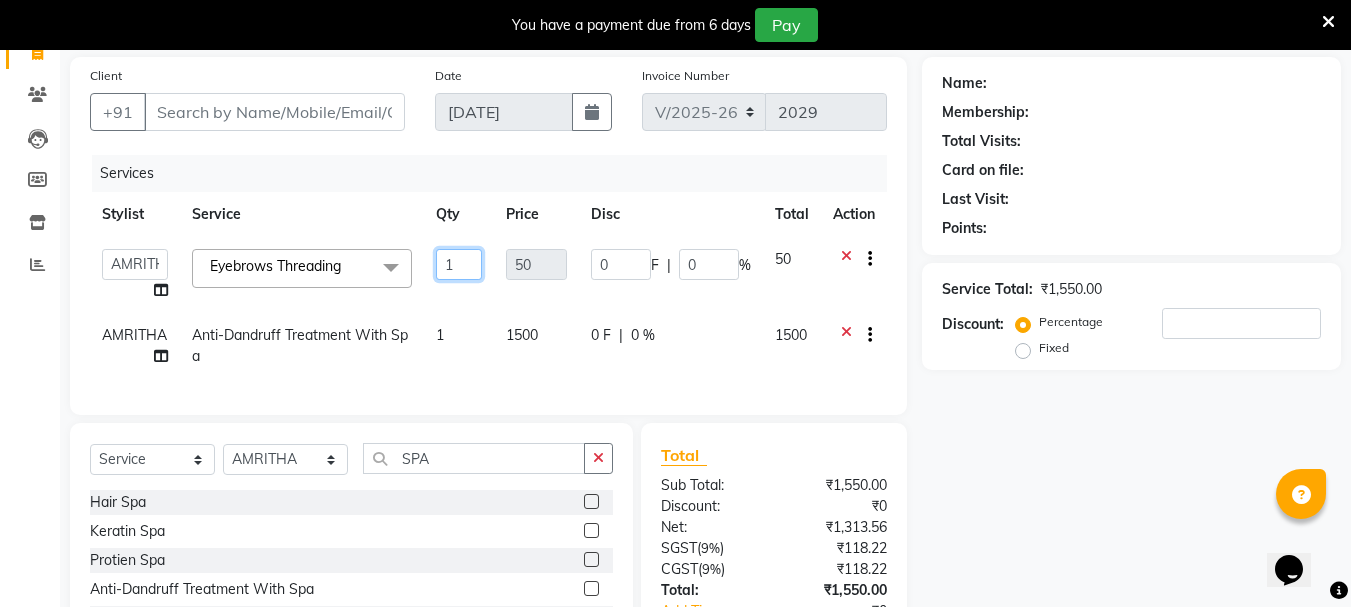 click on "1" 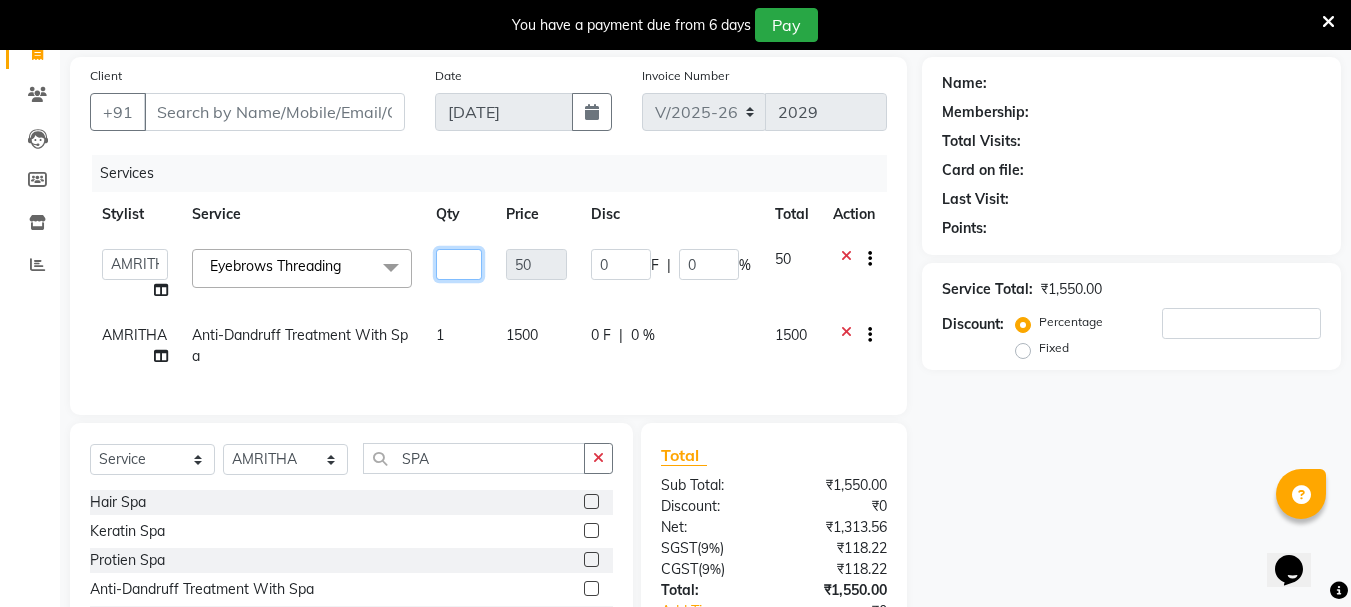 type on "2" 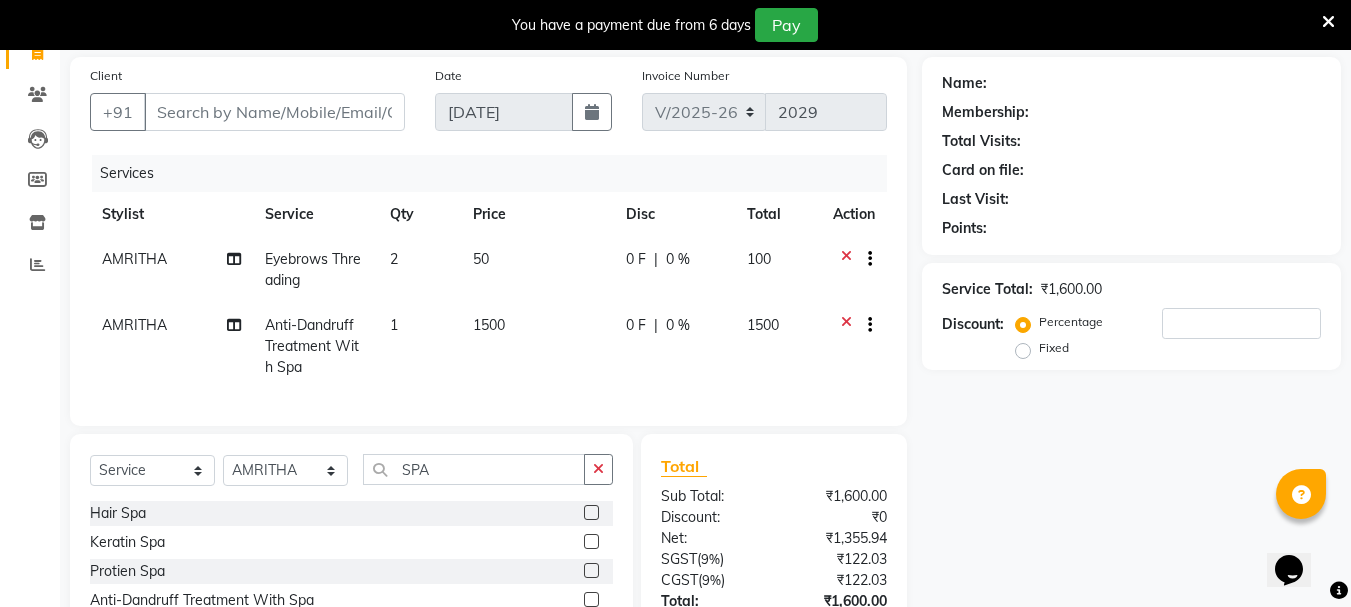 click on "AMRITHA Anti-Dandruff Treatment With Spa 1 1500 0 F | 0 % 1500" 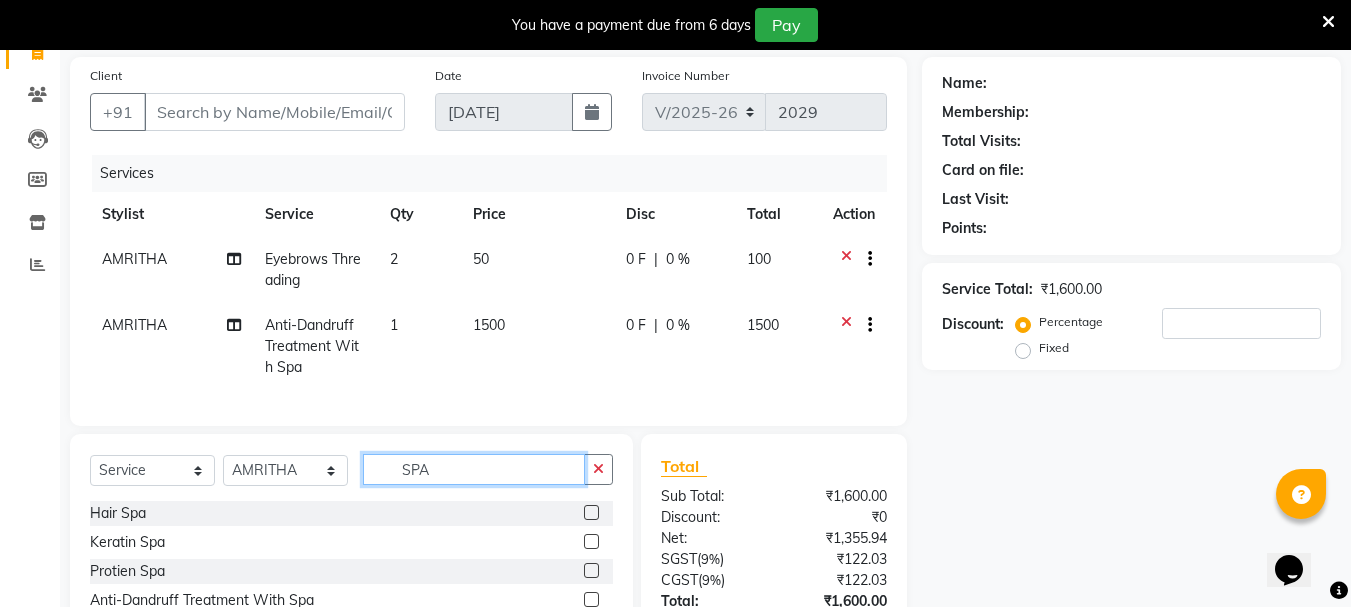 click on "SPA" 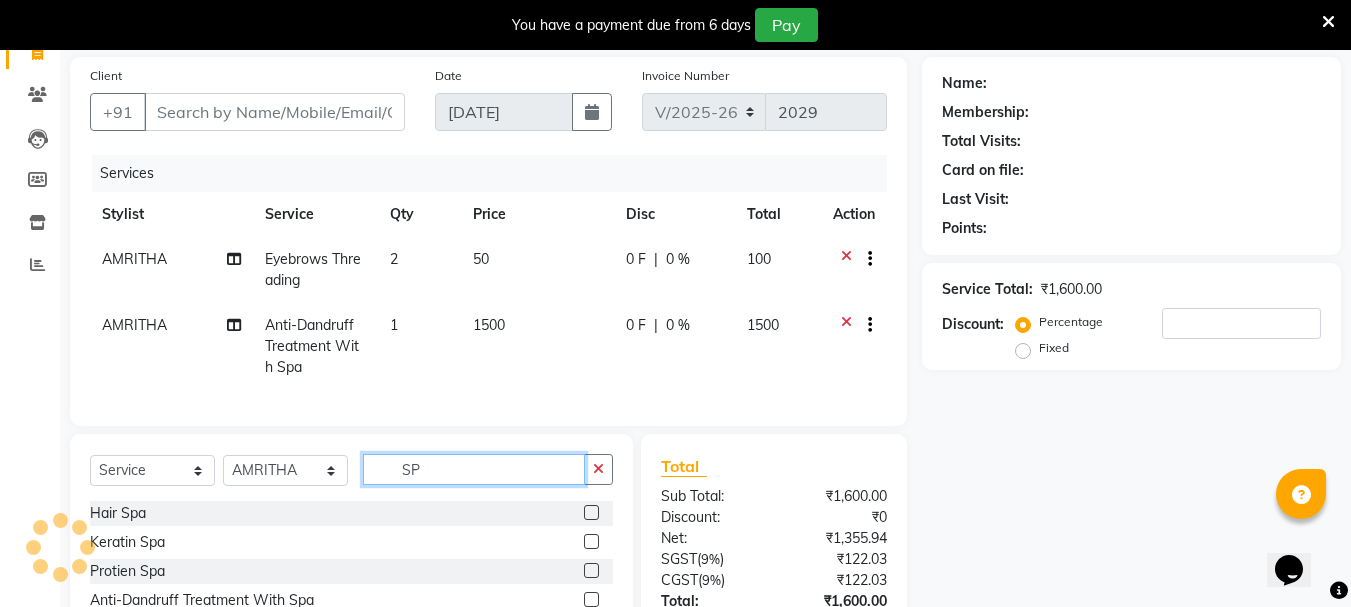 type on "S" 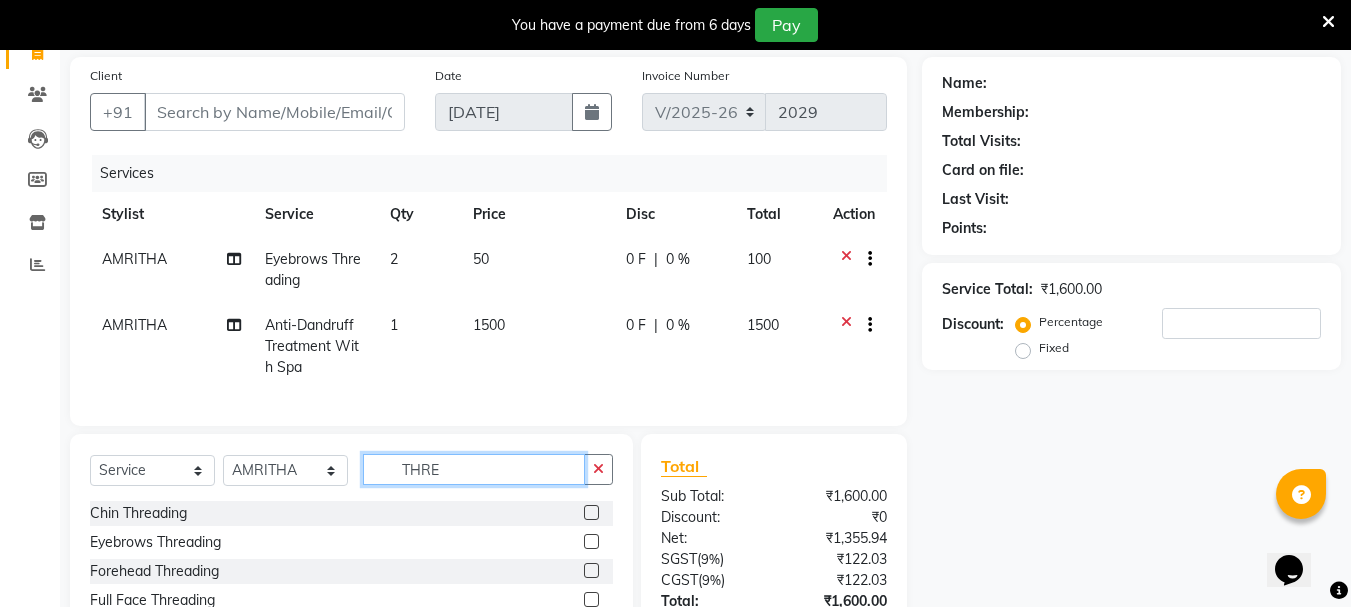 type on "THRE" 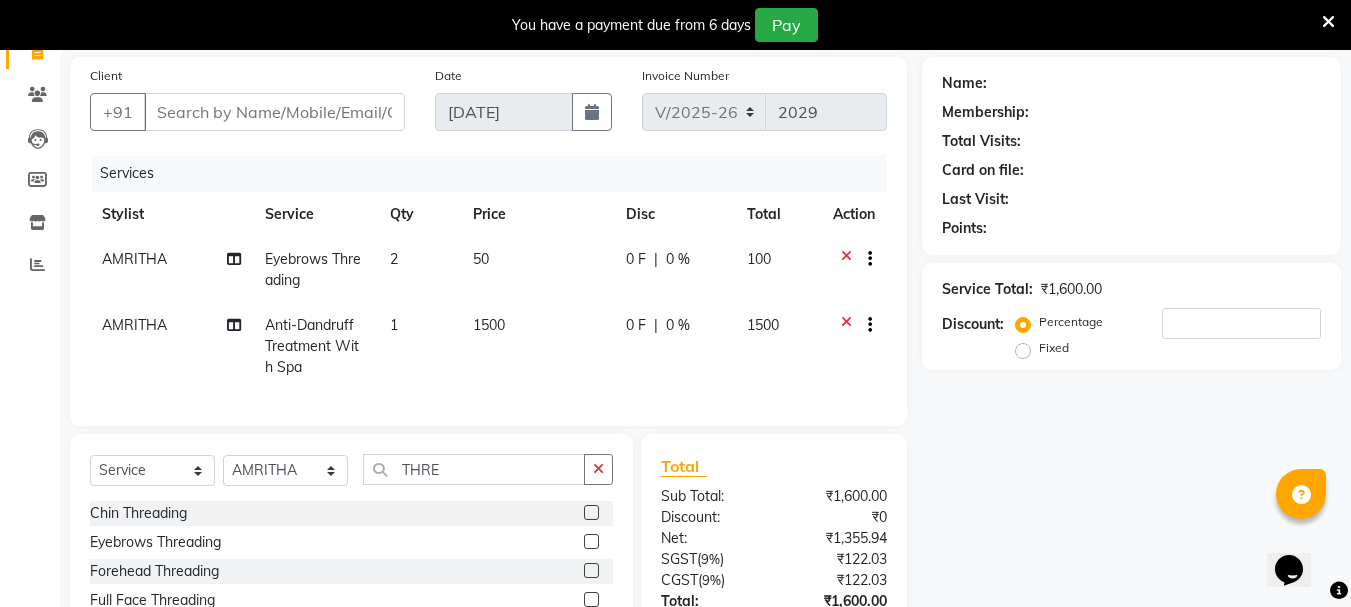 click 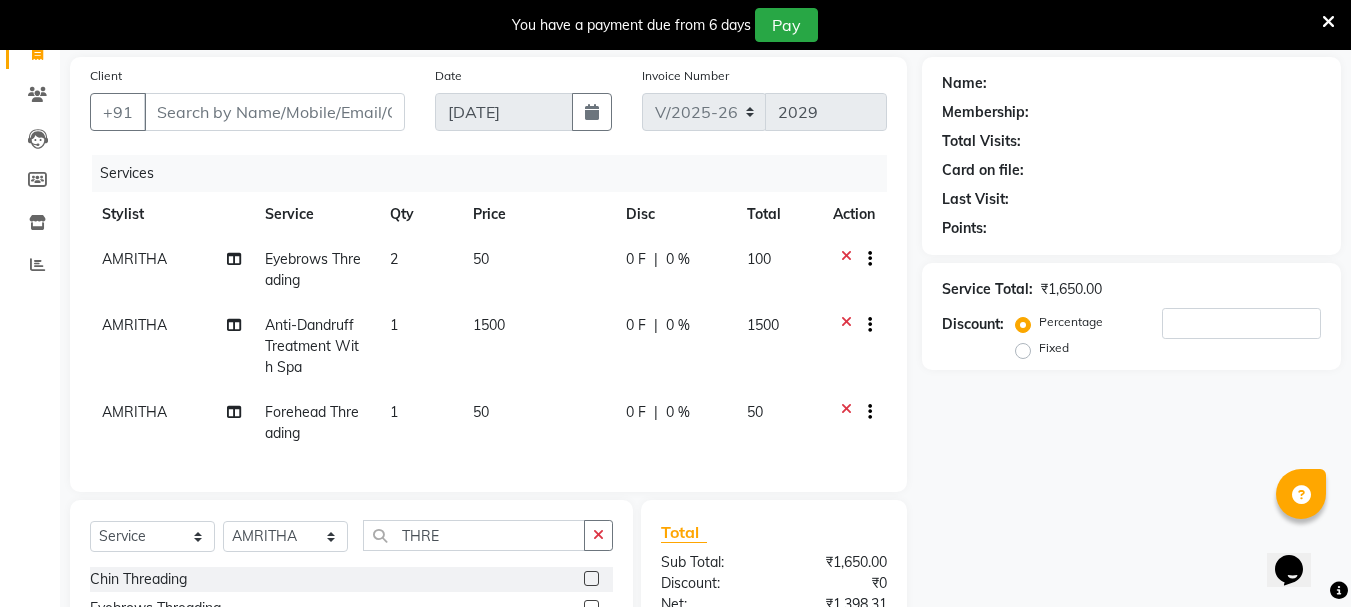 checkbox on "false" 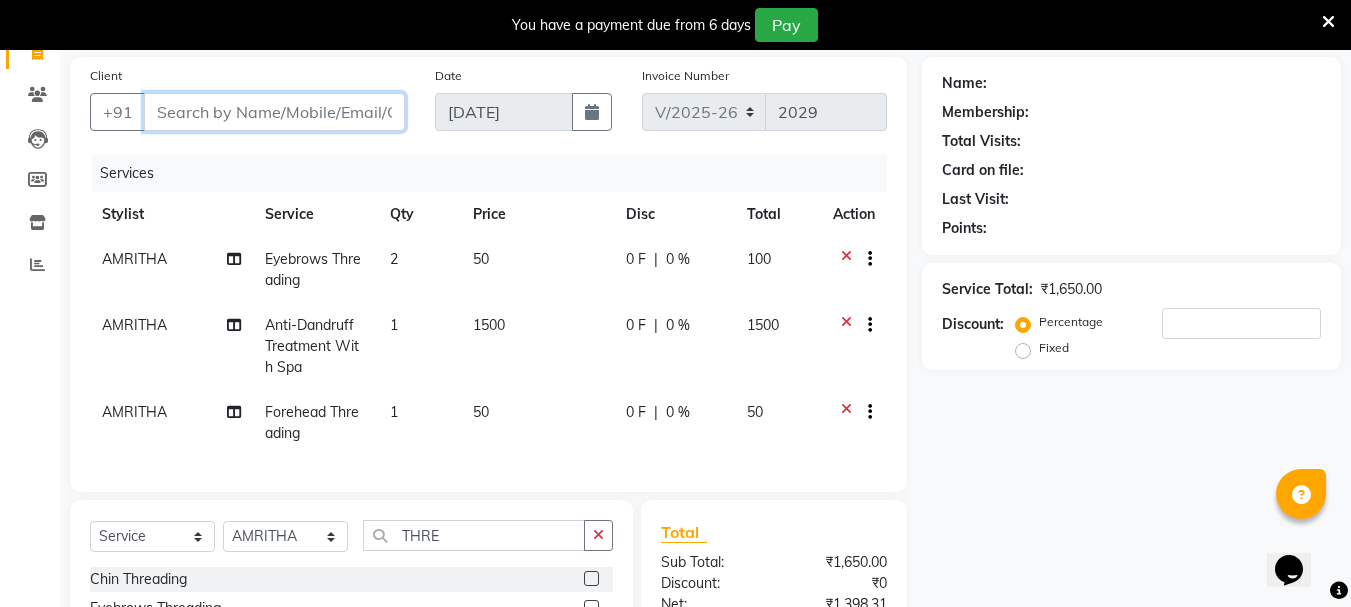 click on "Client" at bounding box center [274, 112] 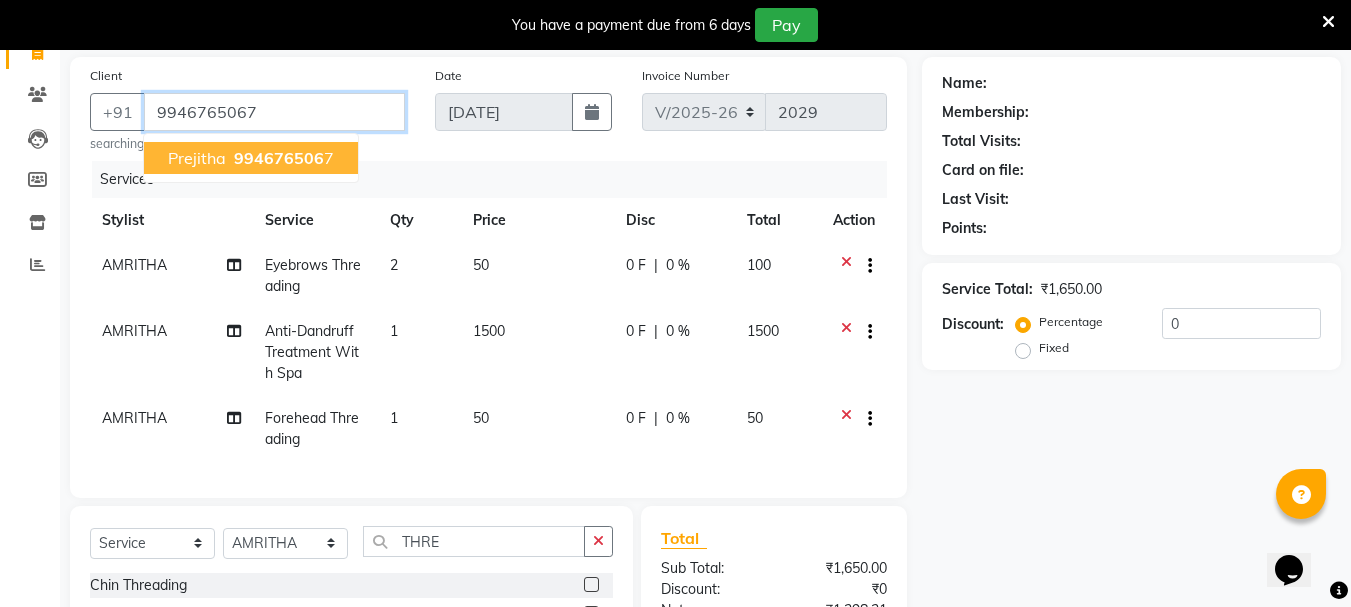 type on "9946765067" 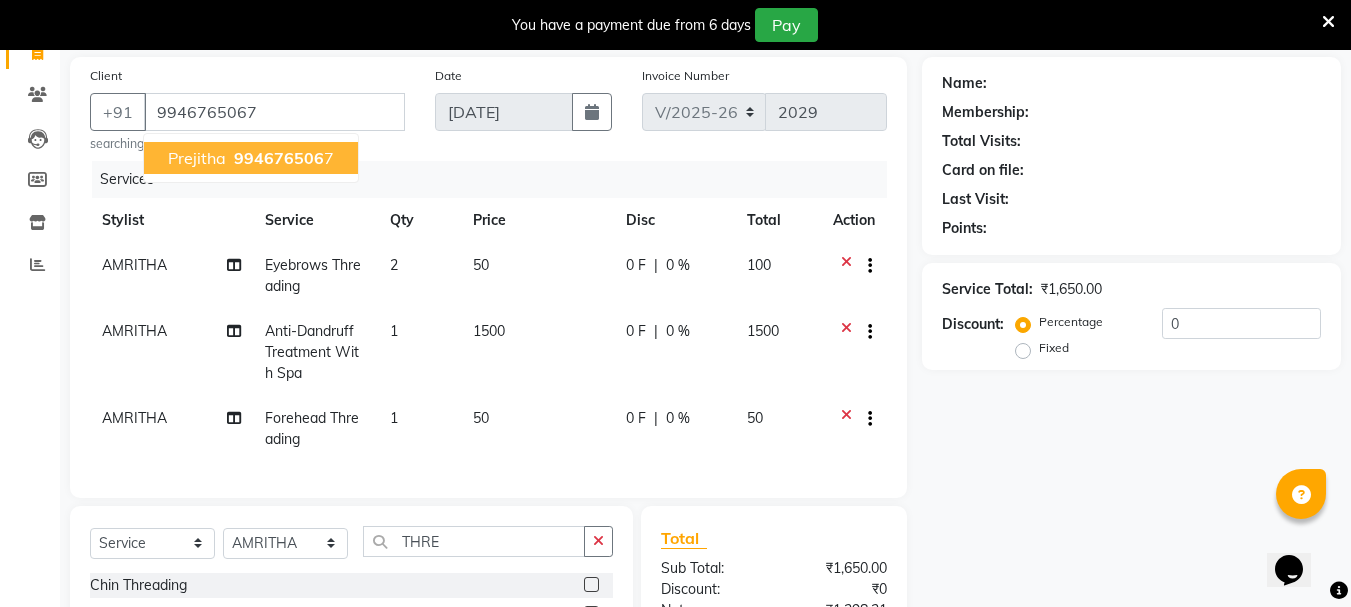 select on "1: Object" 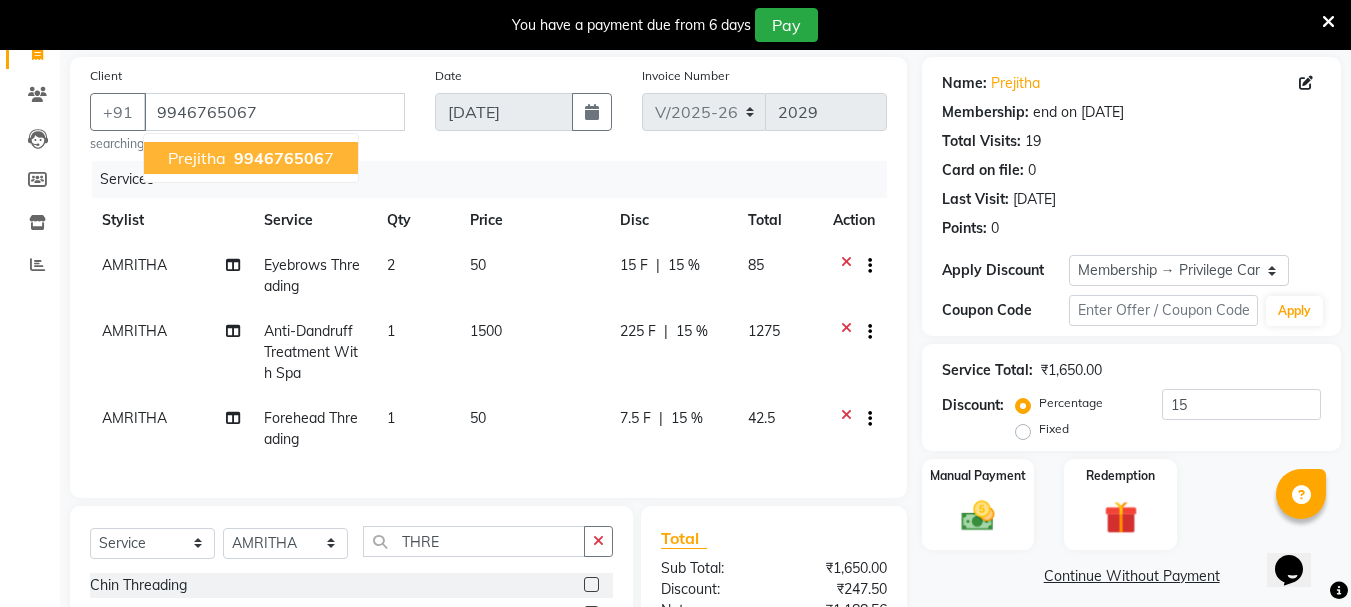 click on "994676506" at bounding box center (279, 158) 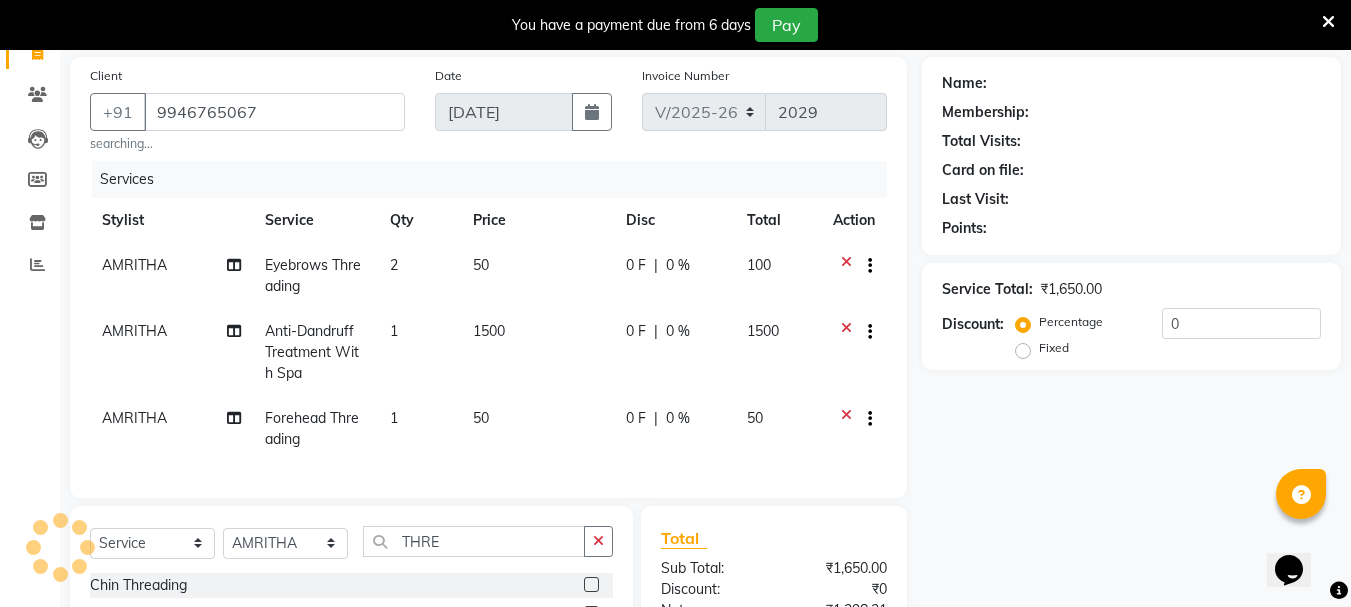 select on "1: Object" 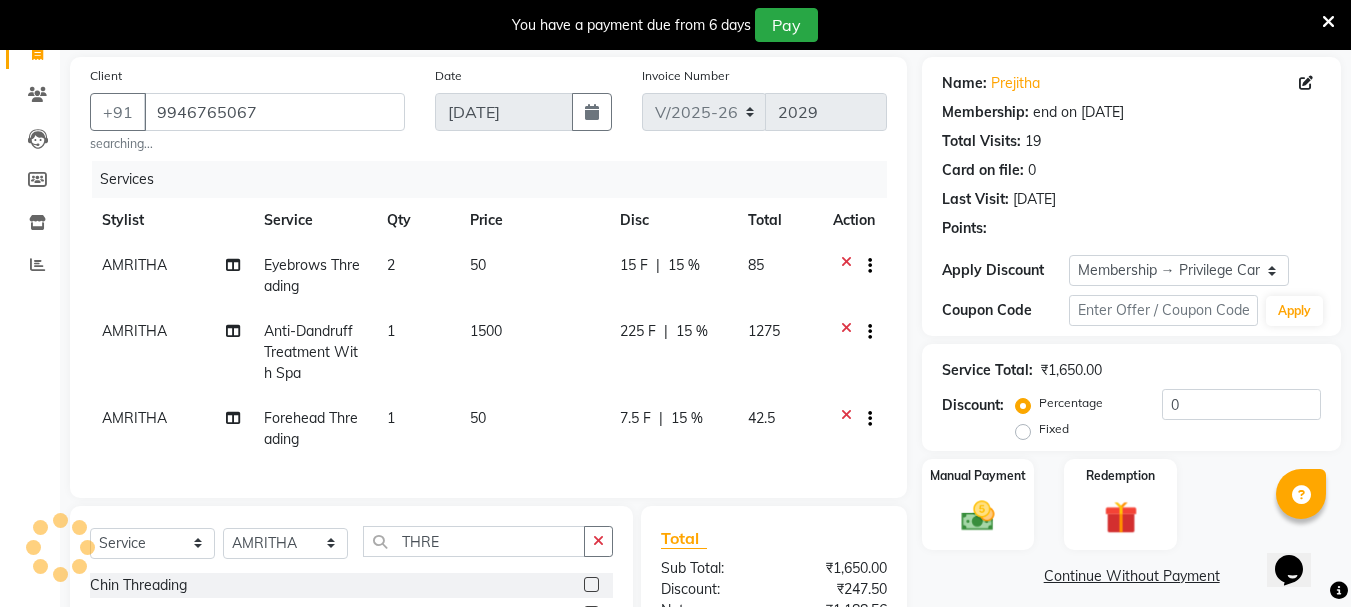 type on "15" 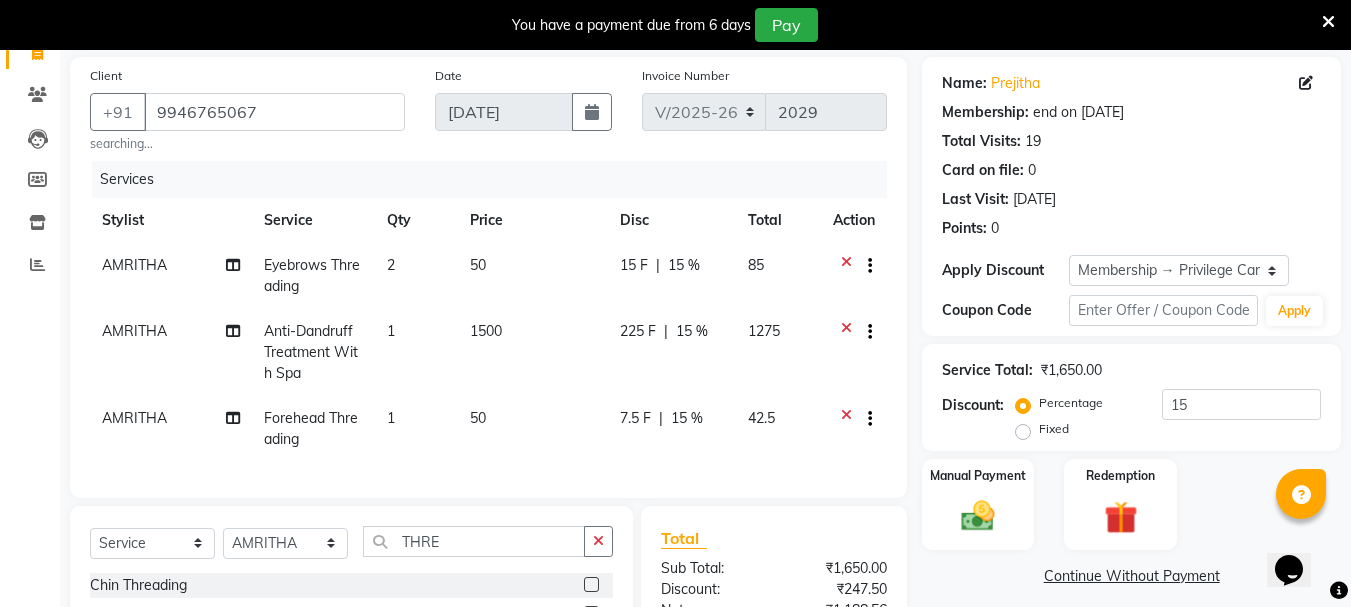 scroll, scrollTop: 402, scrollLeft: 0, axis: vertical 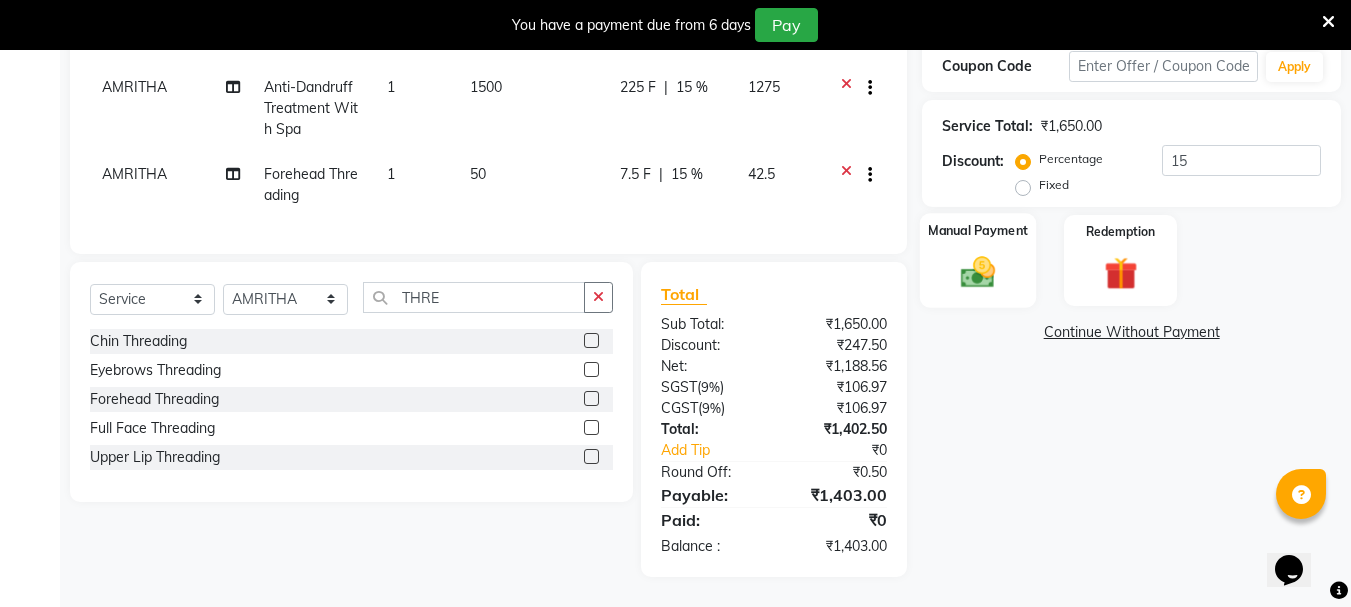 click 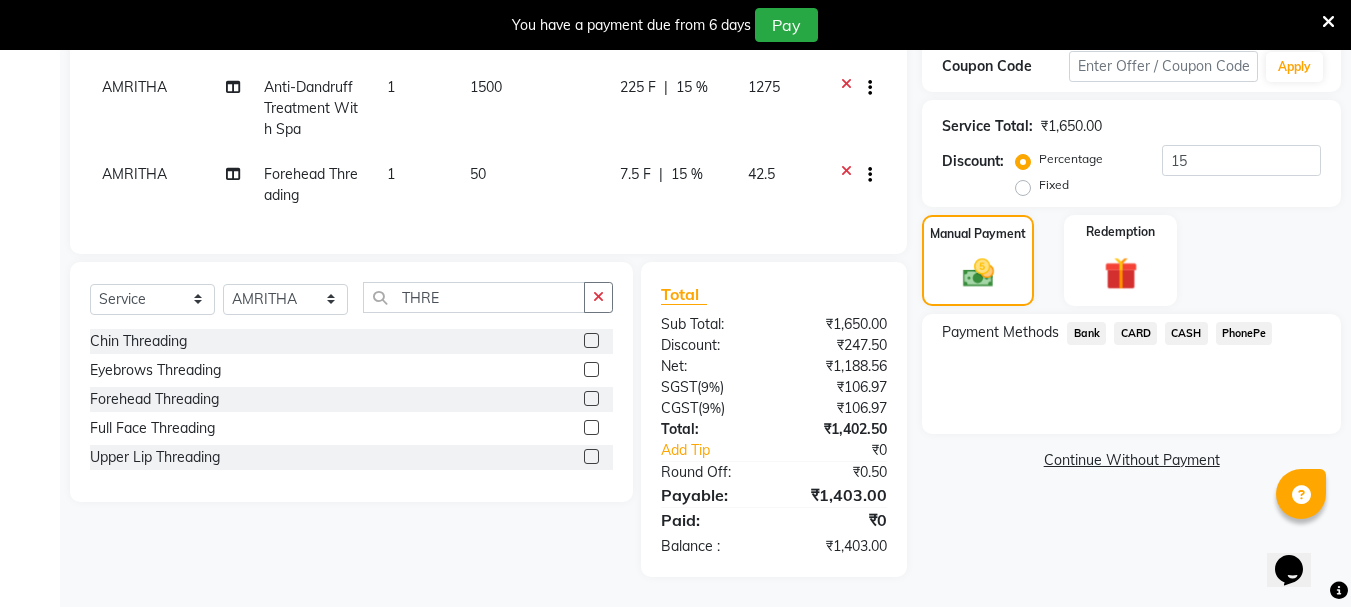 click on "CASH" 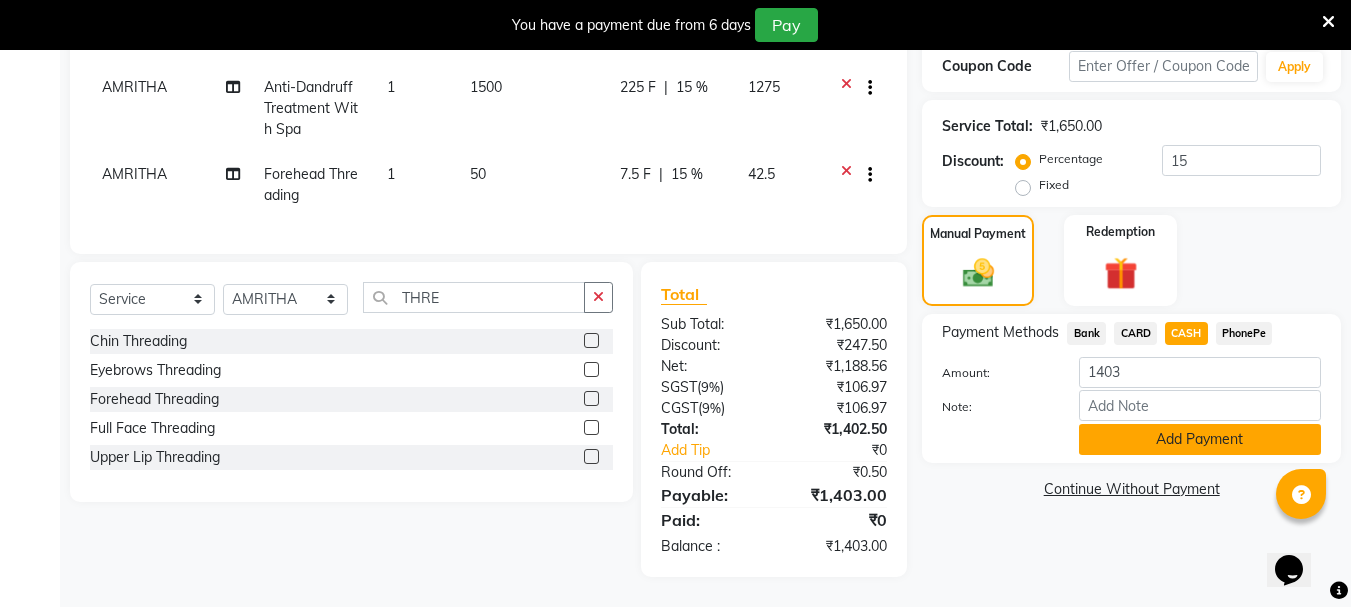 click on "Add Payment" 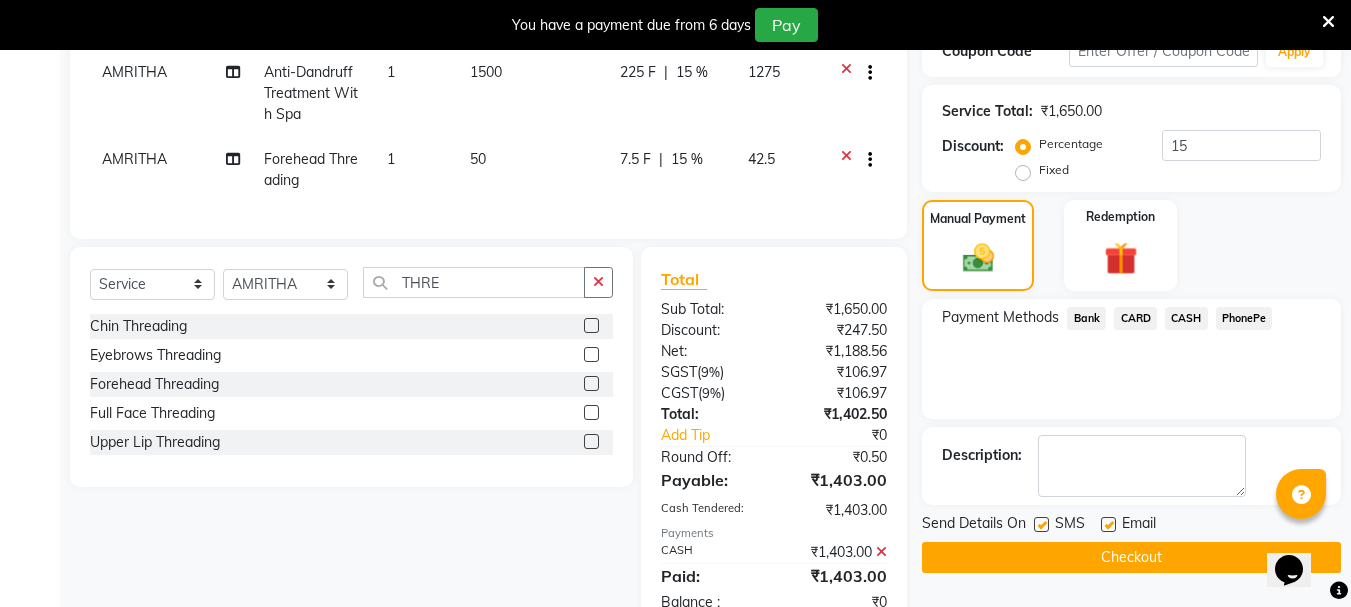 scroll, scrollTop: 473, scrollLeft: 0, axis: vertical 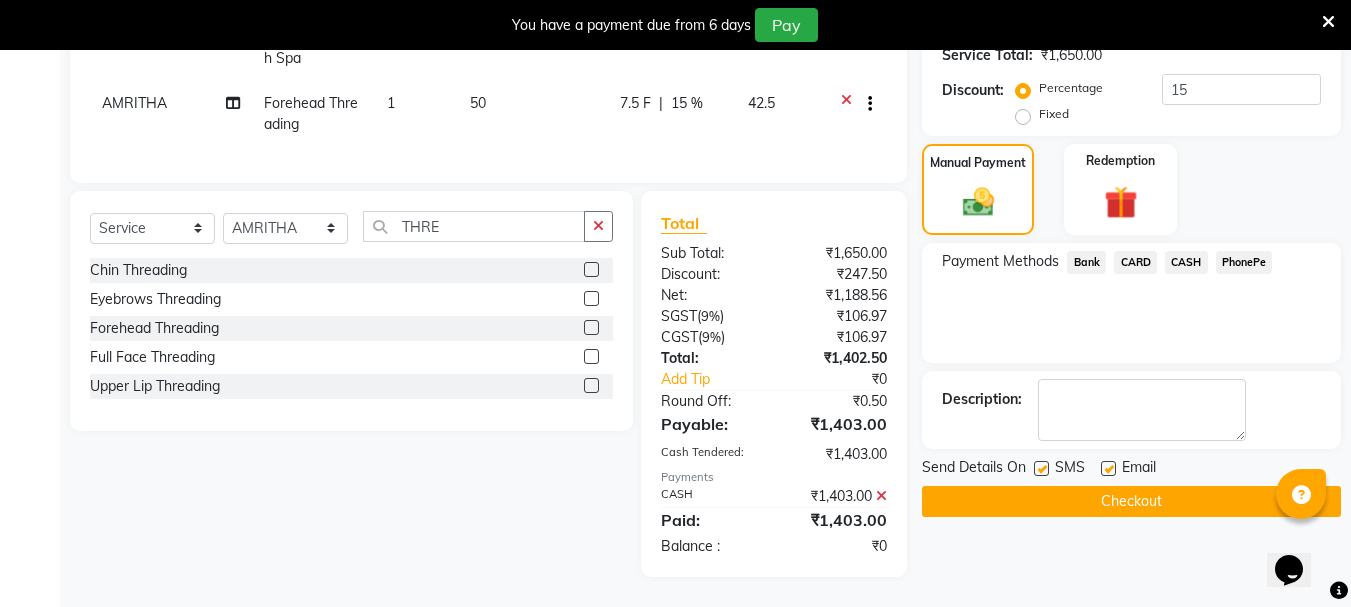 click on "Checkout" 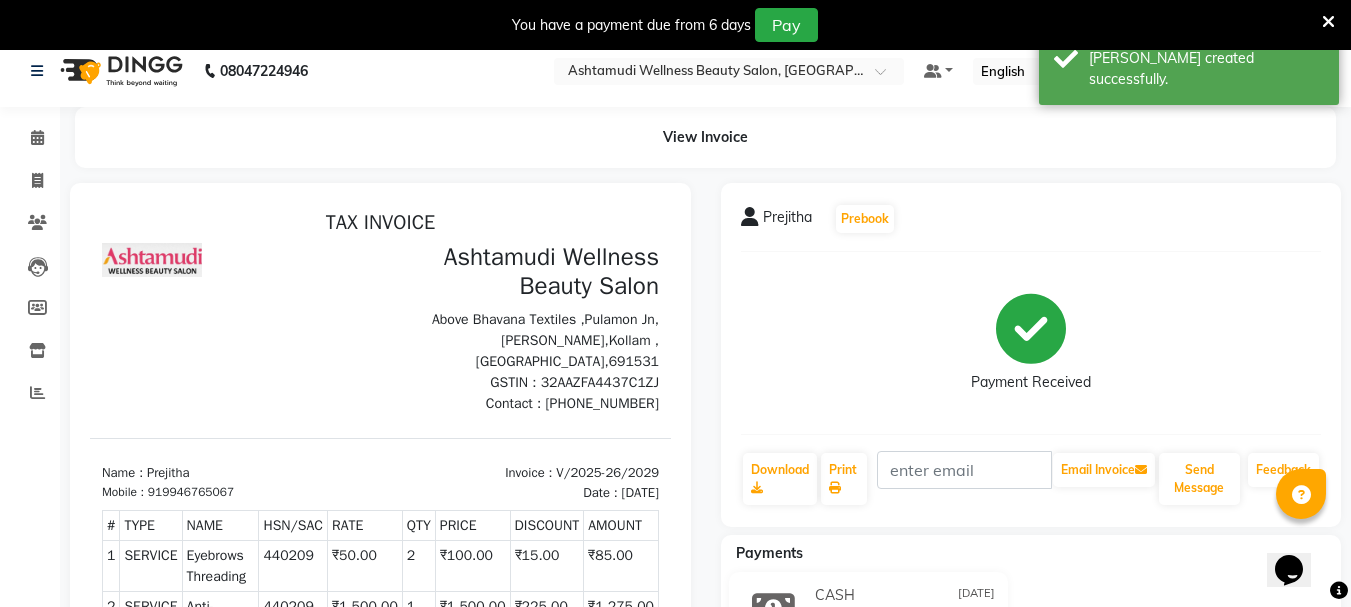 scroll, scrollTop: 0, scrollLeft: 0, axis: both 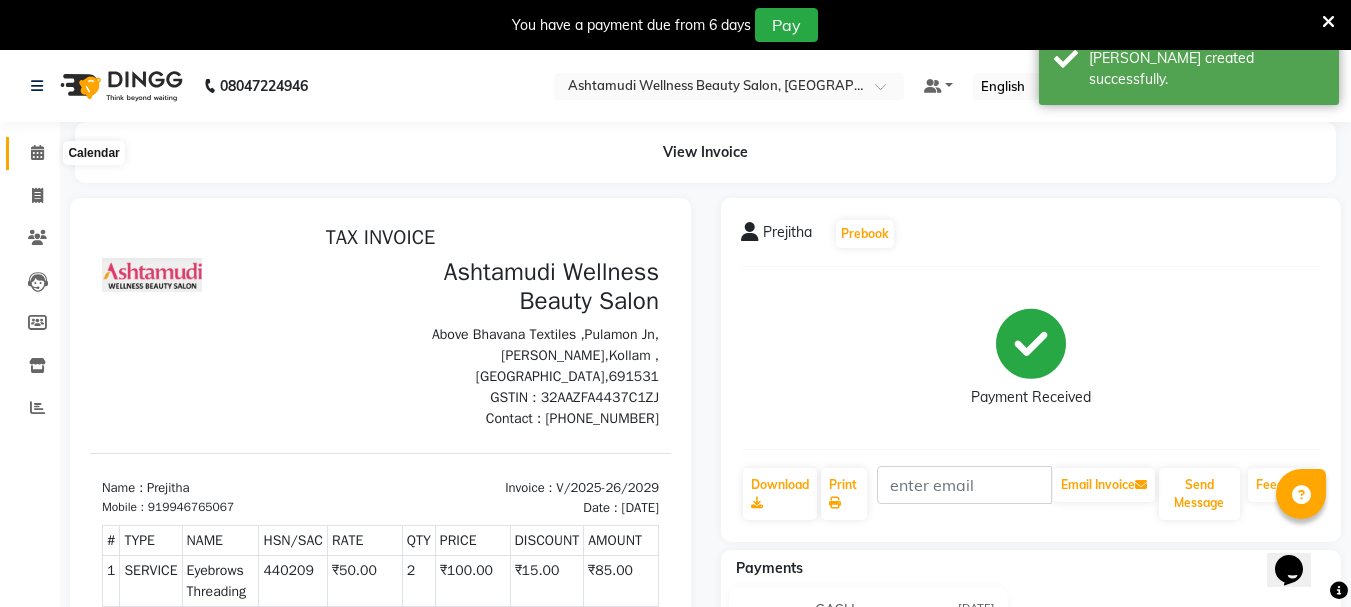 click 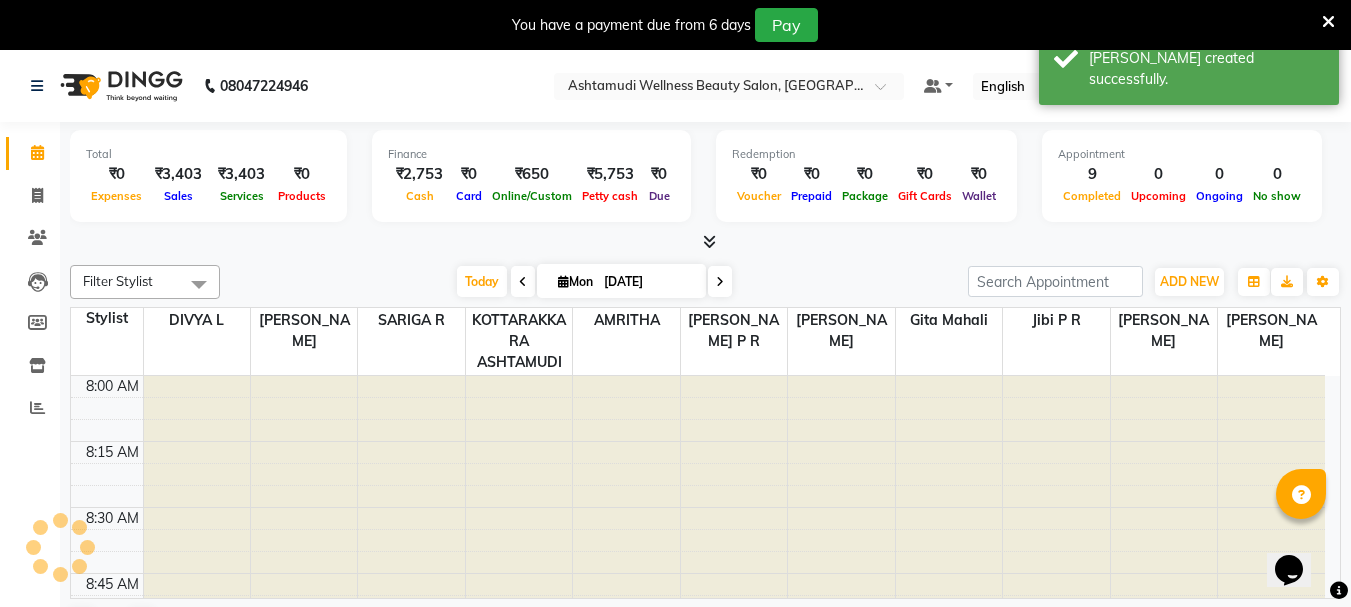 scroll, scrollTop: 0, scrollLeft: 0, axis: both 